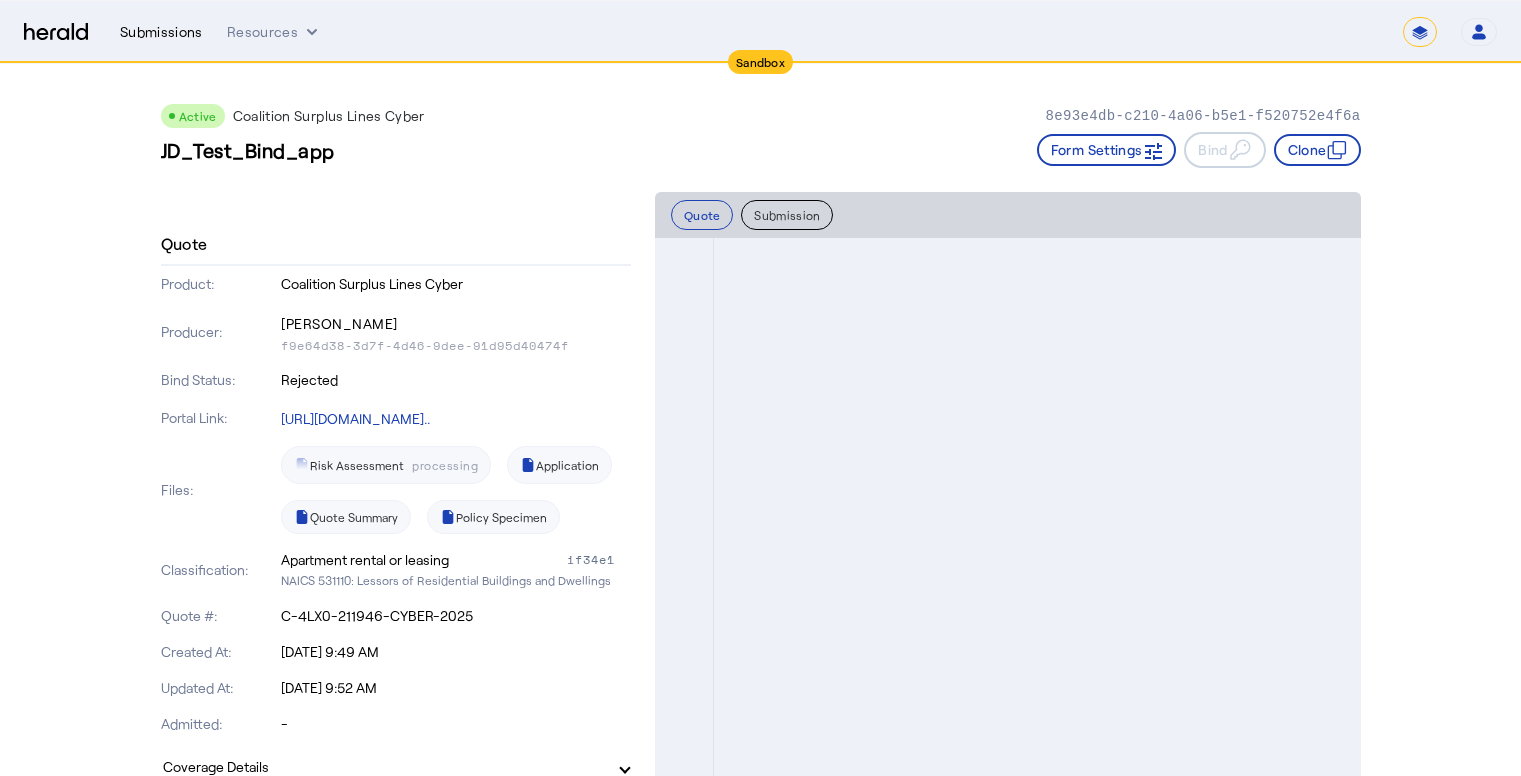 scroll, scrollTop: 100, scrollLeft: 0, axis: vertical 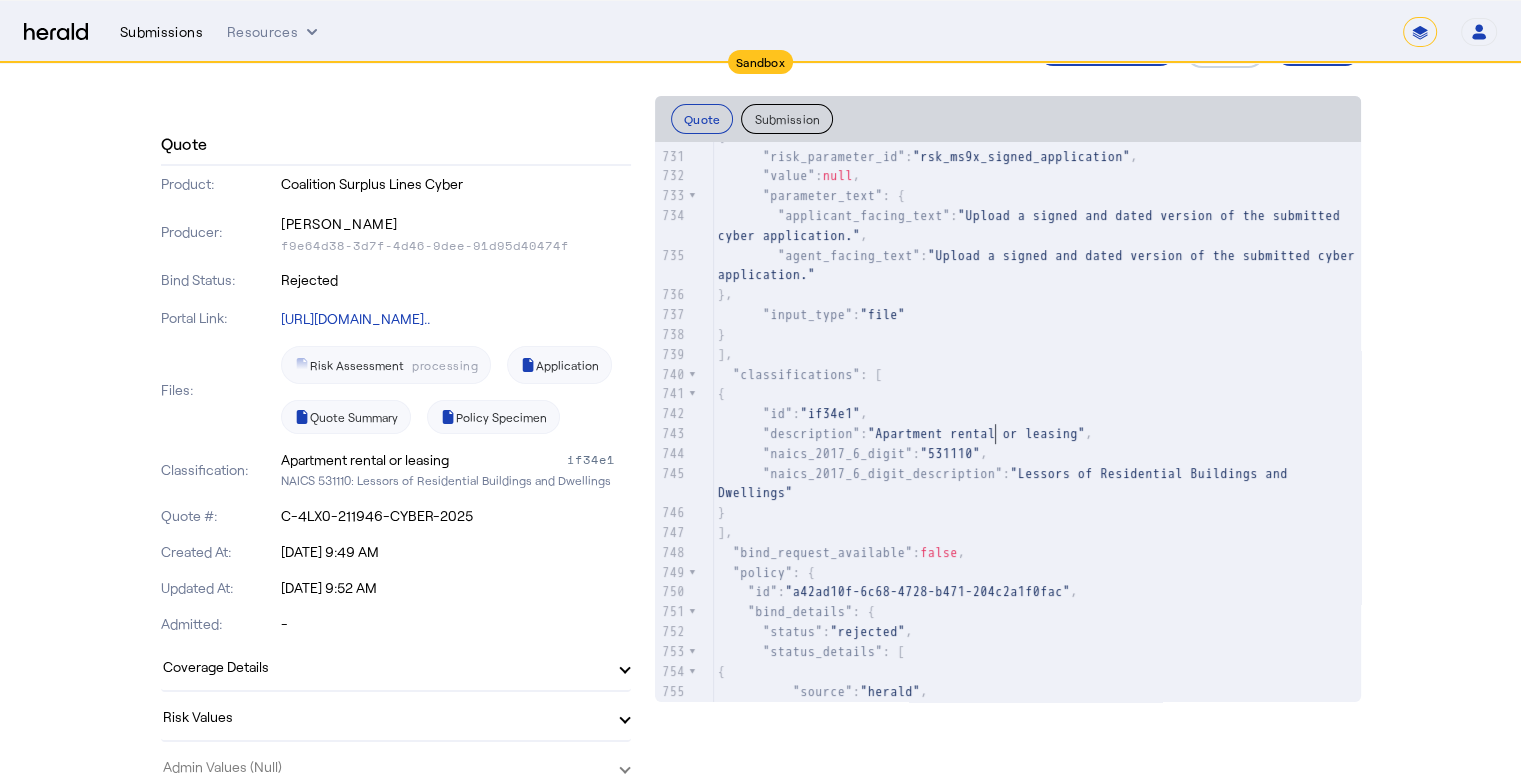 click on "Submissions" at bounding box center [161, 32] 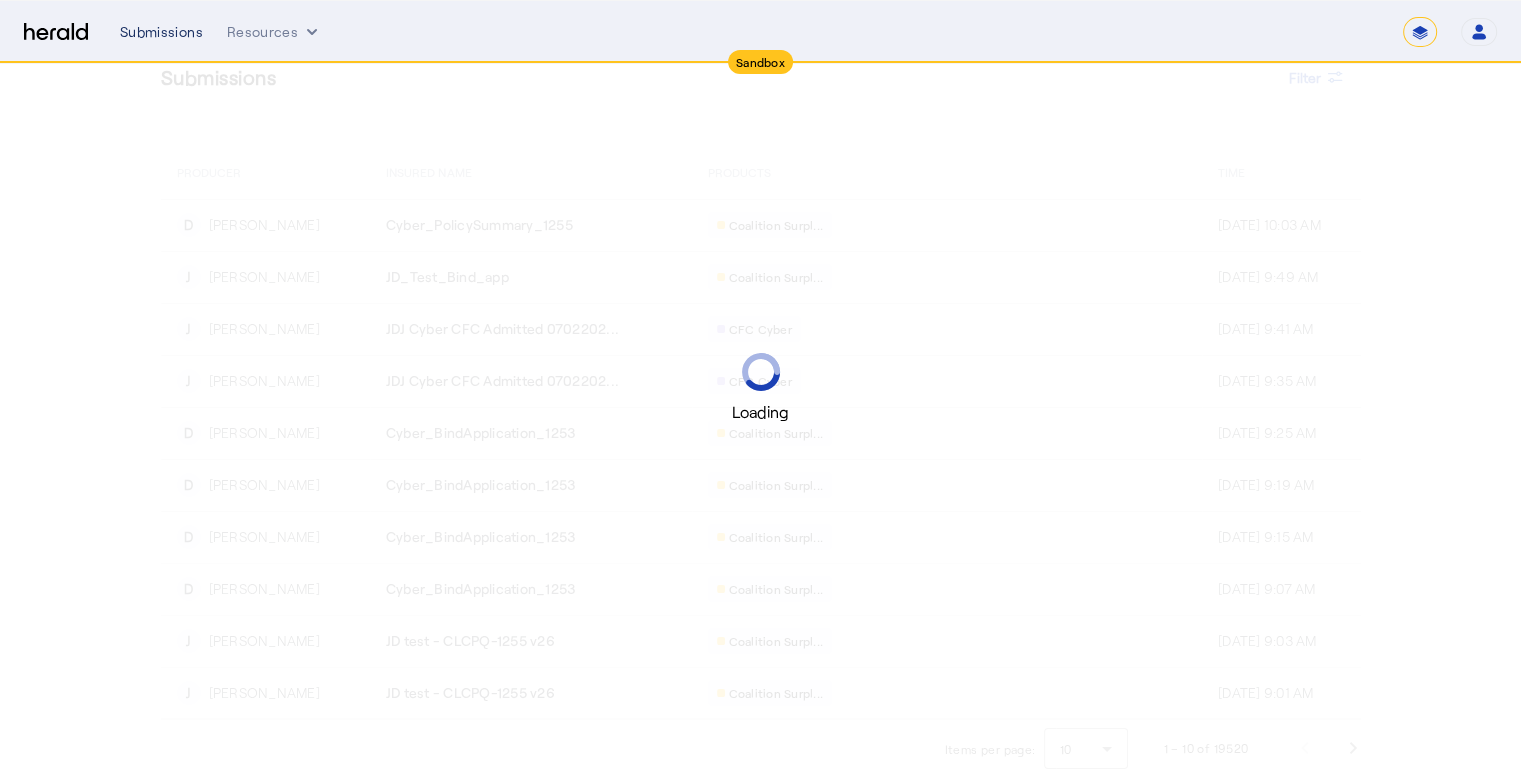 scroll, scrollTop: 0, scrollLeft: 0, axis: both 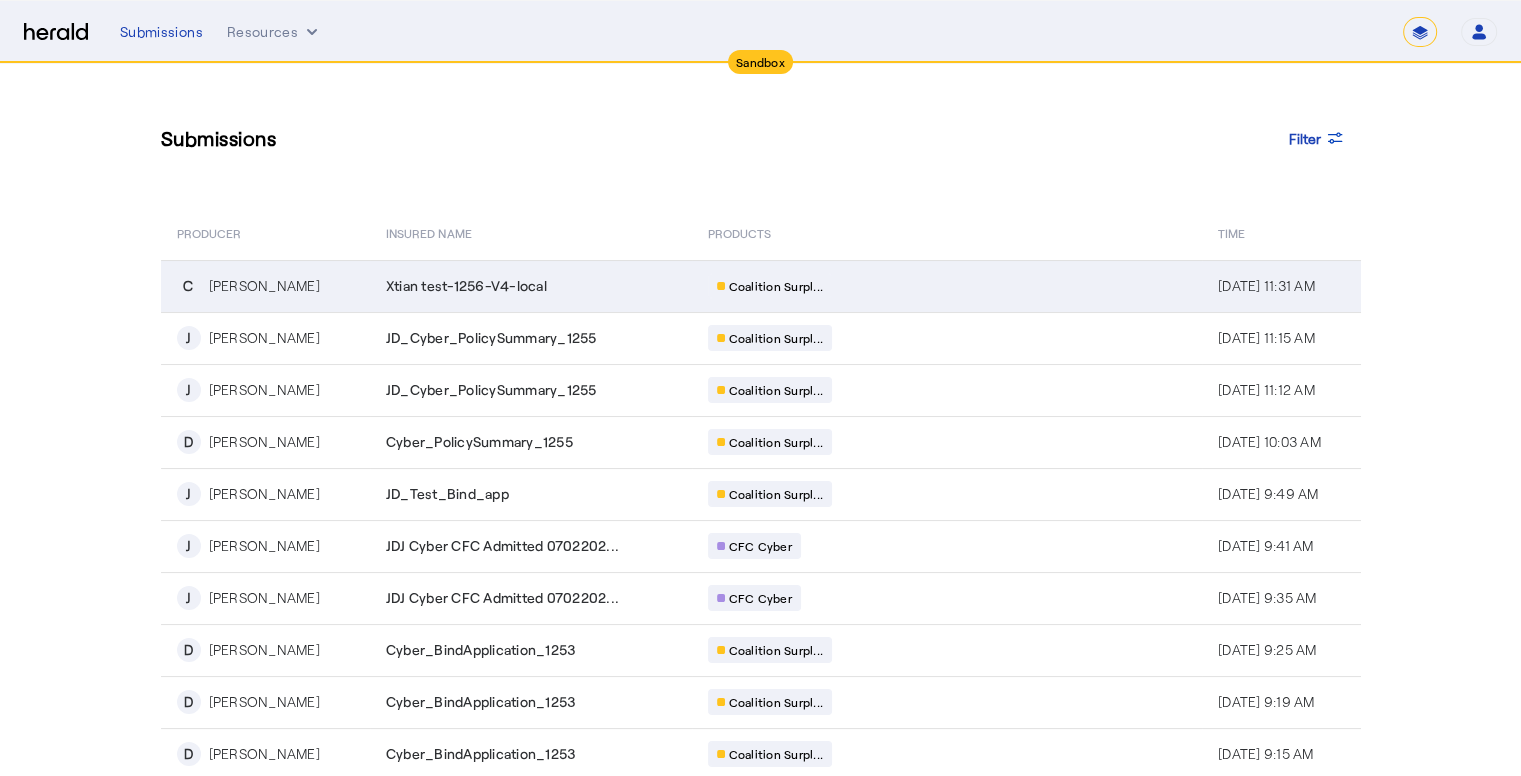click on "Xtian test-1256-V4-local" at bounding box center [466, 286] 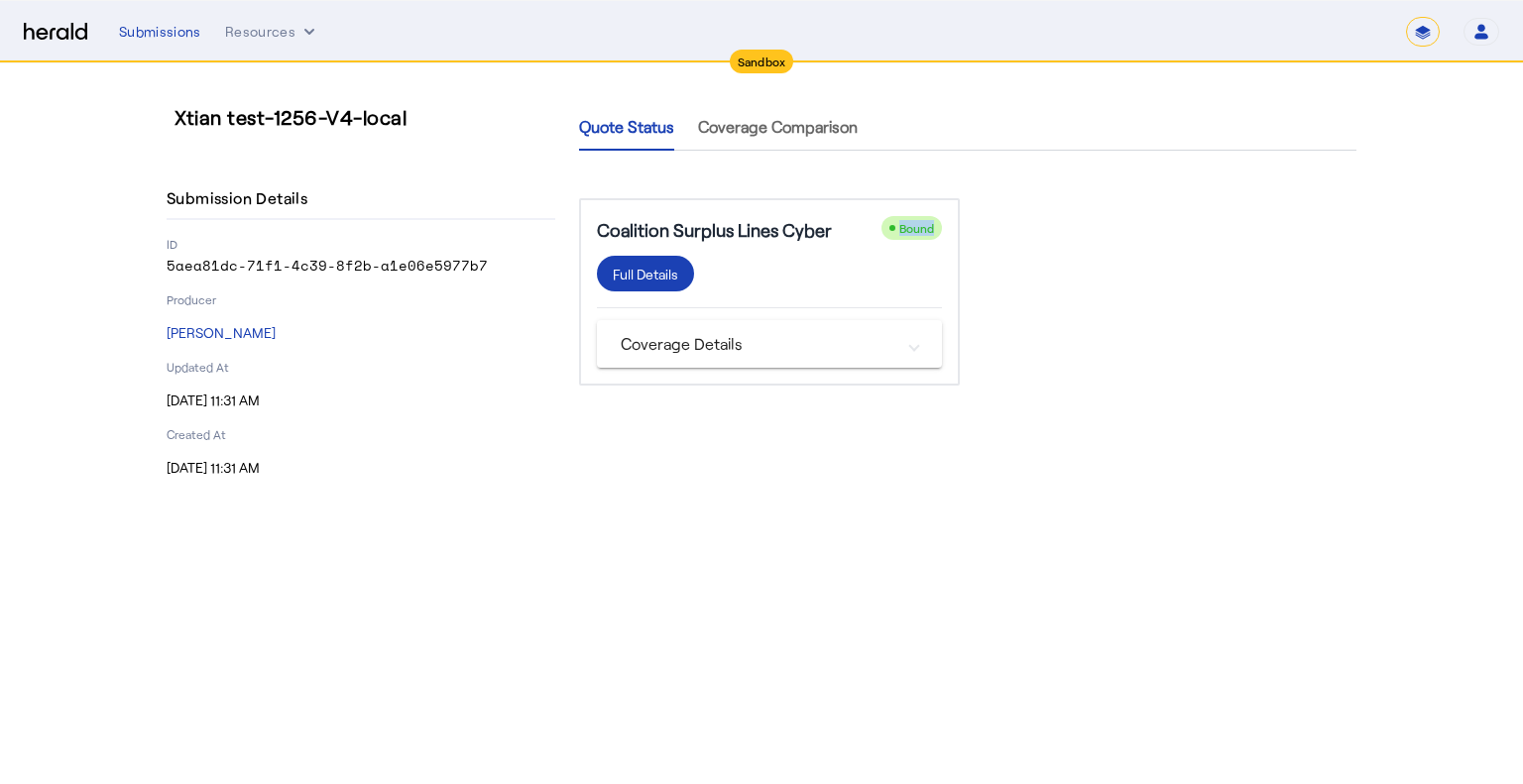 drag, startPoint x: 890, startPoint y: 228, endPoint x: 970, endPoint y: 233, distance: 80.1561 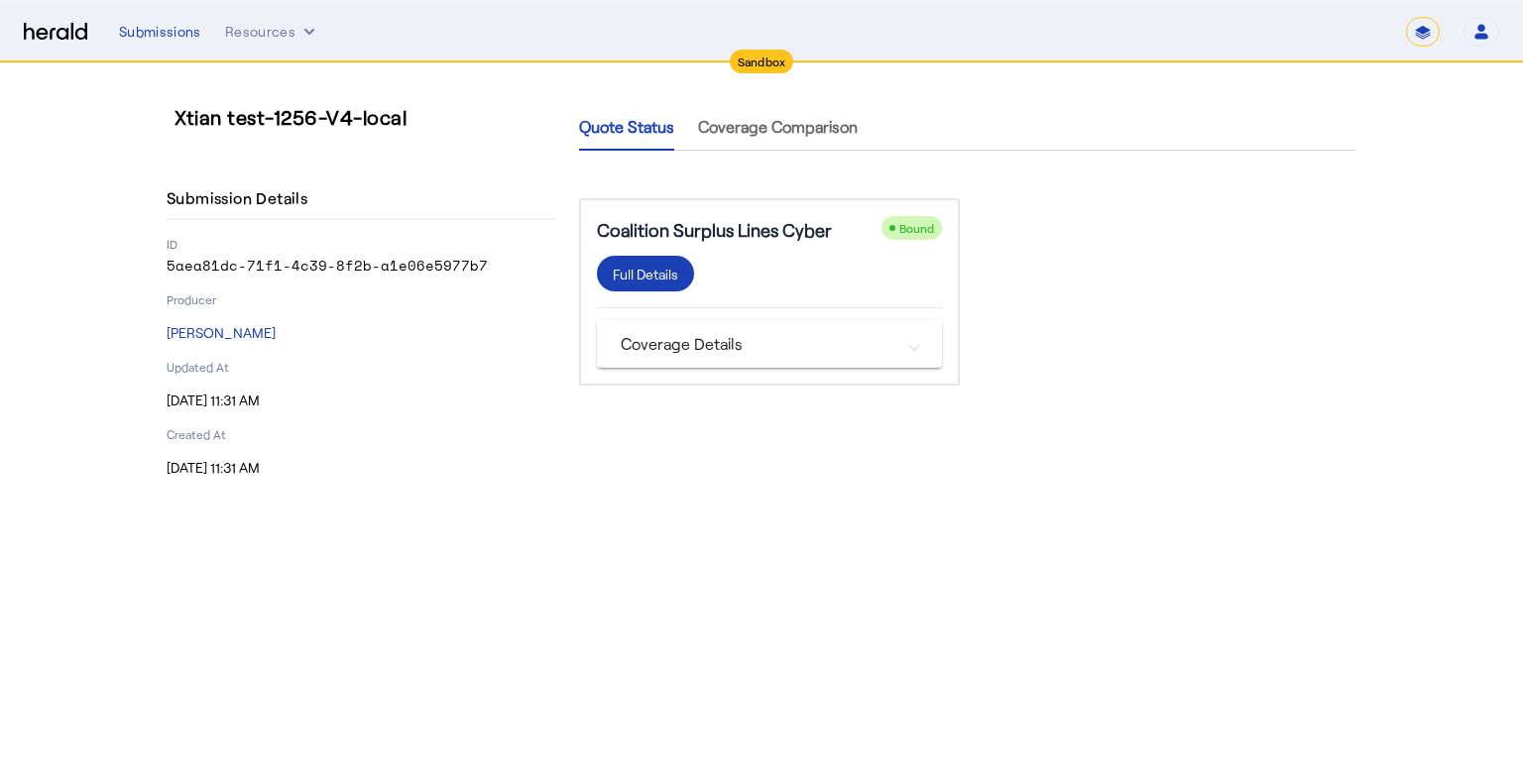click on "Coalition Surplus Lines Cyber
Bound  Full Details   Coverage Details   Amendatory Endorsement Coverage   excluded   Network Security Liability Costs Limit   $1,000,000.00   Hardware Replacement Retention   $1,000.00   Contingent Business Interruption Retention   $1,000.00   Funds Transfer Fraud Retention      Extortion Threat Limit   $1,000,000.00   Direct Business Interruption Limit   $1,000,000.00   Media Liability Limit   $1,000,000.00   Data Breach Liability Retention   $1,000.00   Reputational Harm Limit   $1,000,000.00   Data Breach Costs Outside the Limit      Contingent Business Interruption Limit   $1,000,000.00   Hardware Replacement Limit   $1,000,000.00   Digital Asset Restoration Limit   $1,000,000.00   Social Engineering Deductible   $0.00   PCI-DSS Liability Retention   $1,000.00   Direct Business Interruption Retention   $1,000.00   Extortion Payment Limit   $1,000,000.00   Data Breach Response Limit   $1,000,000.00   PCI-DSS Liability Limit   $1,000,000.00   Funds Transfer Fraud Limit" 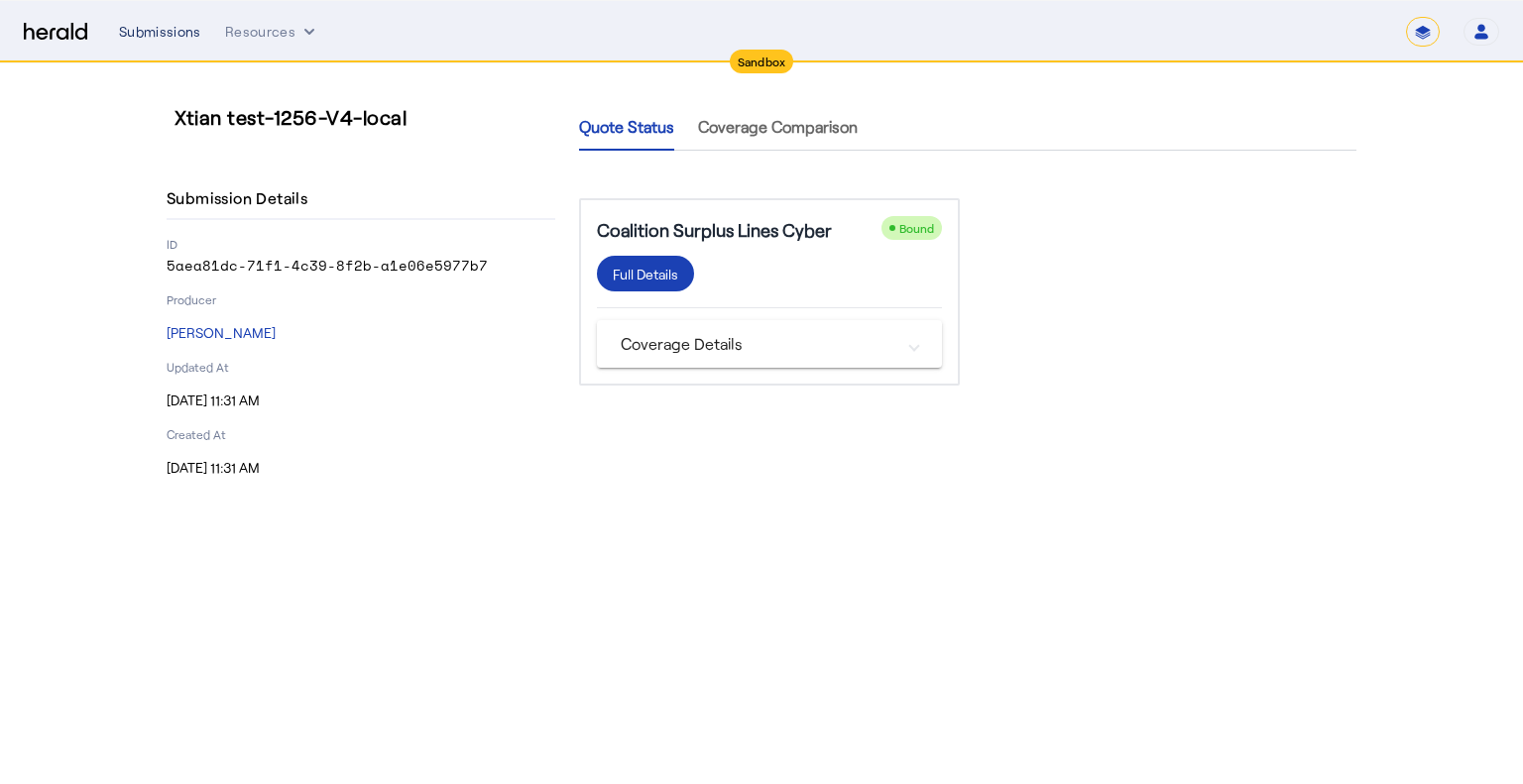 click on "Submissions" at bounding box center [160, 32] 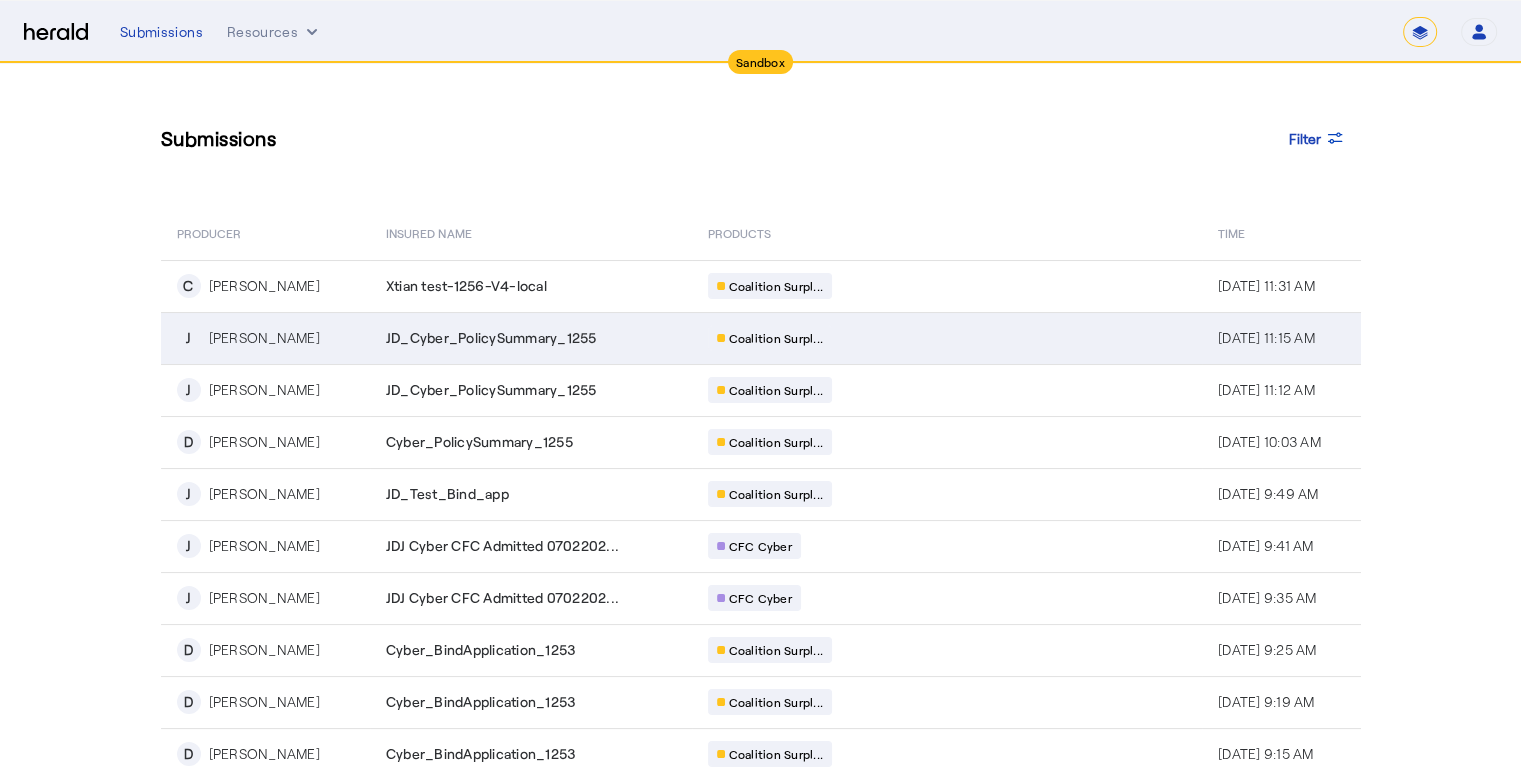click on "[PERSON_NAME]" at bounding box center [264, 338] 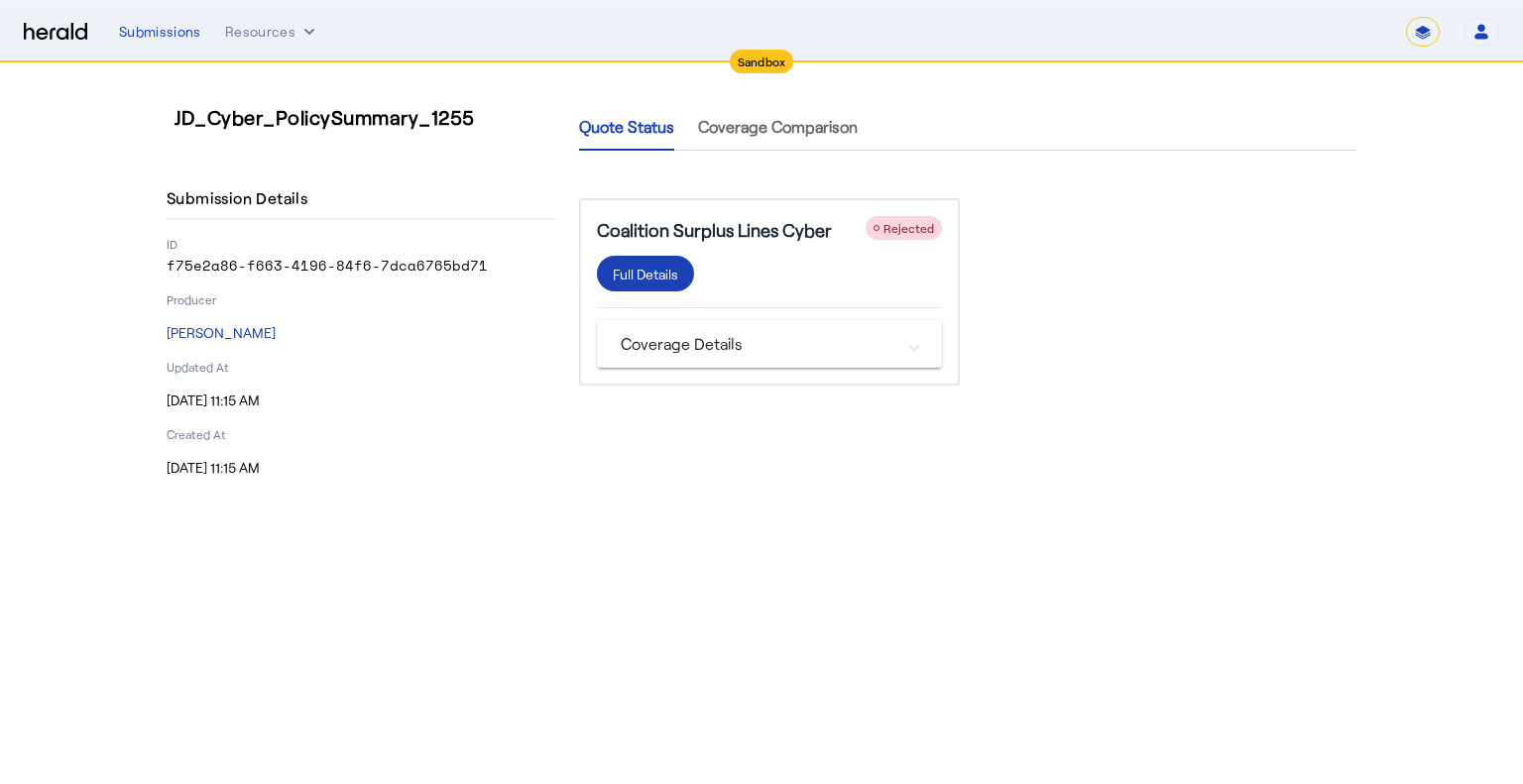 click on "Coverage Details" at bounding box center (758, 344) 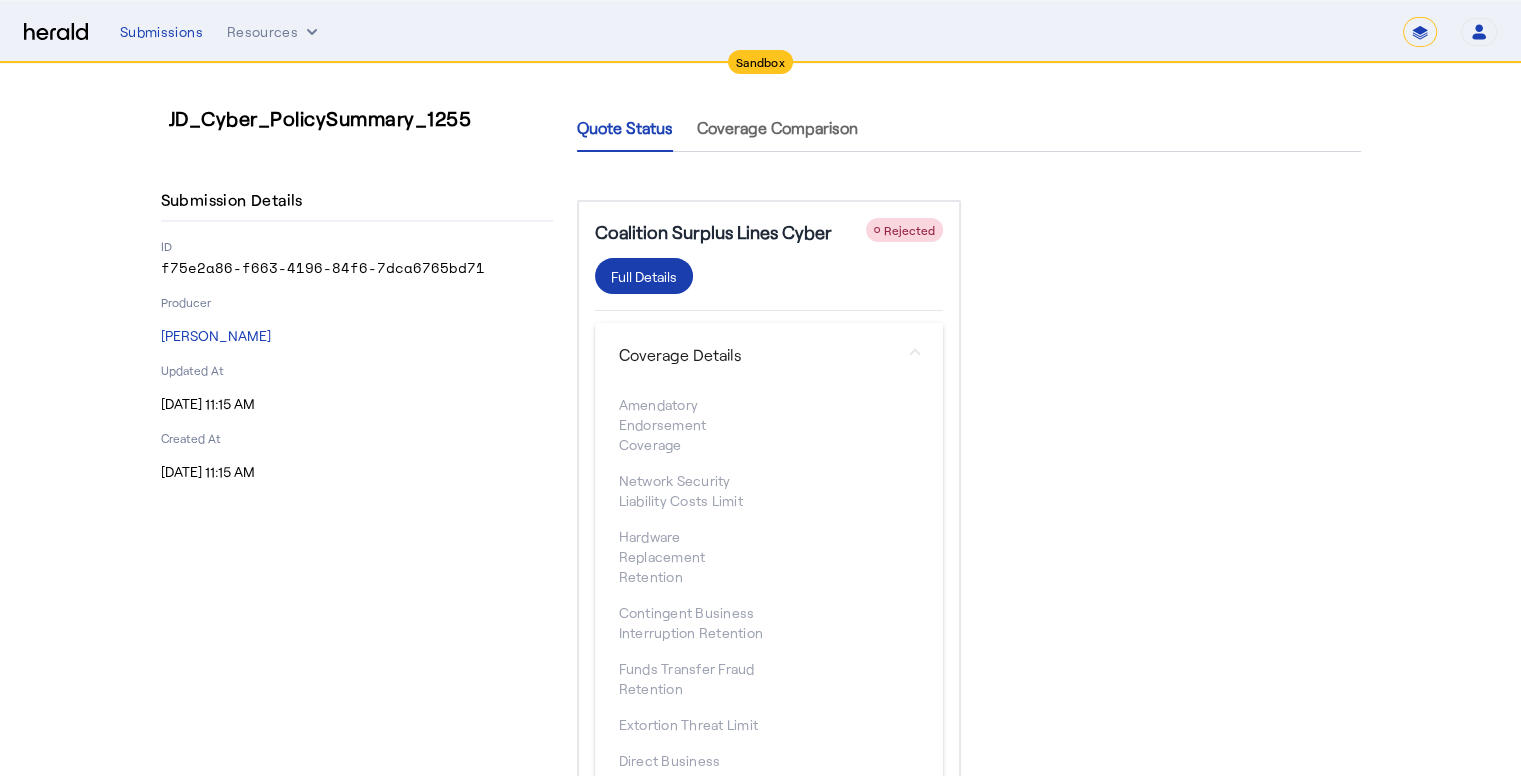 click on "Full Details" at bounding box center (644, 276) 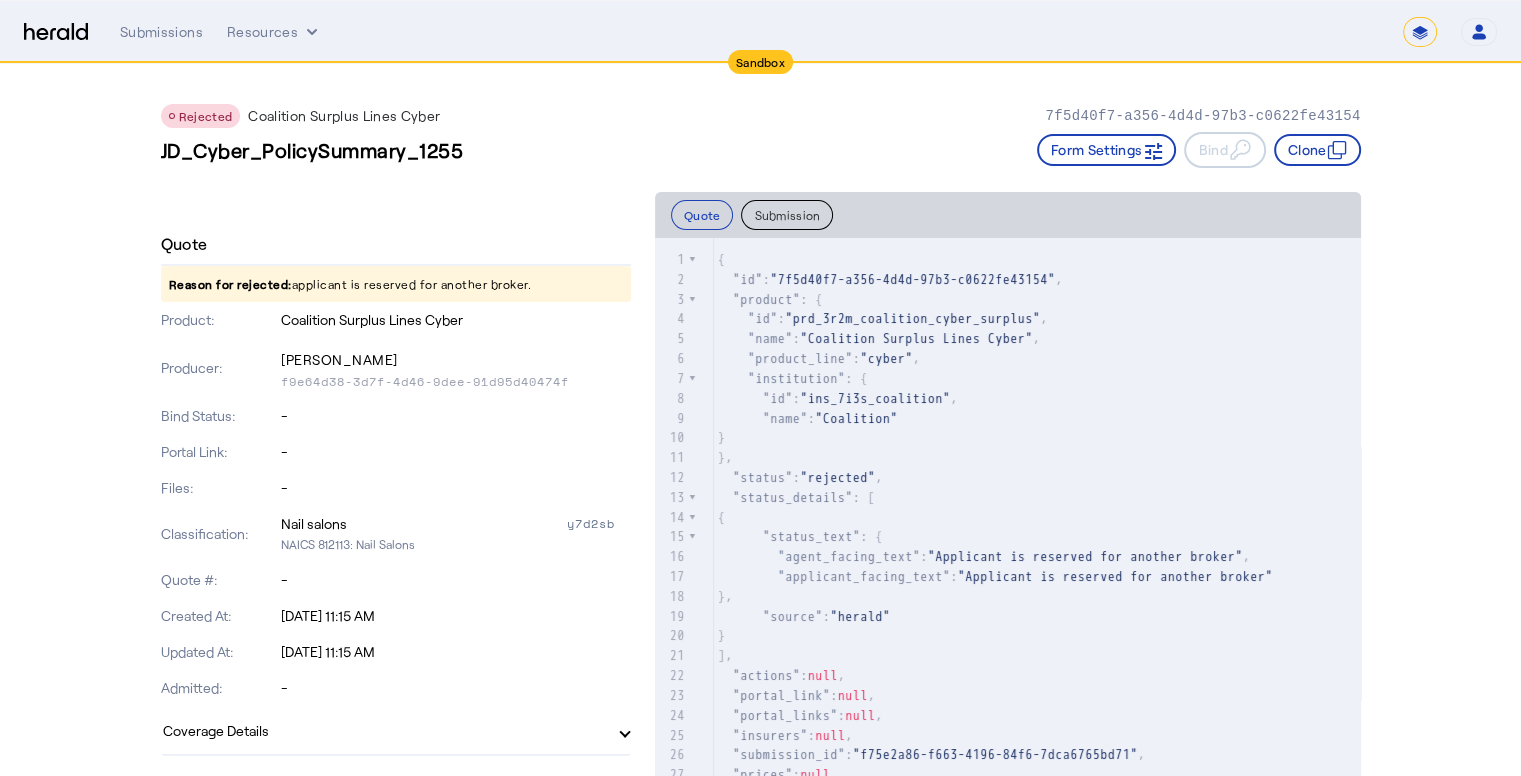 scroll, scrollTop: 400, scrollLeft: 0, axis: vertical 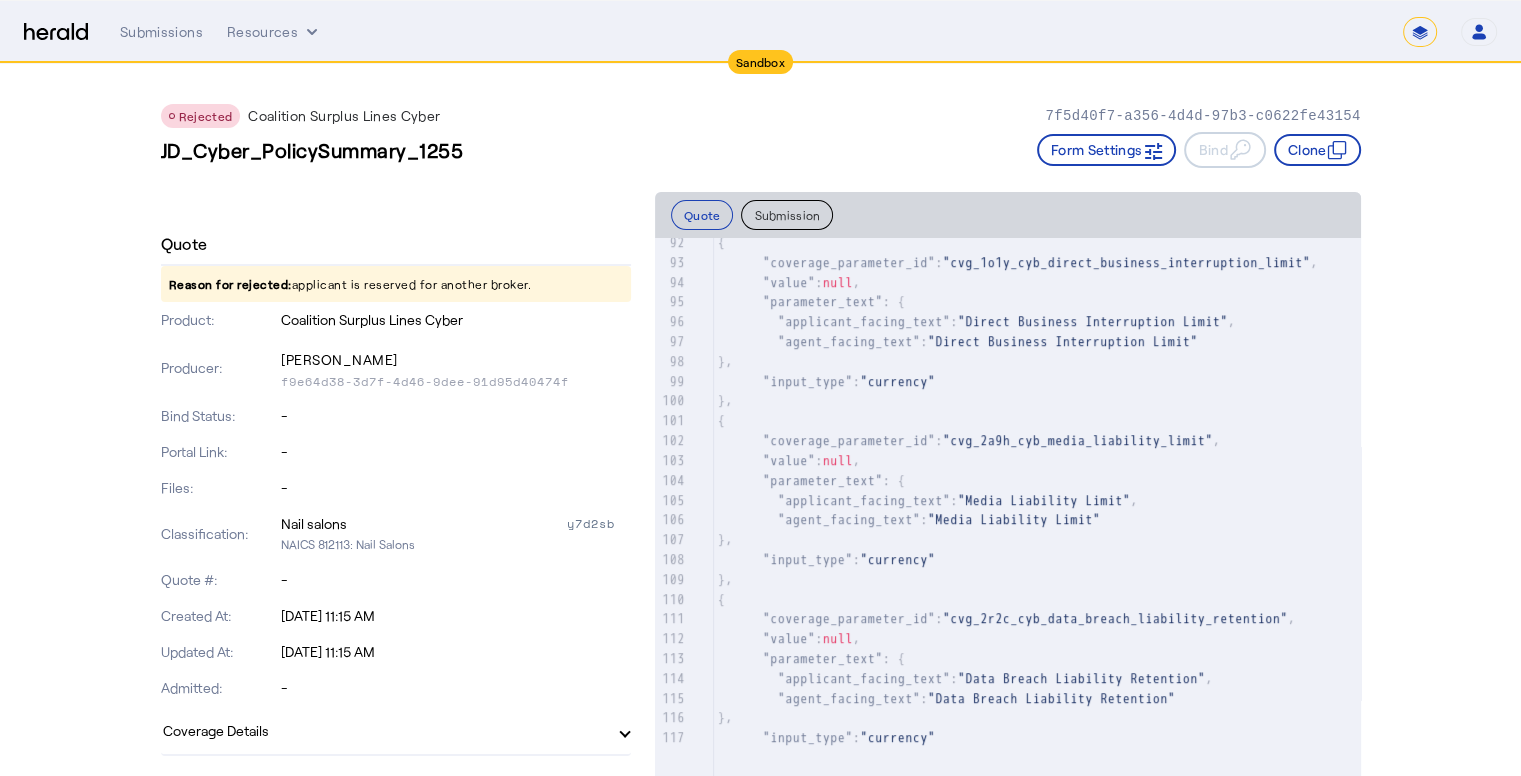 click on ""coverage_parameter_id" :  "cvg_1o1y_cyb_direct_business_interruption_limit" ," 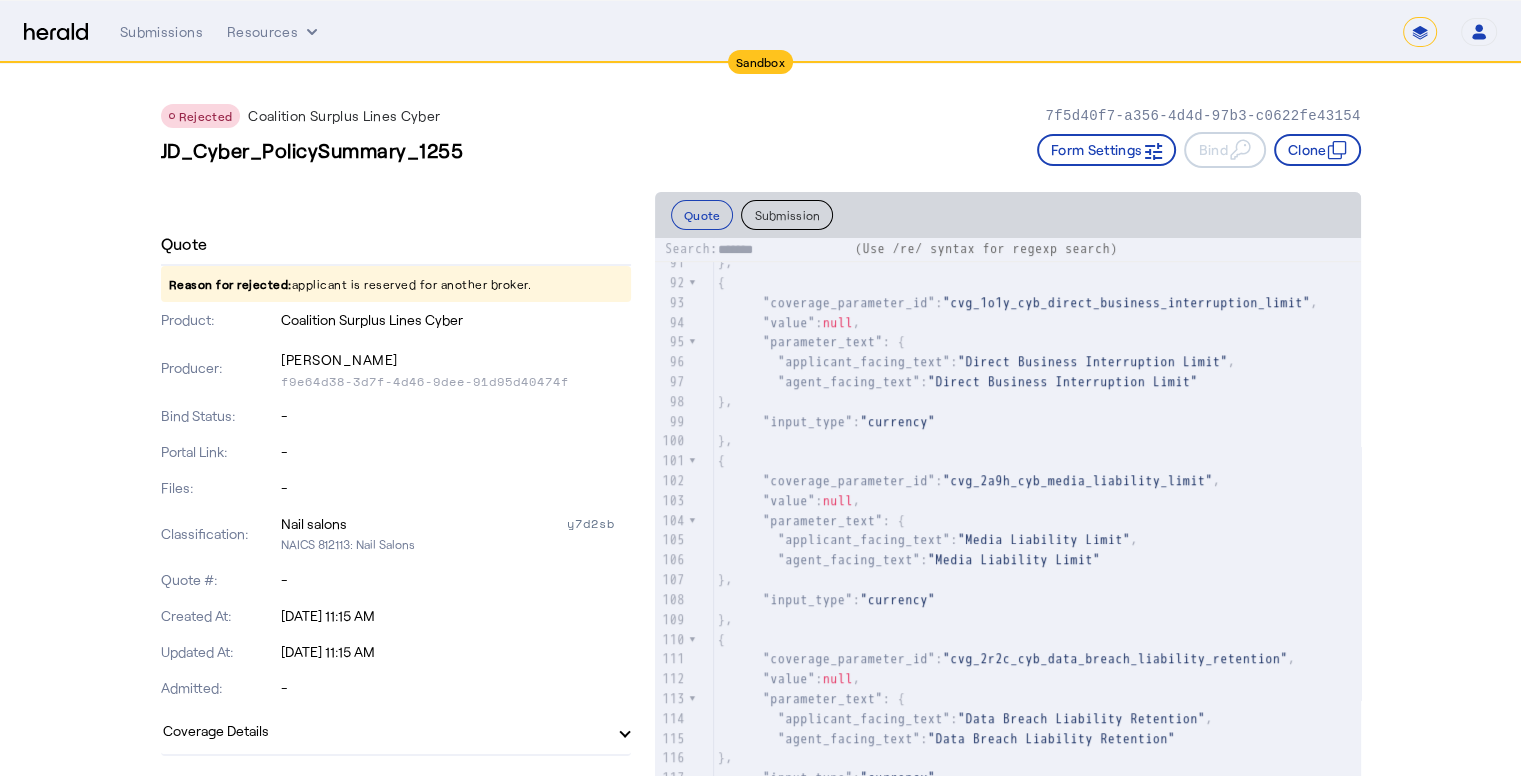 type on "******" 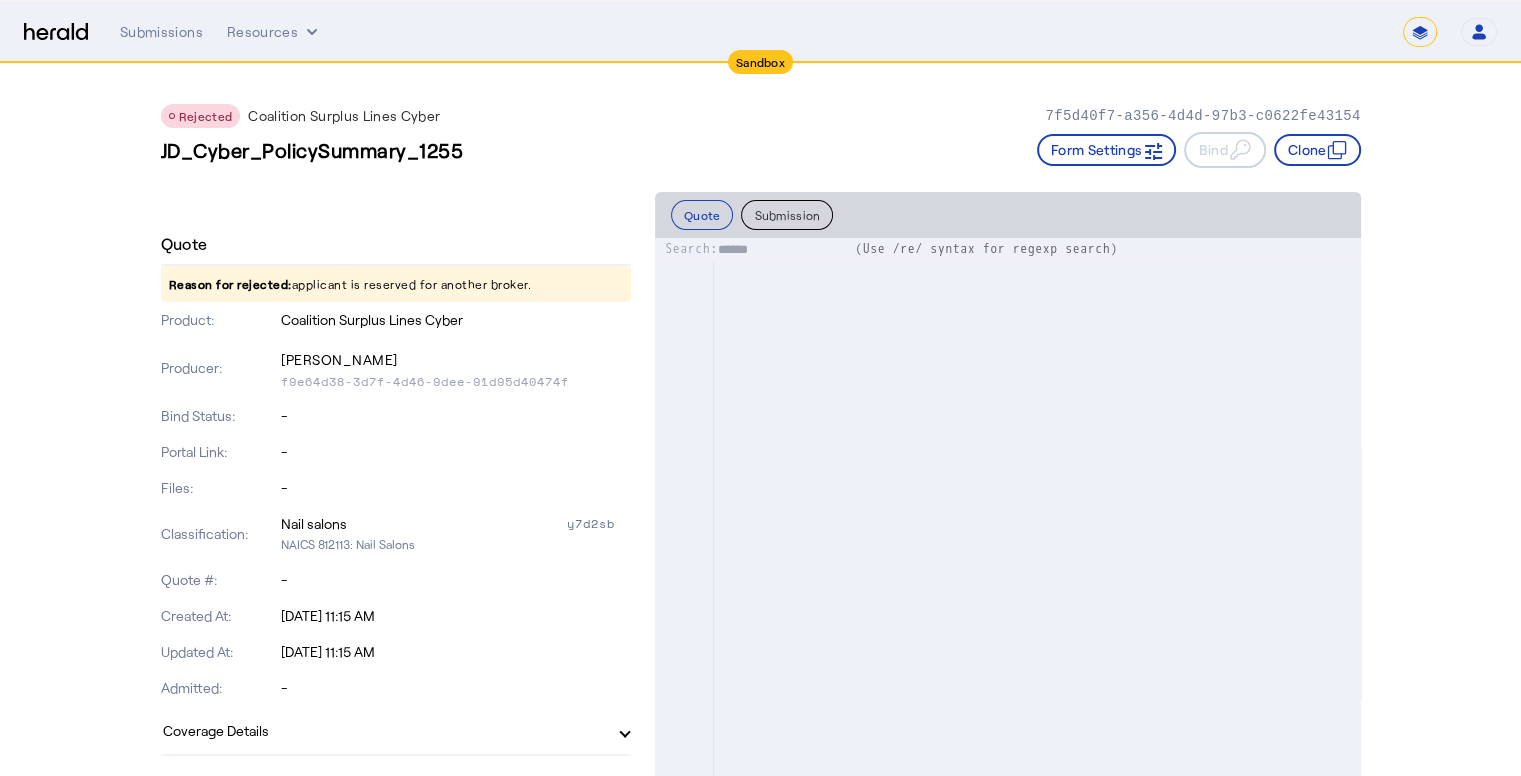 scroll, scrollTop: 20, scrollLeft: 0, axis: vertical 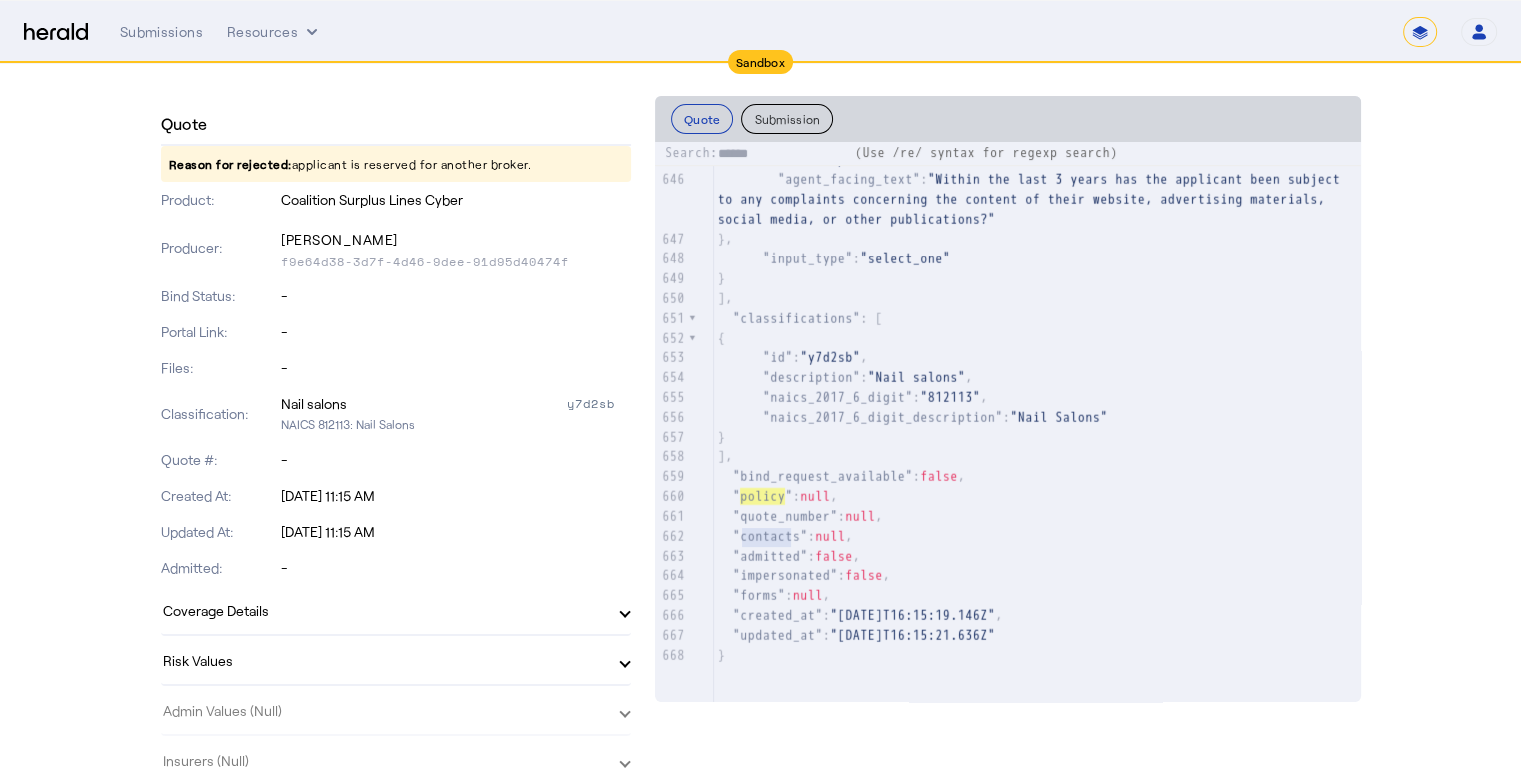 type on "**********" 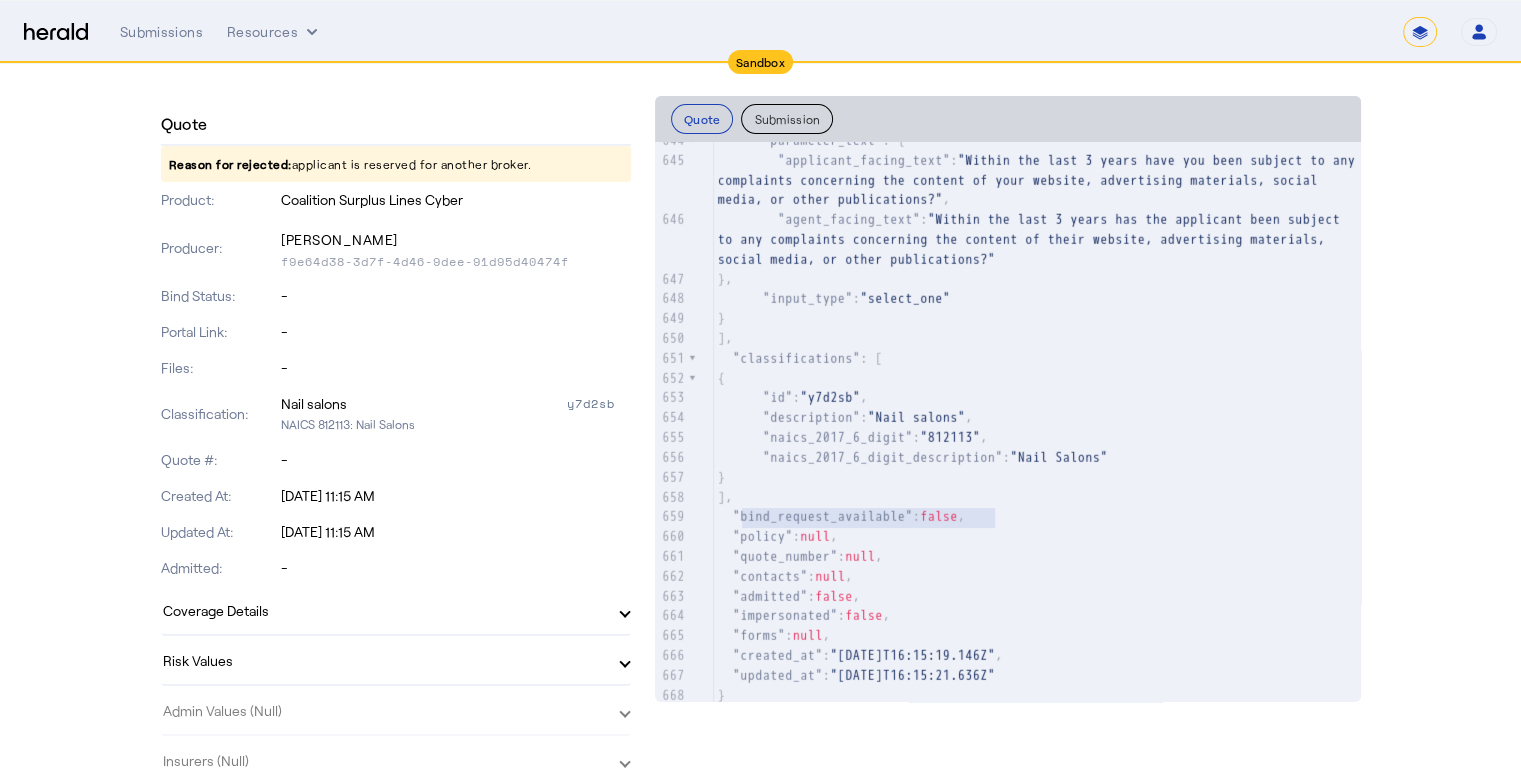 drag, startPoint x: 750, startPoint y: 500, endPoint x: 1006, endPoint y: 499, distance: 256.00195 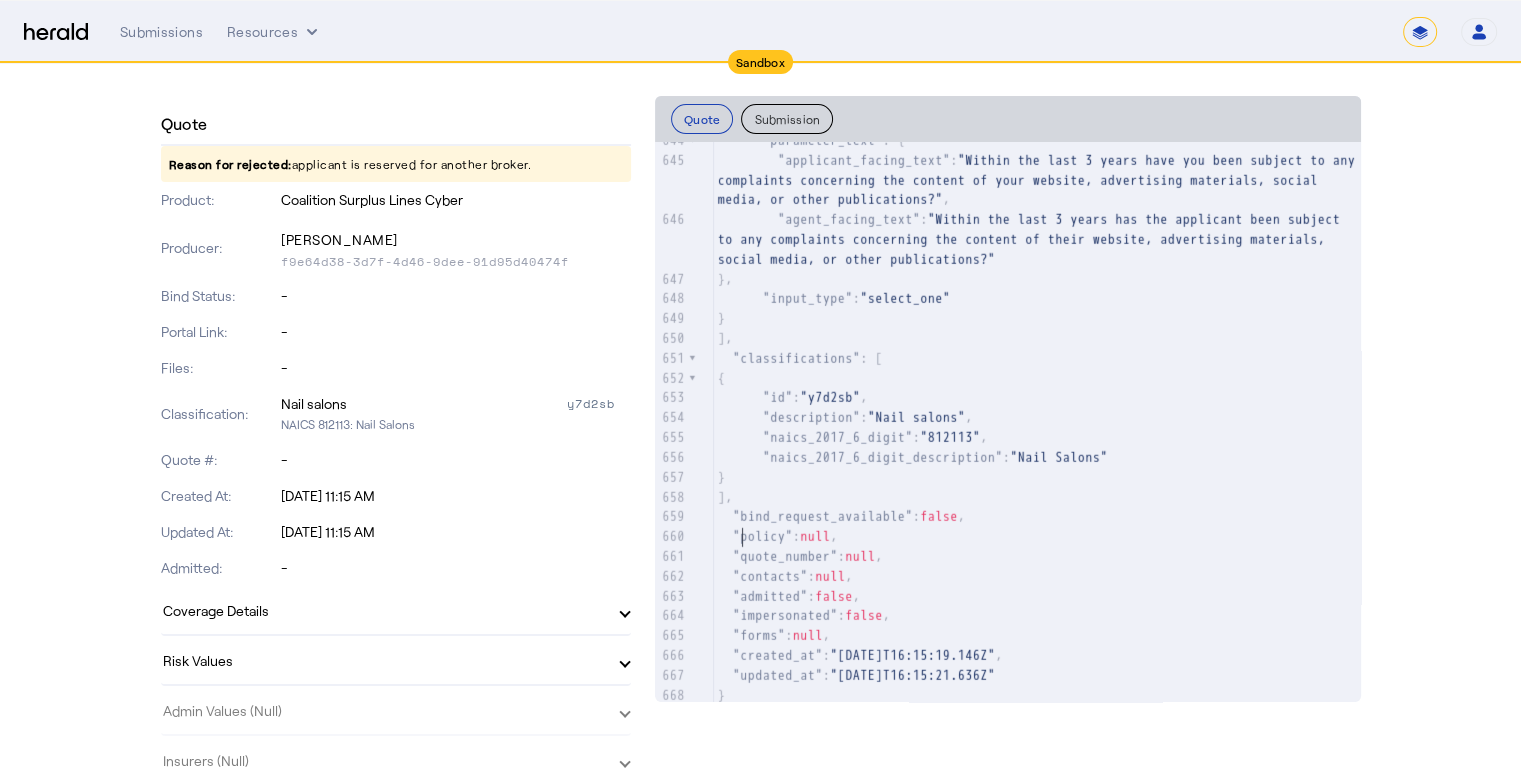 type on "**********" 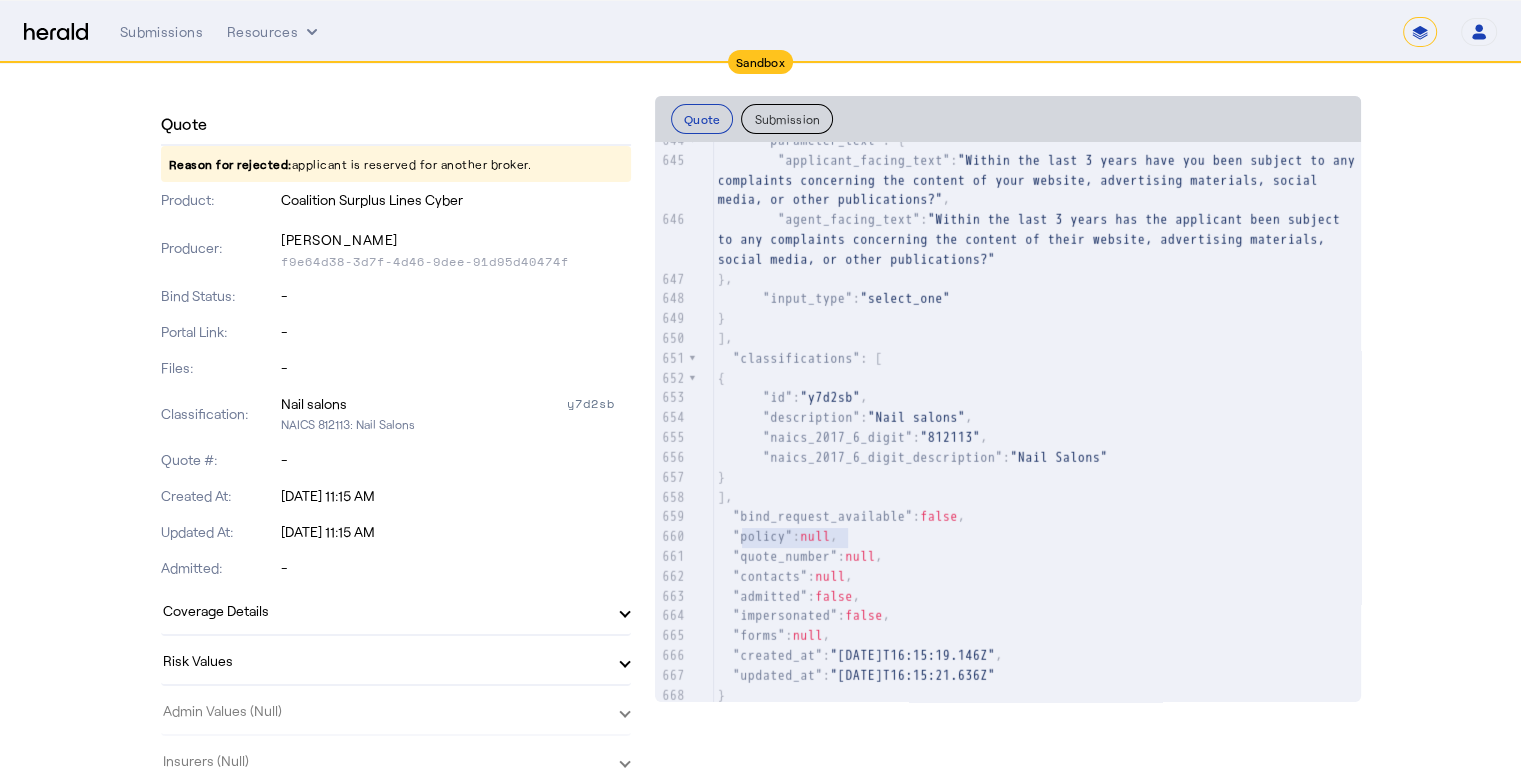 drag, startPoint x: 749, startPoint y: 521, endPoint x: 852, endPoint y: 524, distance: 103.04368 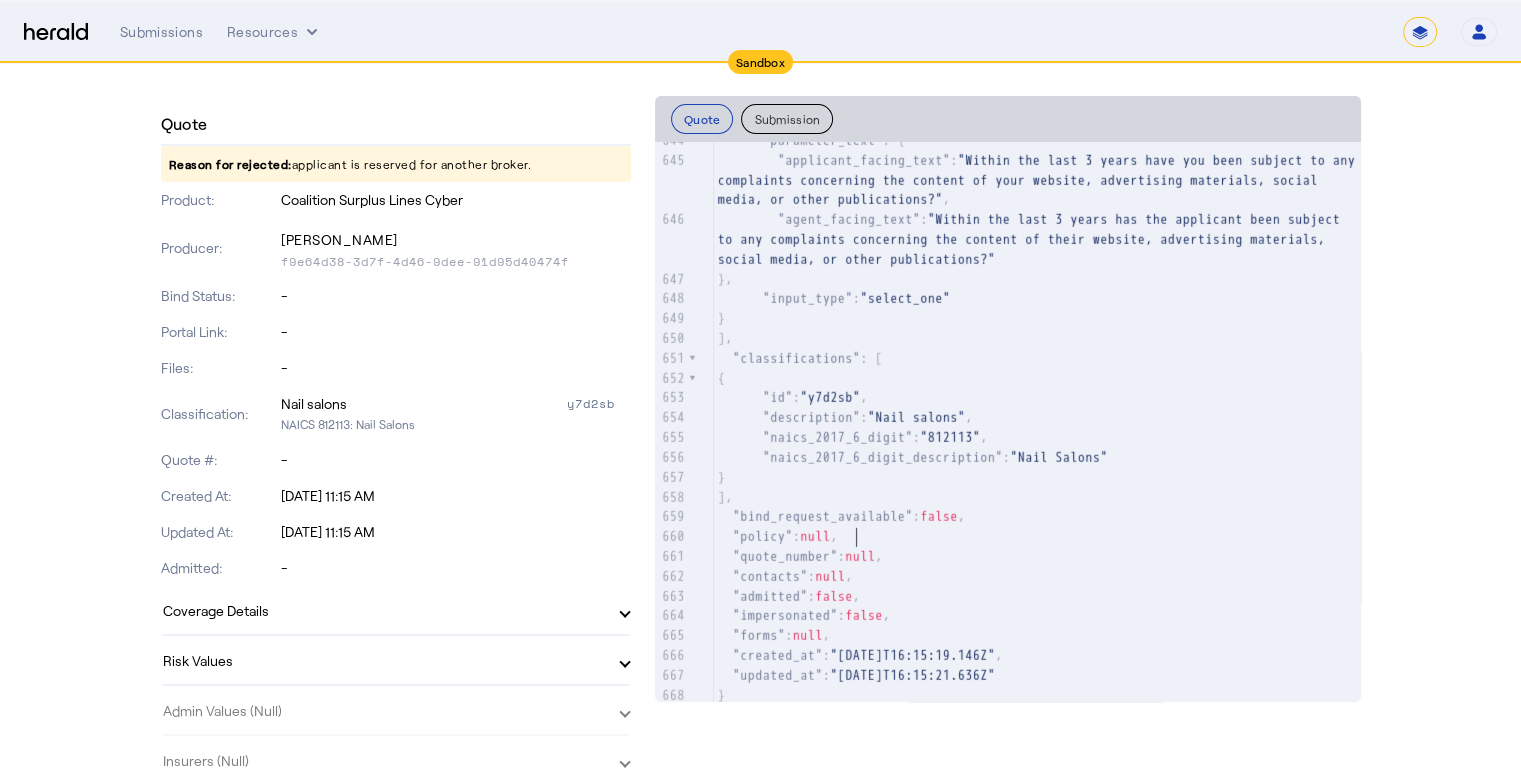 click on ""policy" :  null ," 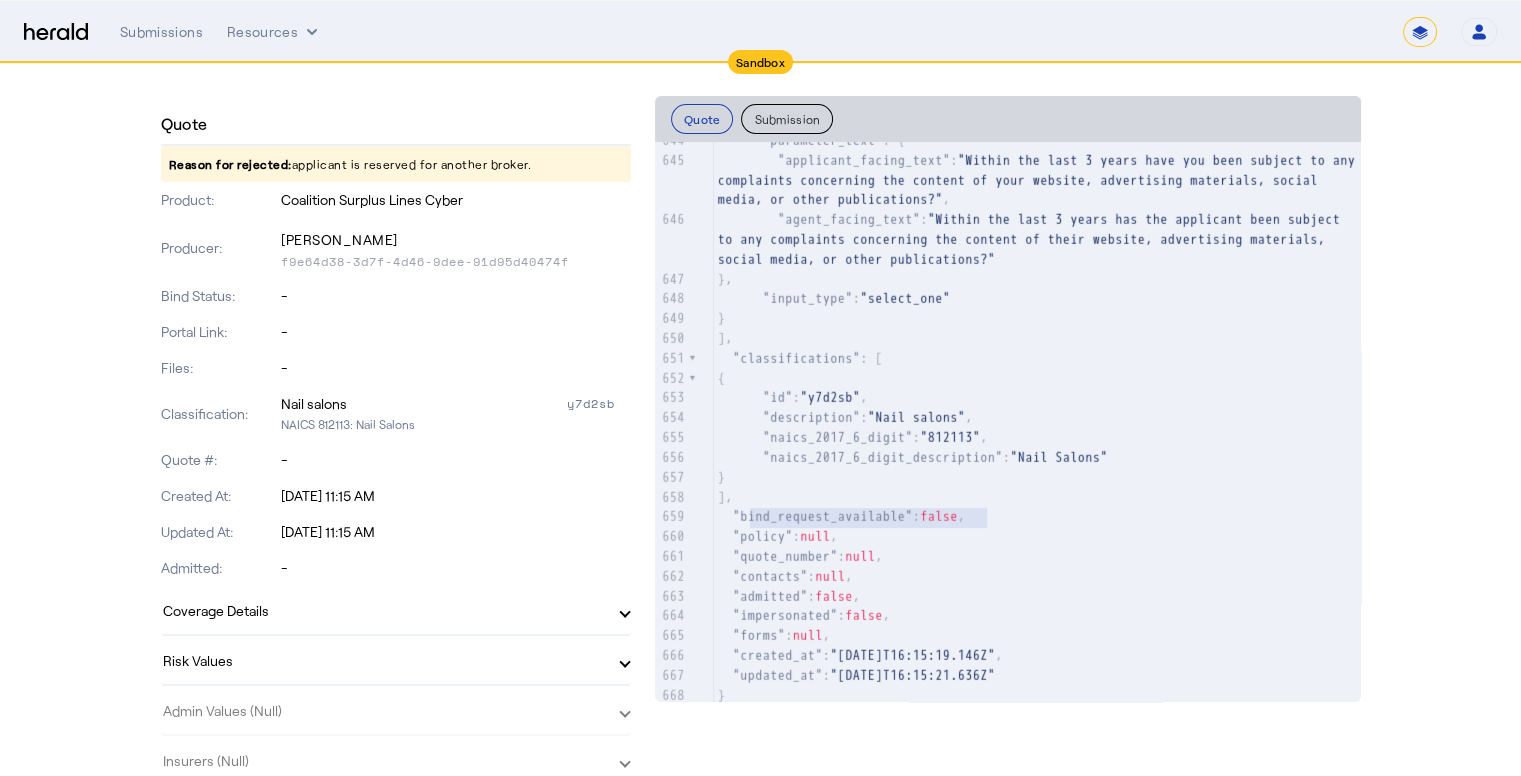 type on "**********" 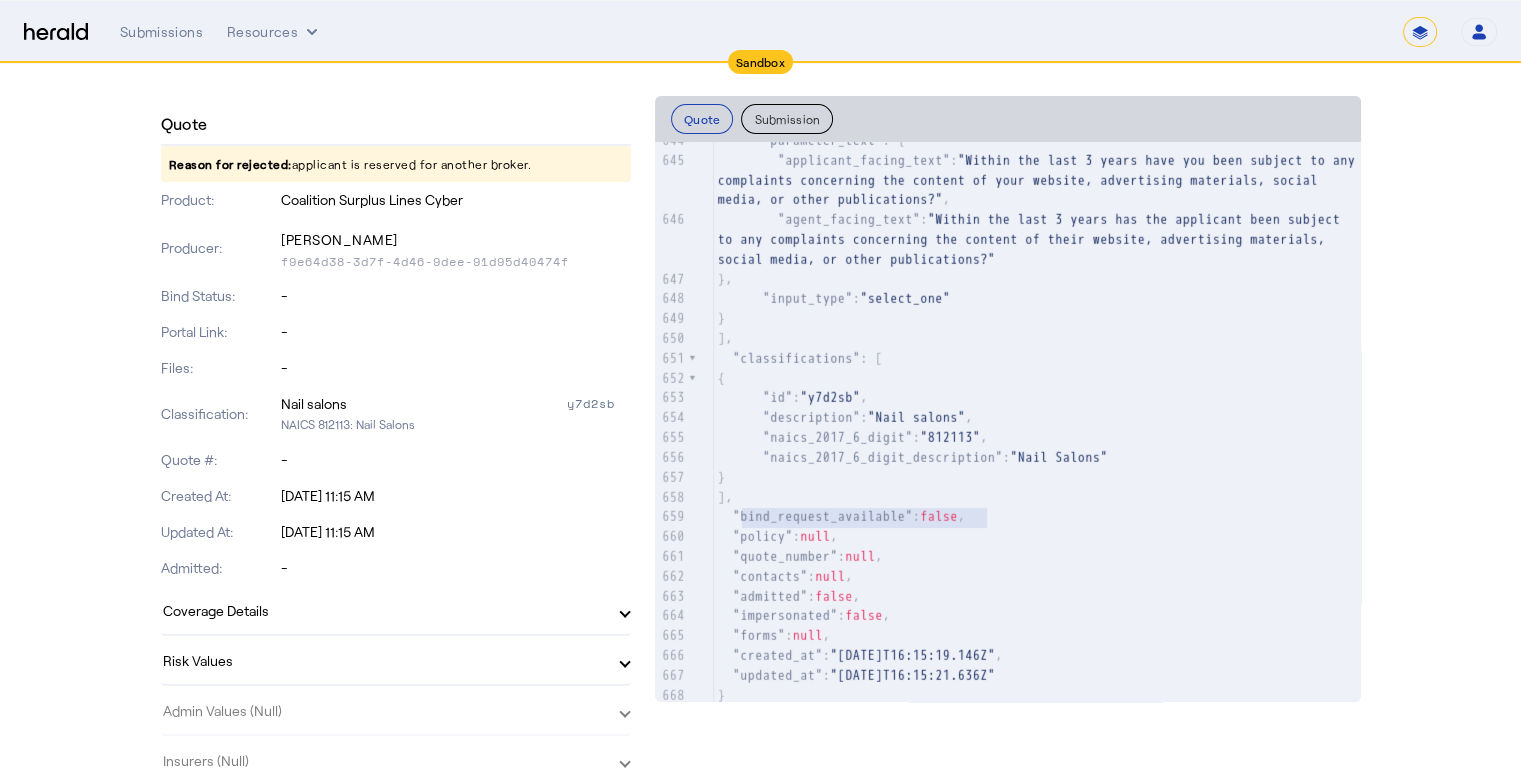 drag, startPoint x: 998, startPoint y: 501, endPoint x: 749, endPoint y: 505, distance: 249.03212 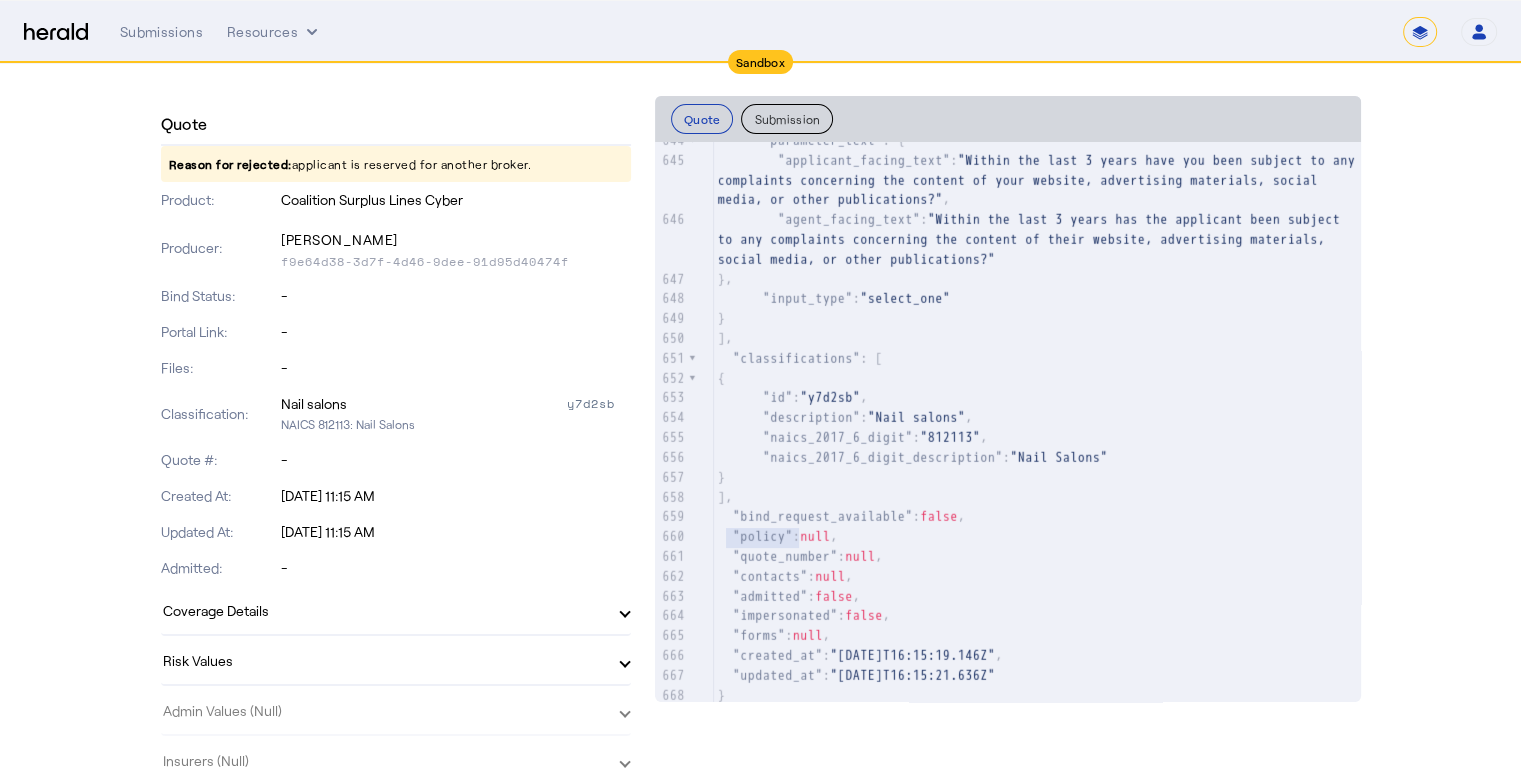 type on "**********" 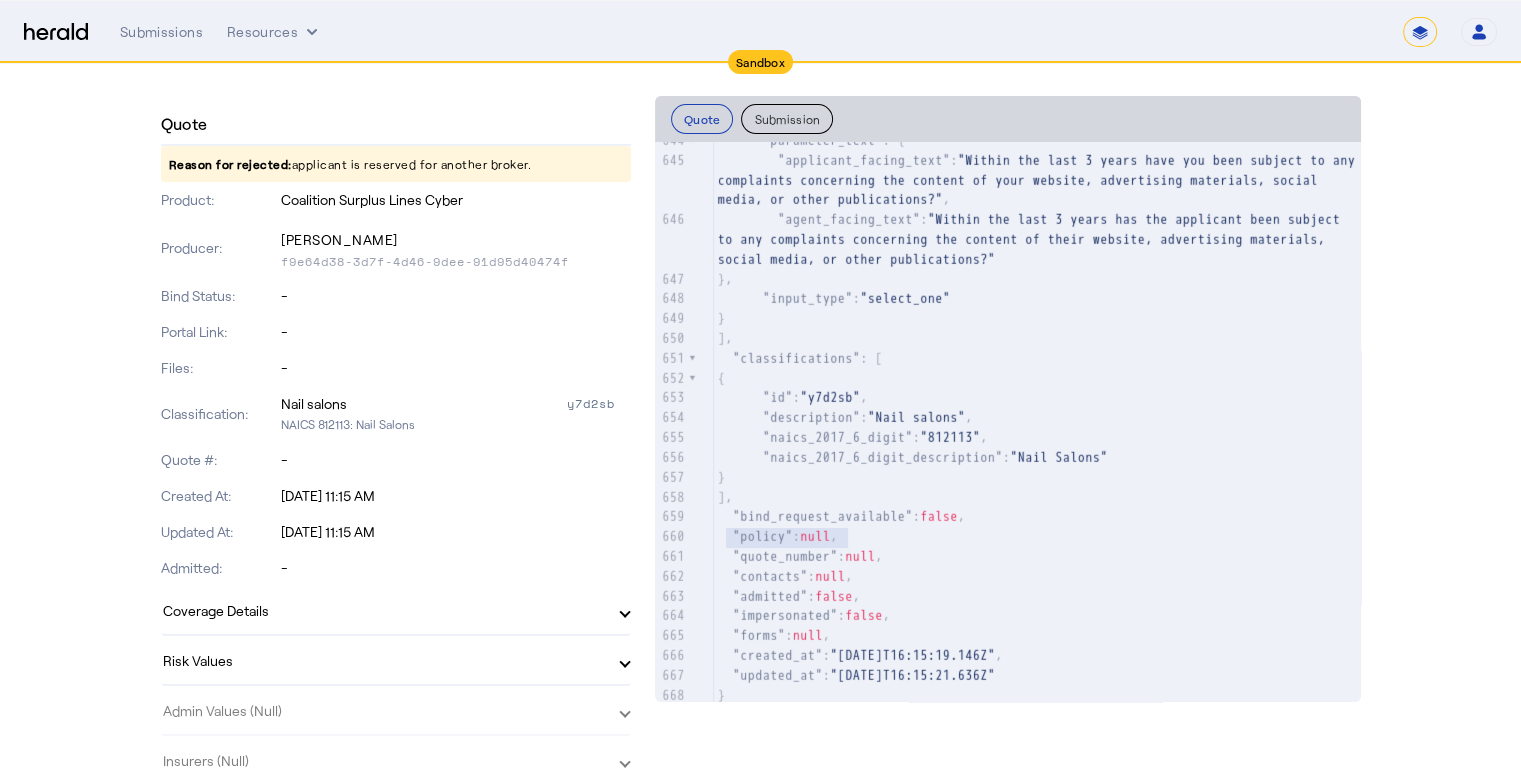 drag, startPoint x: 736, startPoint y: 519, endPoint x: 859, endPoint y: 517, distance: 123.01626 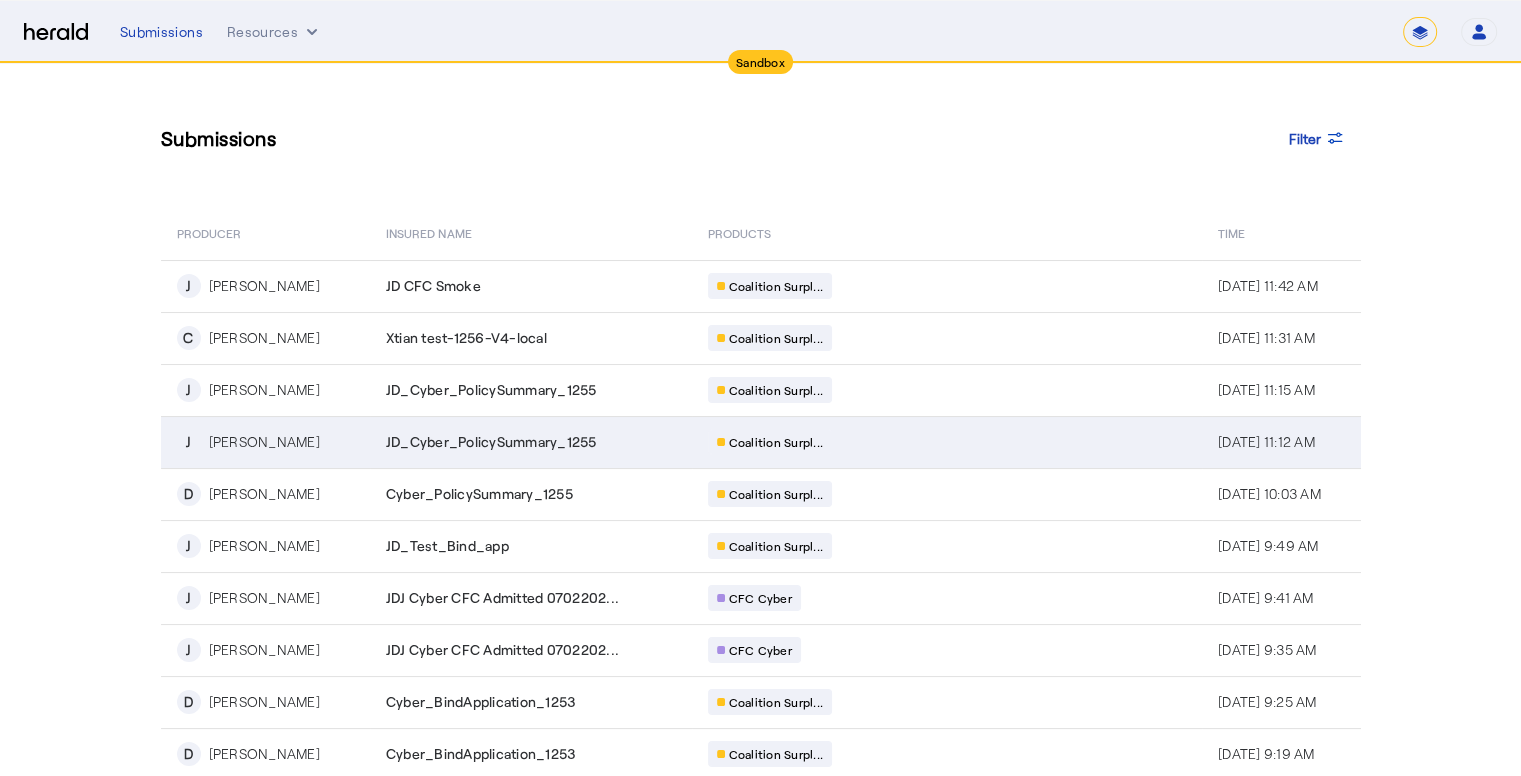 click on "JD_Cyber_PolicySummary_1255" at bounding box center (491, 442) 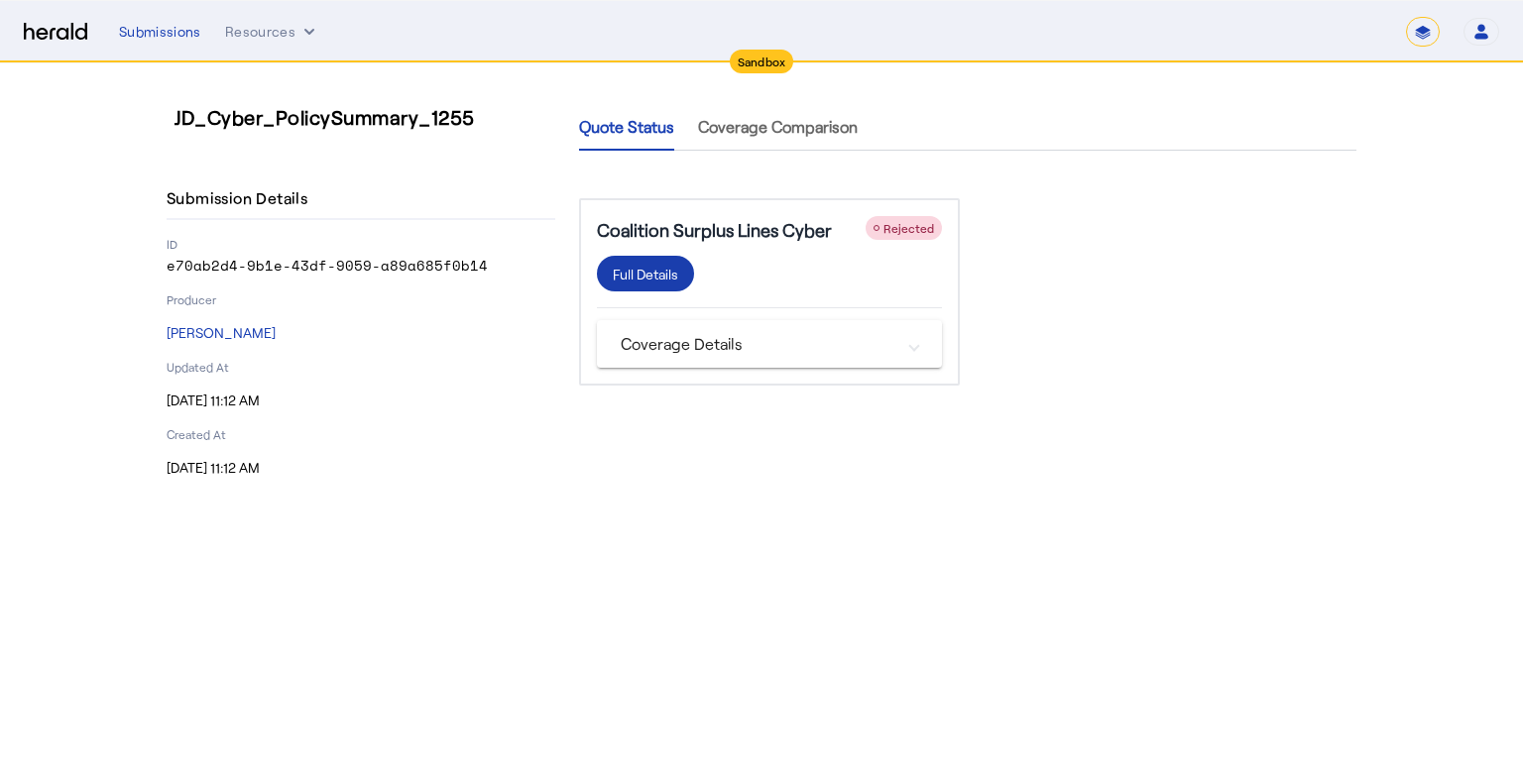 click on "Full Details" at bounding box center [645, 274] 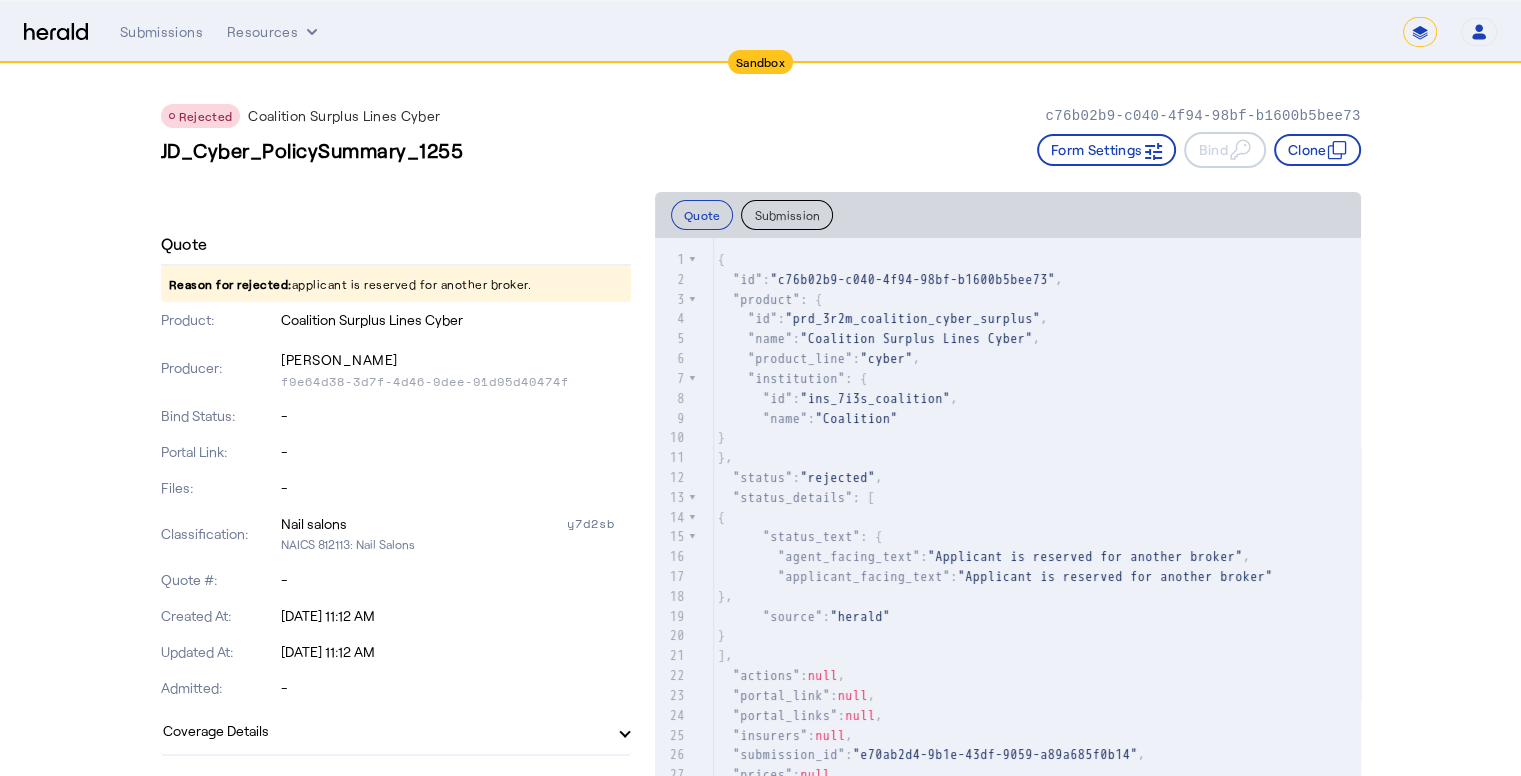click on ""institution" : {" 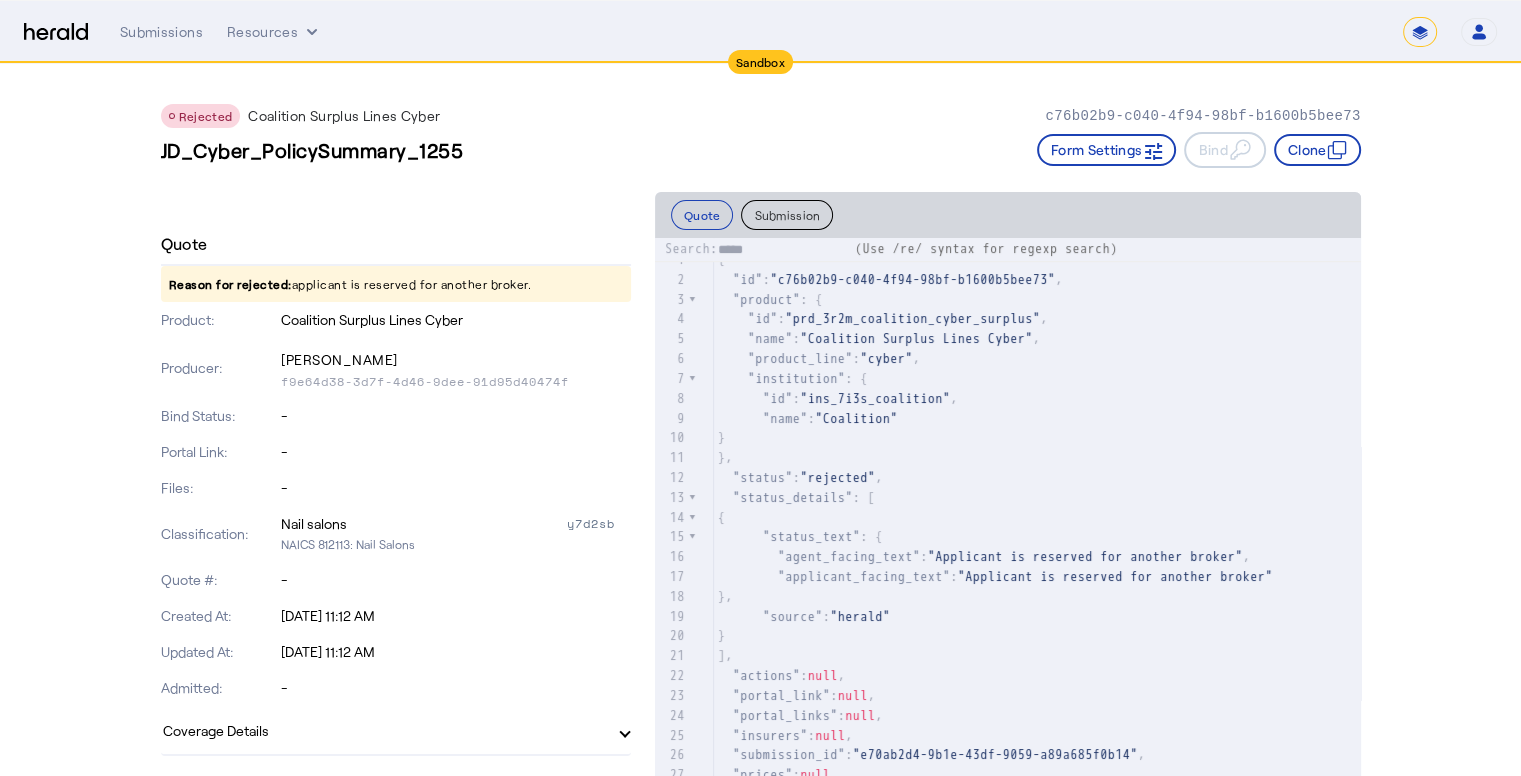 type on "******" 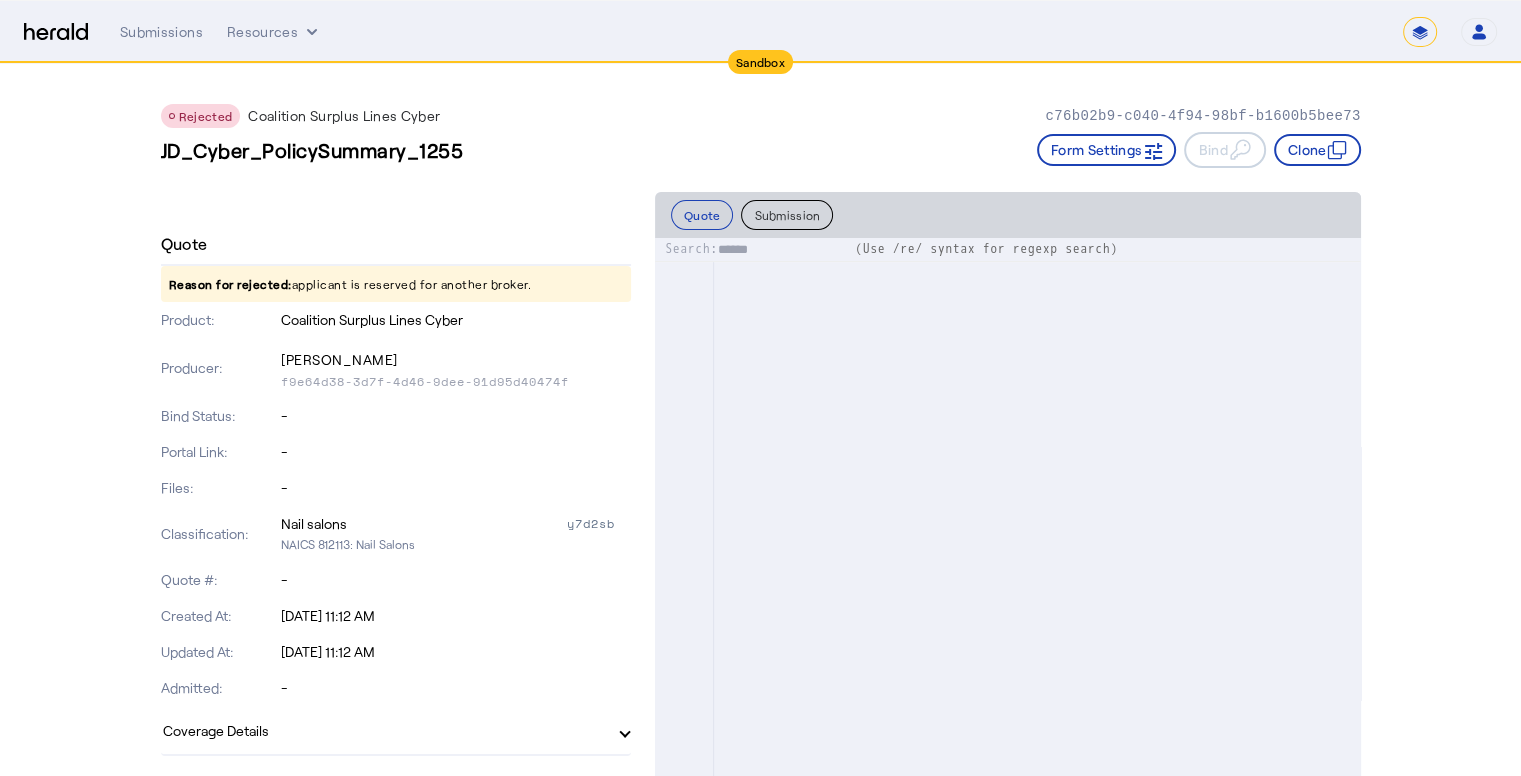 scroll, scrollTop: 20, scrollLeft: 0, axis: vertical 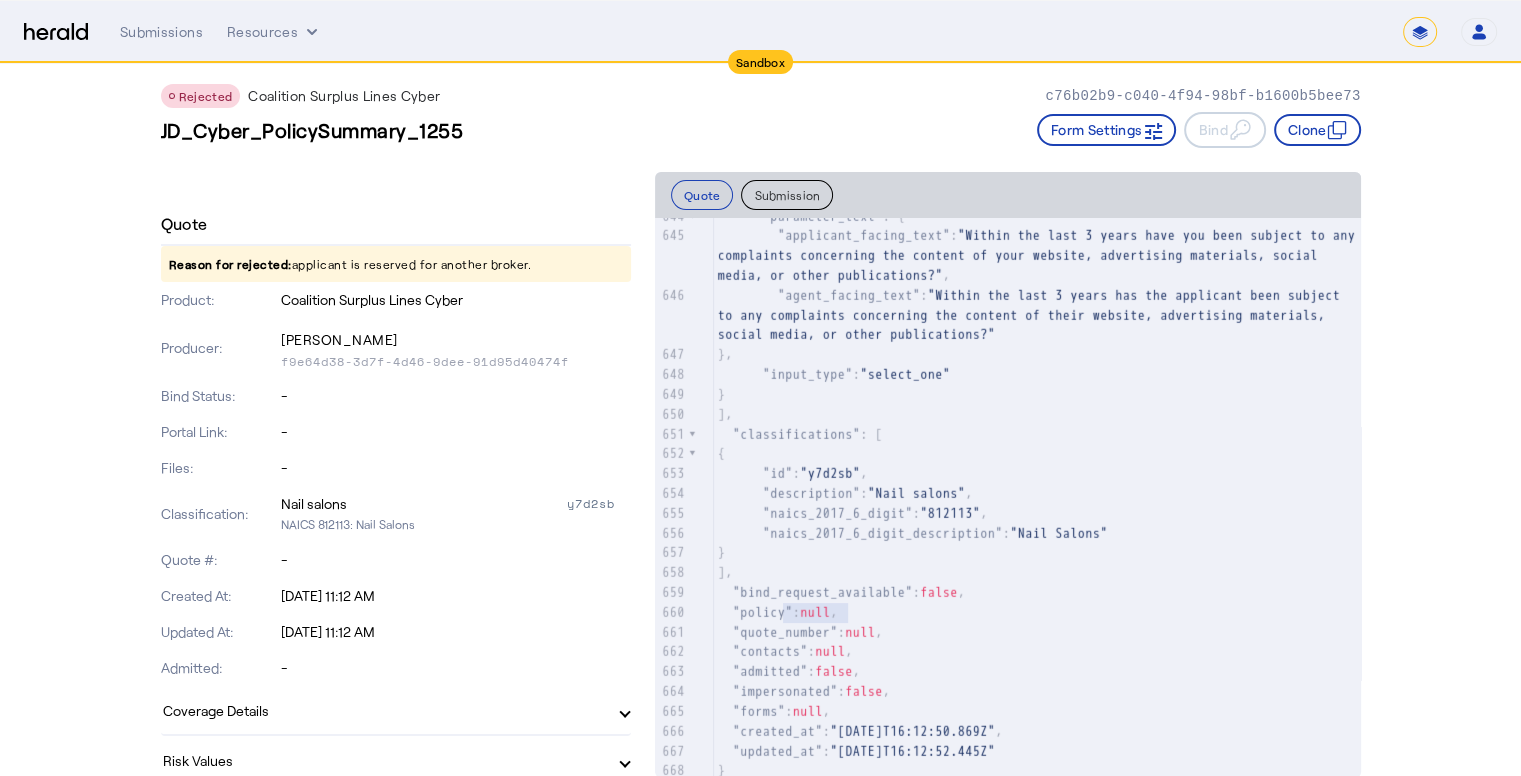 type on "**********" 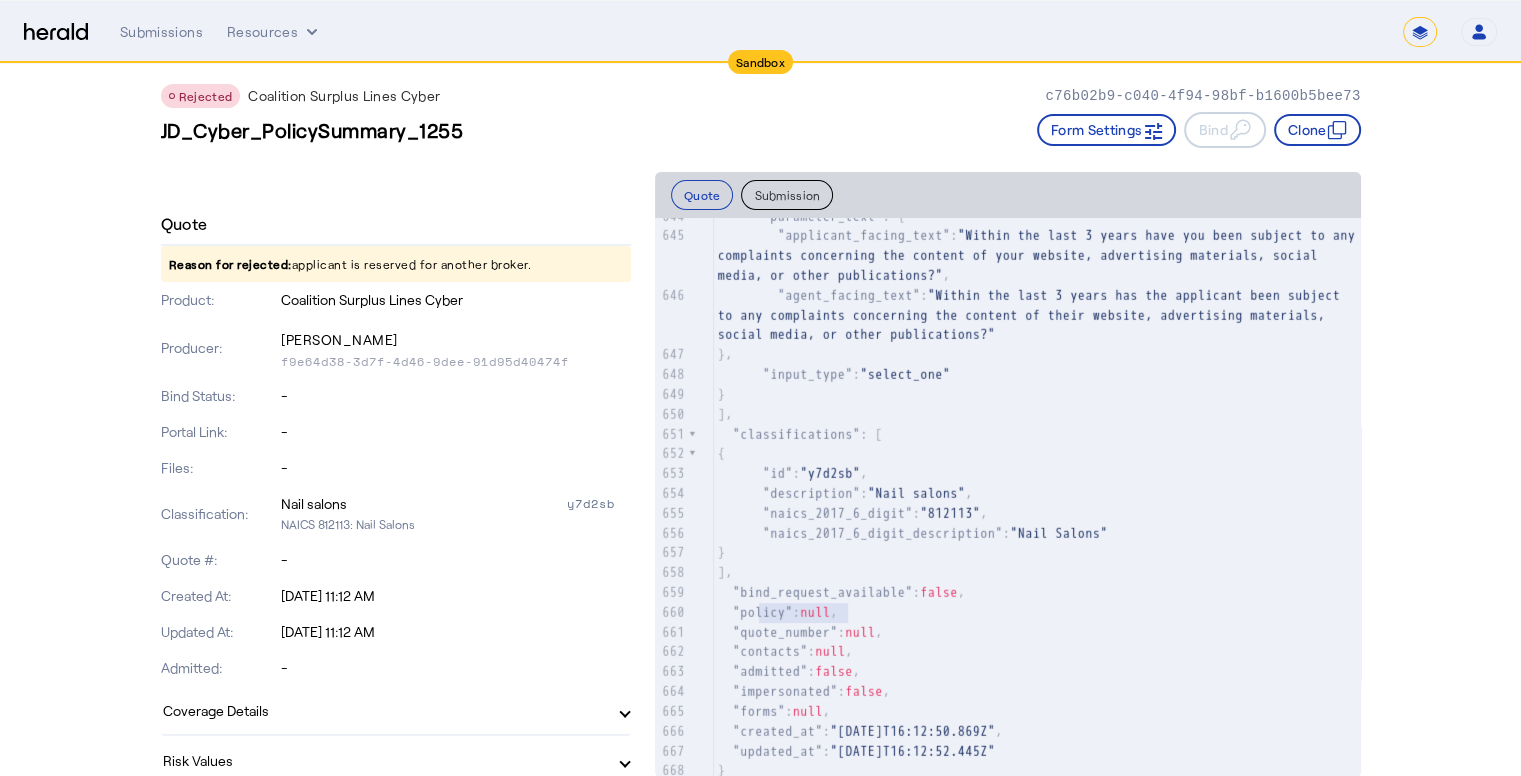 click on ""policy" :  null ," 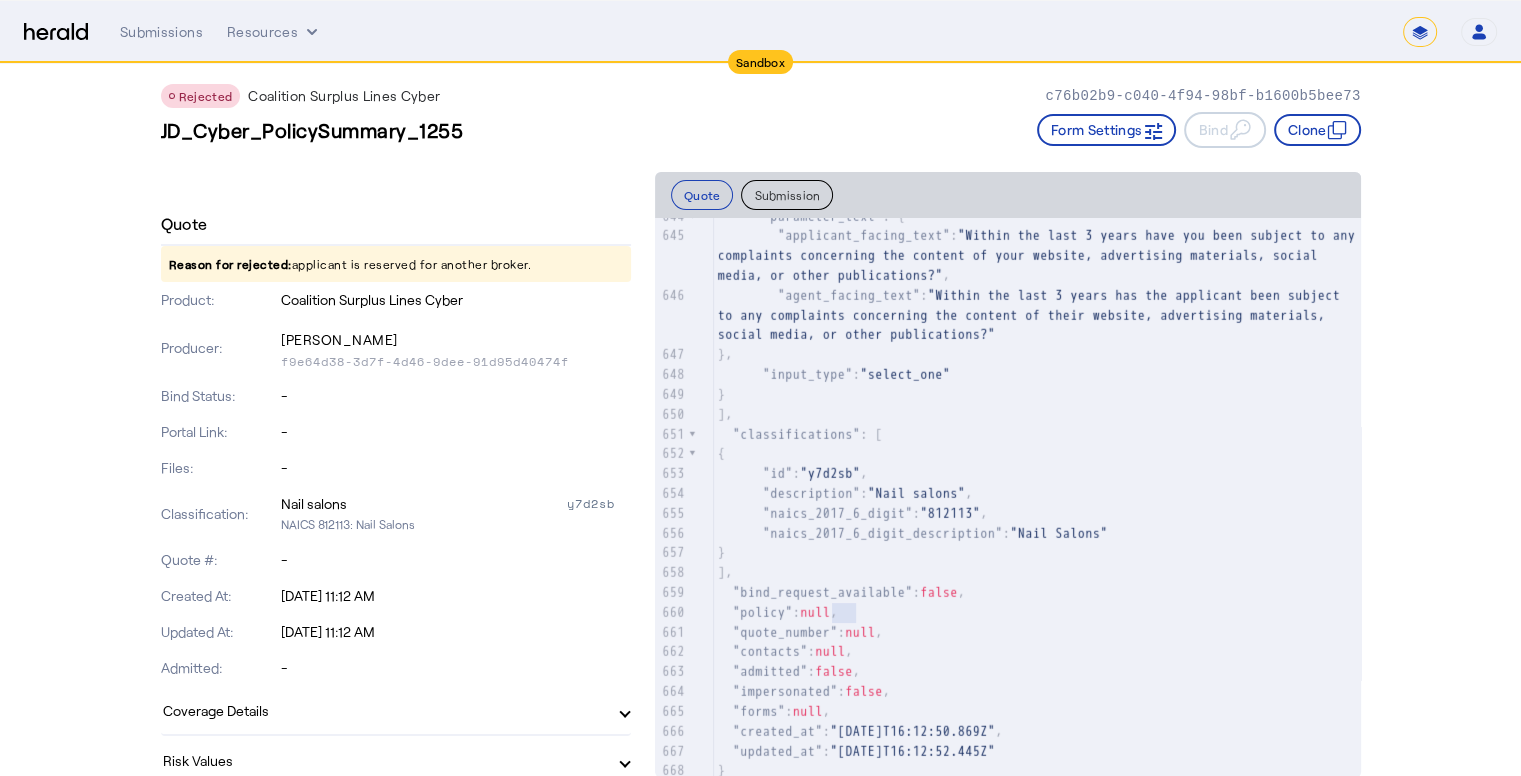 type on "**********" 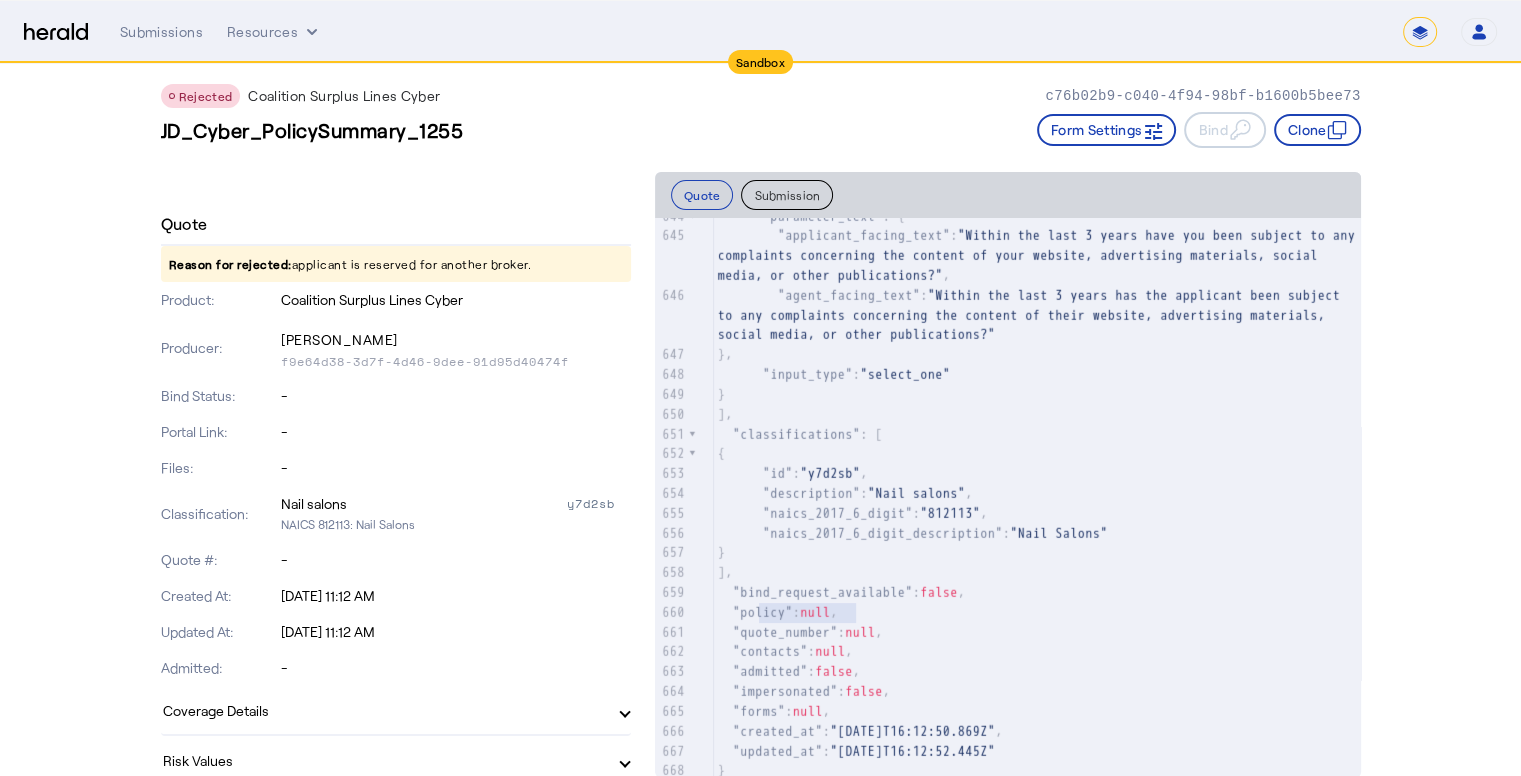 scroll, scrollTop: 120, scrollLeft: 0, axis: vertical 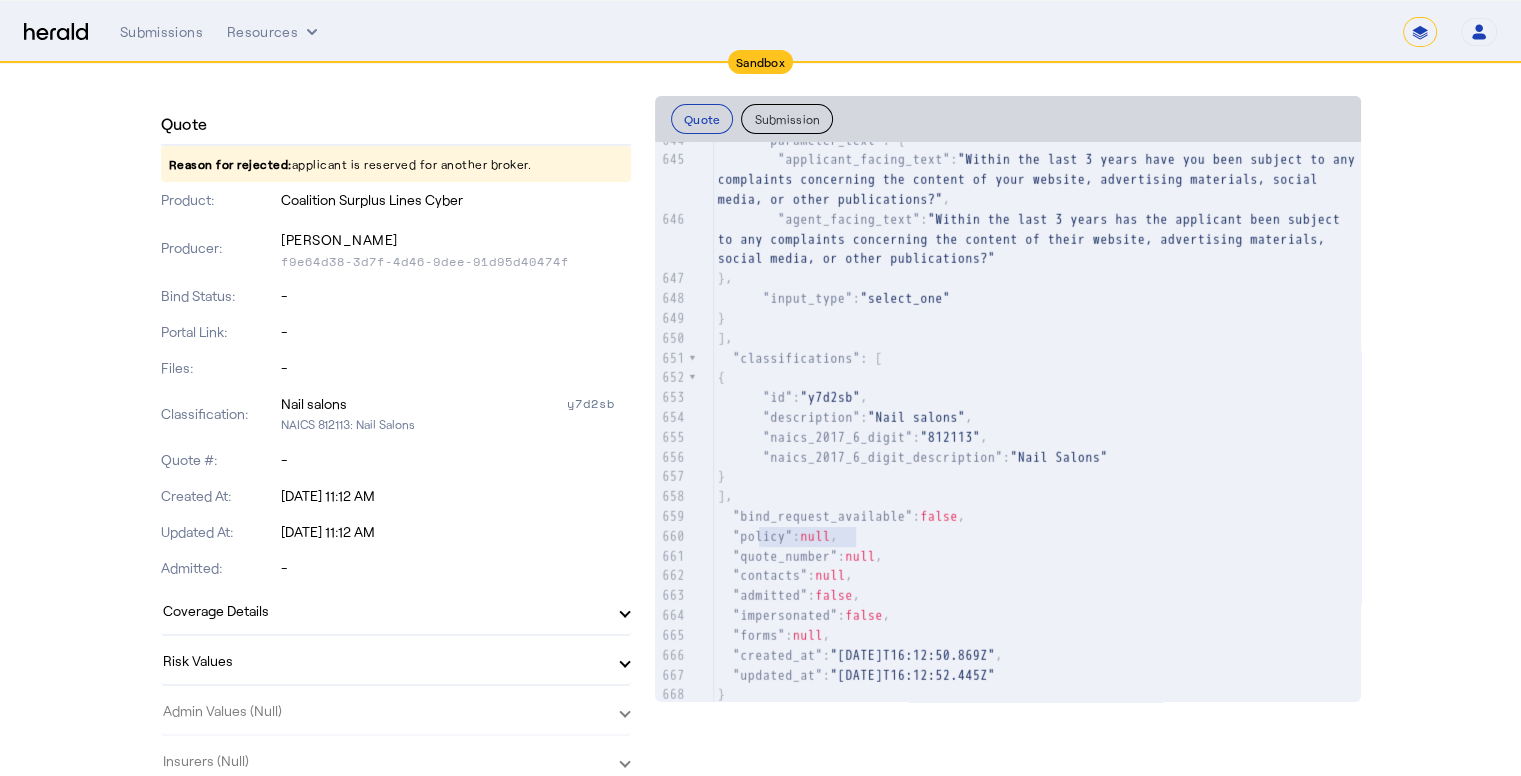 click on "Rejected  Coalition Surplus Lines Cyber   c76b02b9-c040-4f94-98bf-b1600b5bee73   JD_Cyber_PolicySummary_1255   Form Settings     Bind     Clone     Quote  Reason for rejected:  applicant is reserved for another broker.   Product:   Coalition Surplus Lines Cyber   Producer:   [PERSON_NAME]   f9e64d38-3d7f-4d46-9dee-91d95d40474f   Bind Status:   -   Portal Link:   -   Files:   -   Classification:   Nail salons   y7d2sb   NAICS 812113: Nail Salons   Quote #:   -   Created At:   [DATE] 11:12 AM   Updated At:   [DATE] 11:12 AM   Admitted:   -   Coverage Details   Amendatory Endorsement Coverage      Network Security Liability Costs Limit      Hardware Replacement Retention      Contingent Business Interruption Retention      Funds Transfer Fraud Retention      Extortion Threat Limit      Direct Business Interruption Limit      Media Liability Limit      Data Breach Liability Retention      Ransomware Event Limit      Reputational Harm Limit      Data Breach Costs Outside the Limit           -" 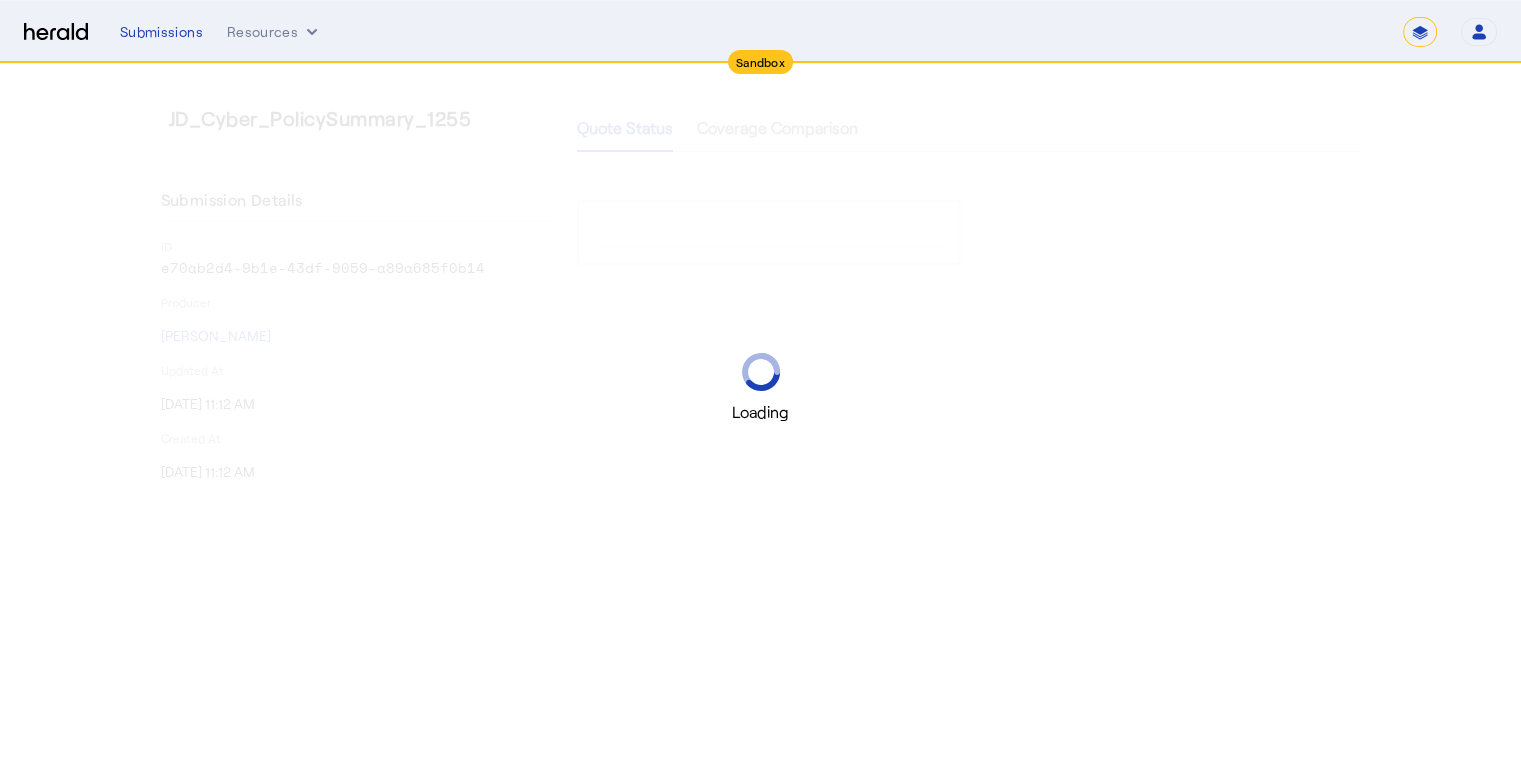 scroll, scrollTop: 0, scrollLeft: 0, axis: both 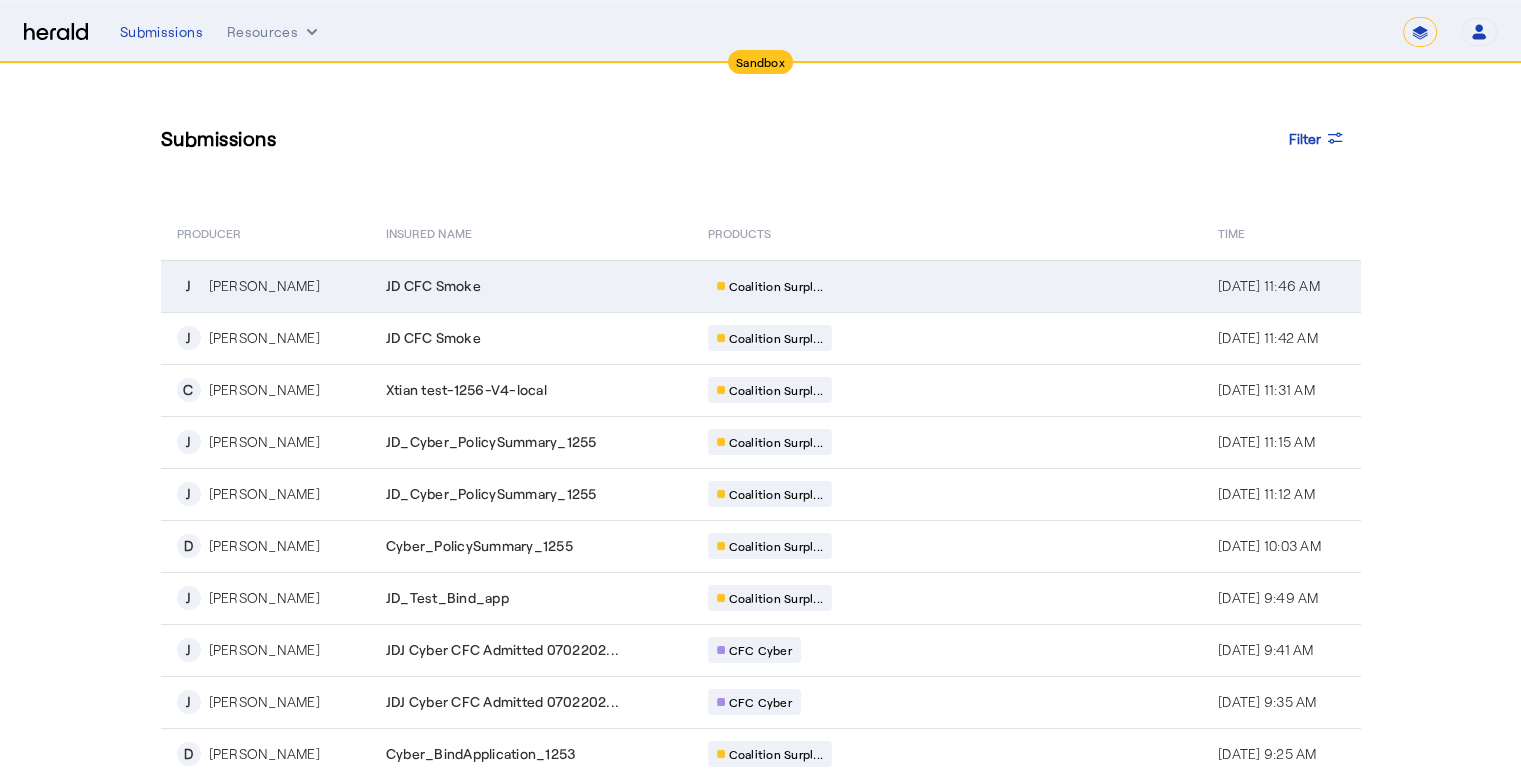 click on "JD CFC Smoke" at bounding box center [531, 286] 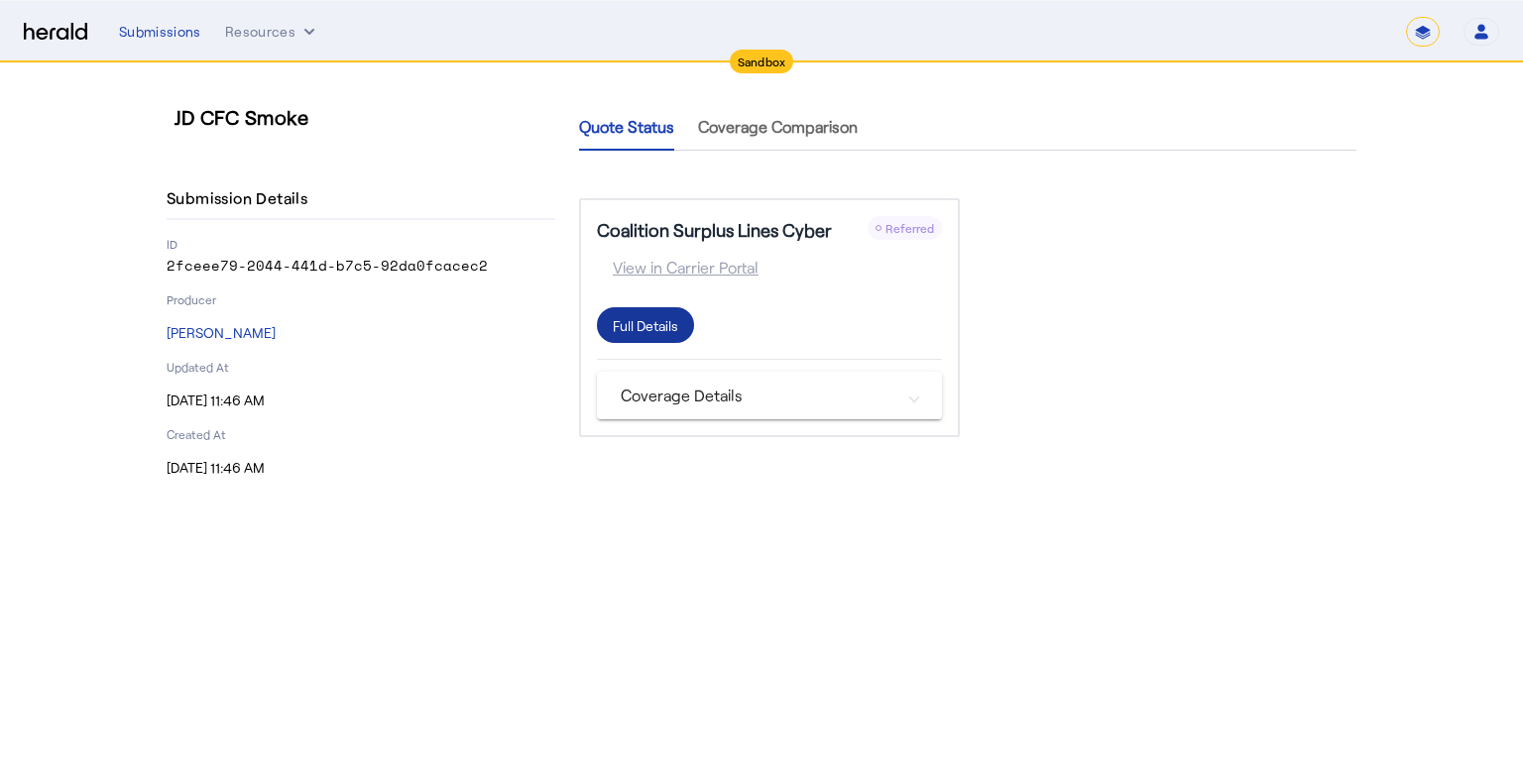 click on "Full Details" at bounding box center [645, 325] 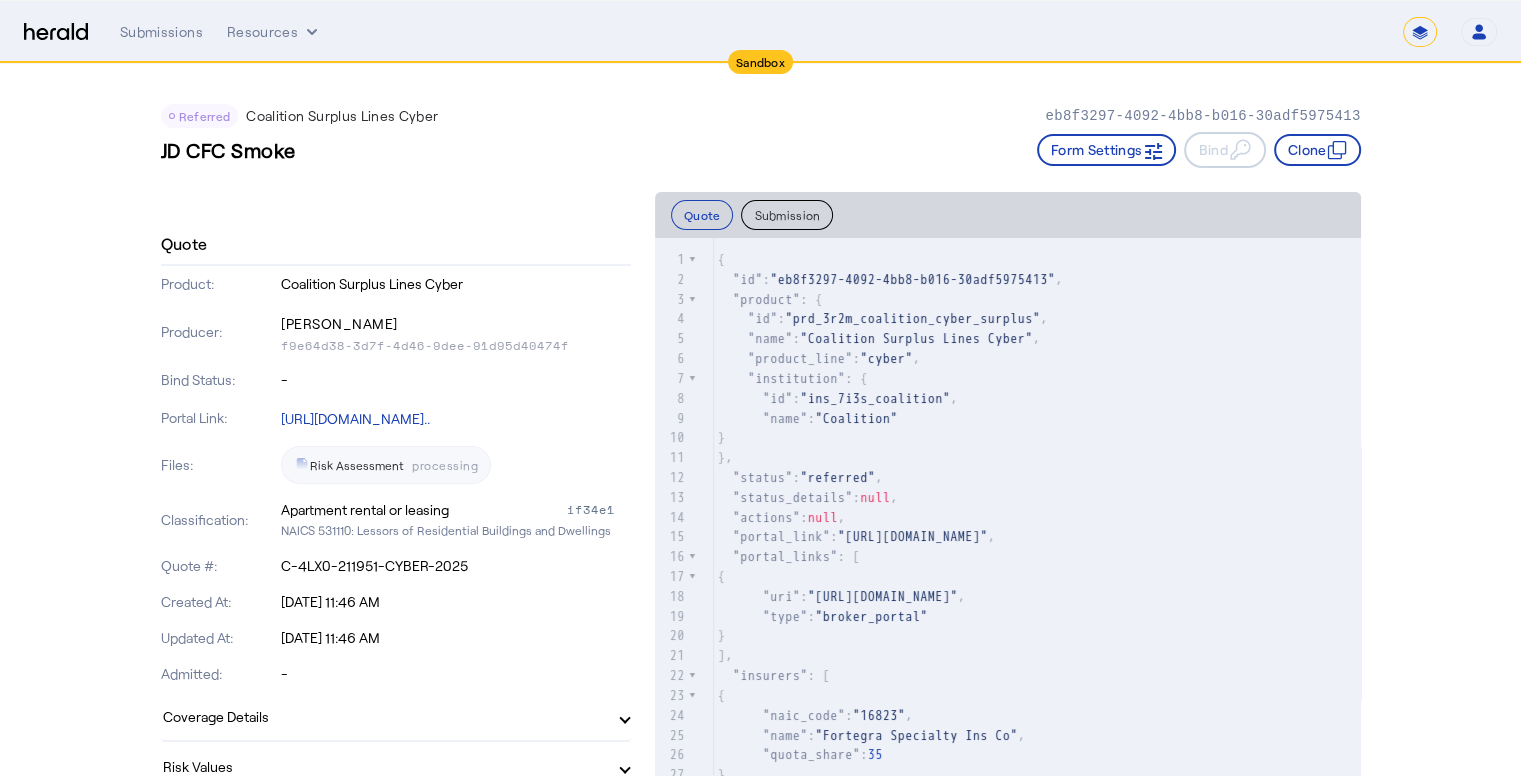 scroll, scrollTop: 179, scrollLeft: 0, axis: vertical 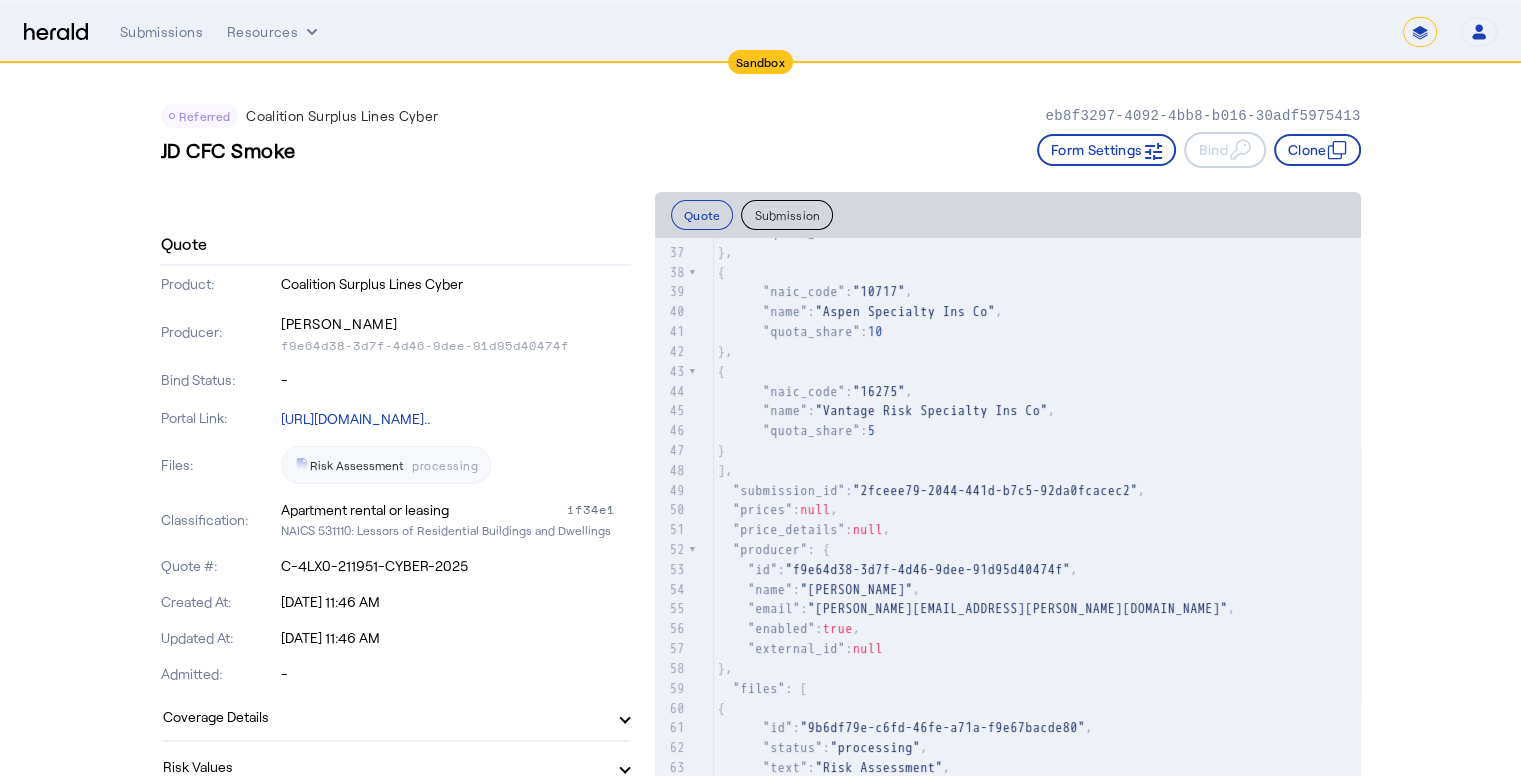 click on ""16275"" 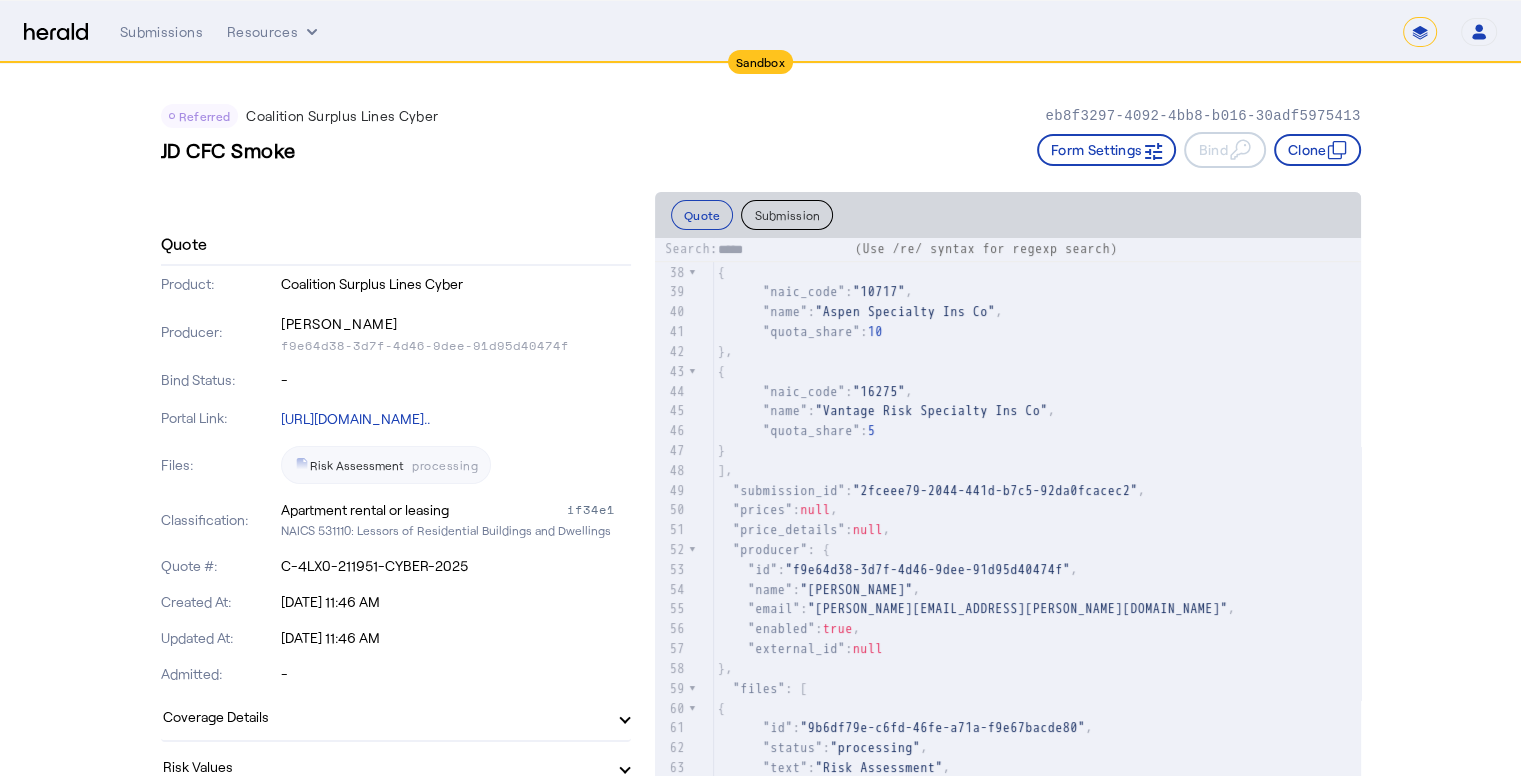 type on "******" 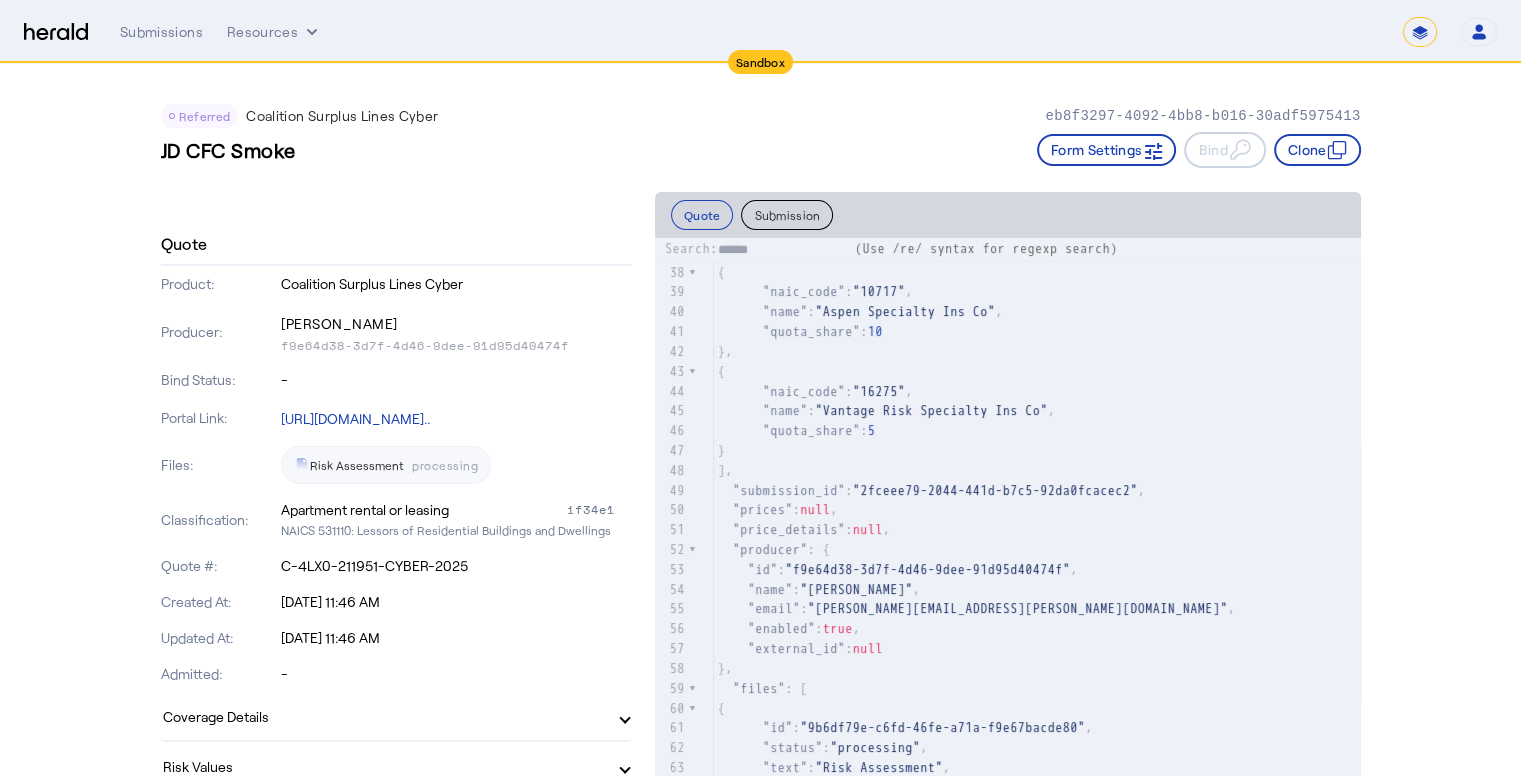 scroll, scrollTop: 20, scrollLeft: 0, axis: vertical 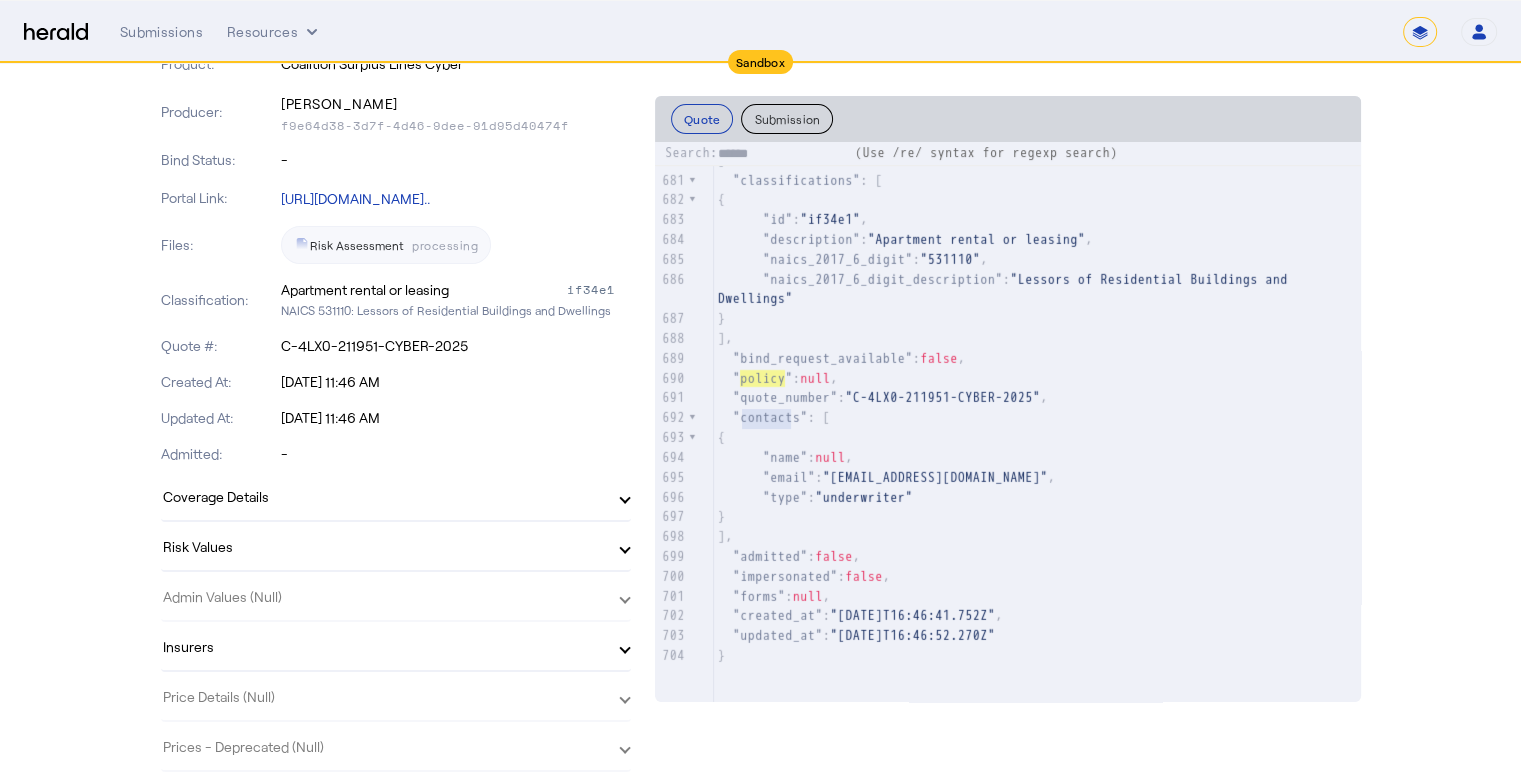type on "******" 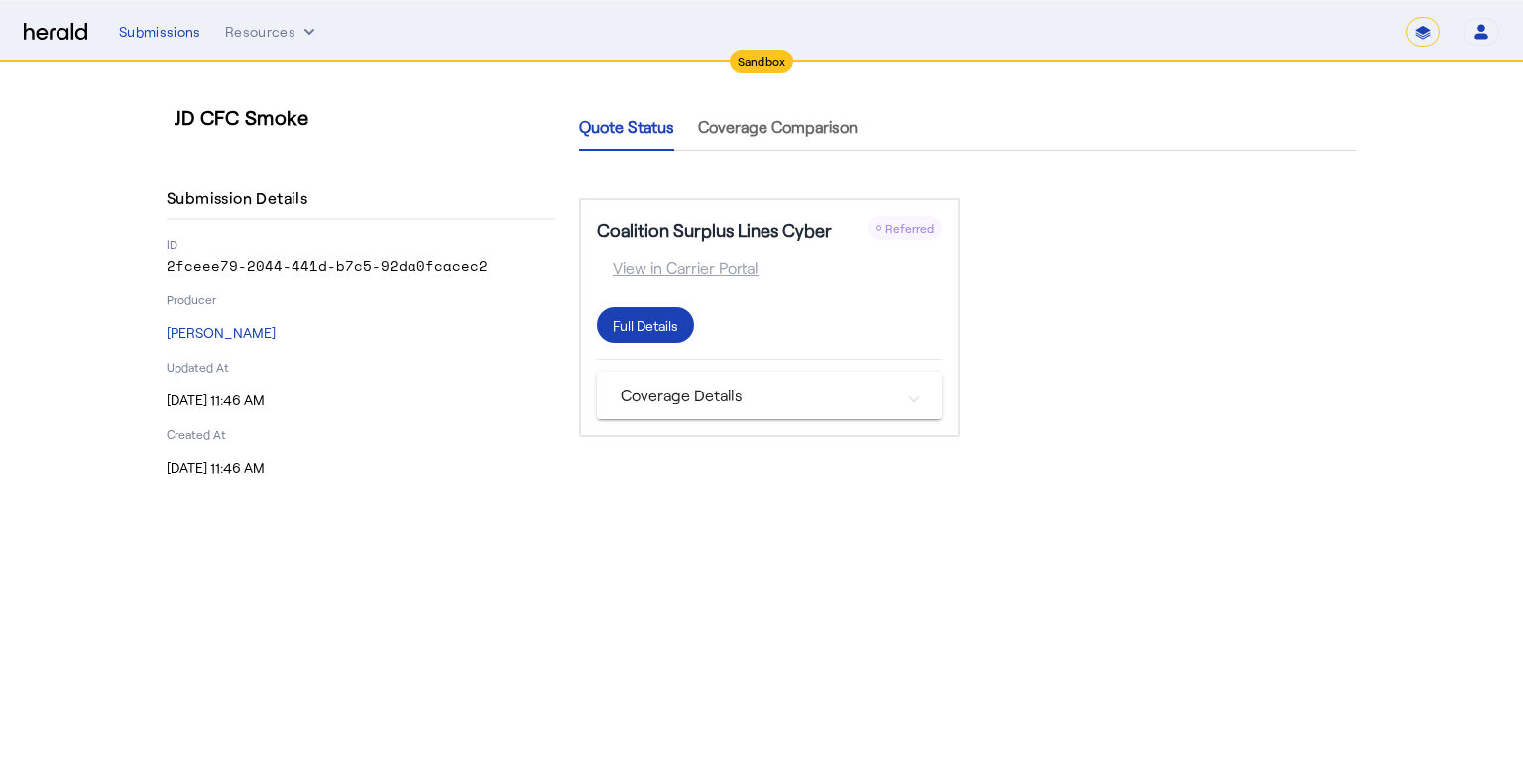 click on "Coverage Details" at bounding box center [758, 395] 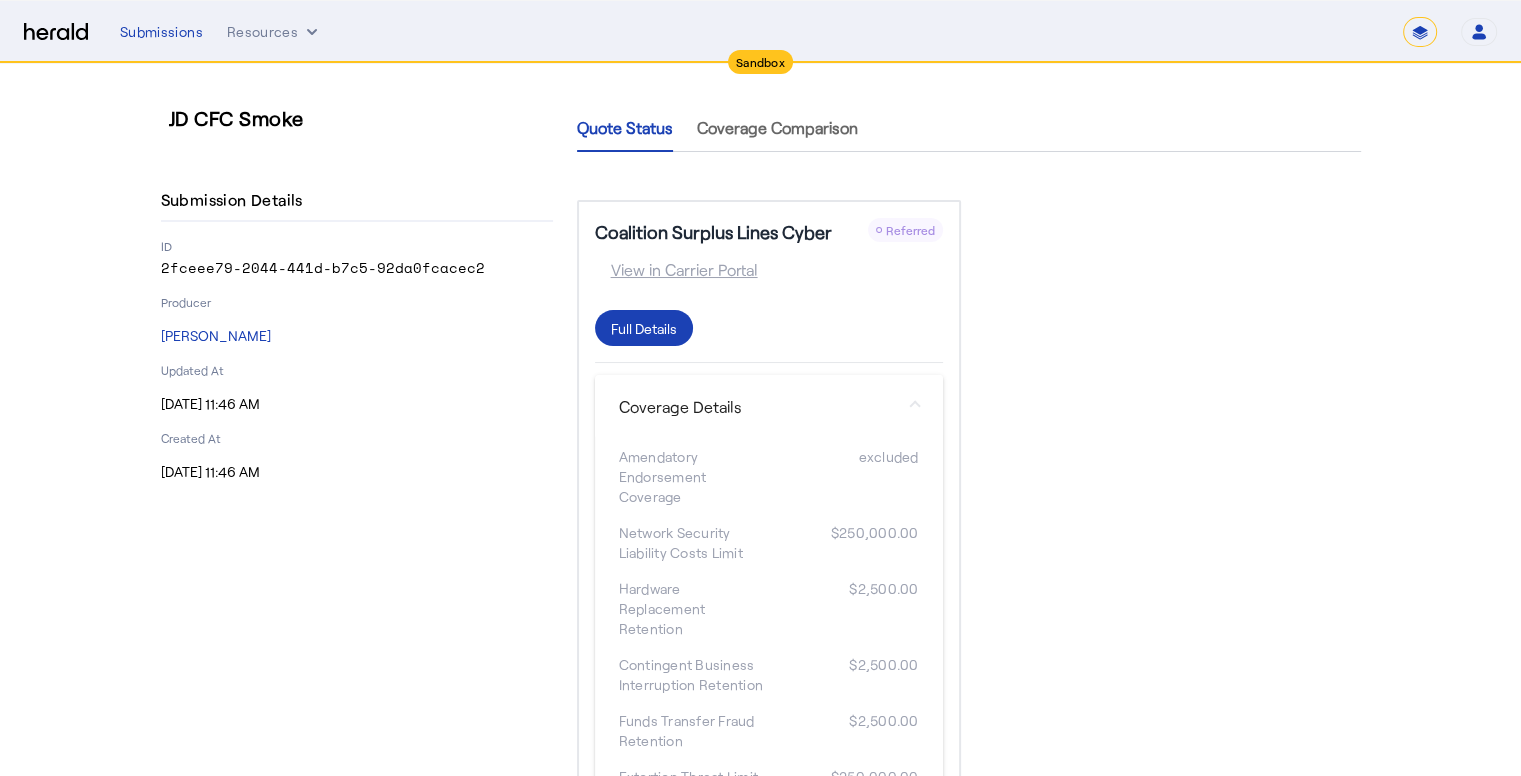 click on "Coverage Details" at bounding box center (769, 407) 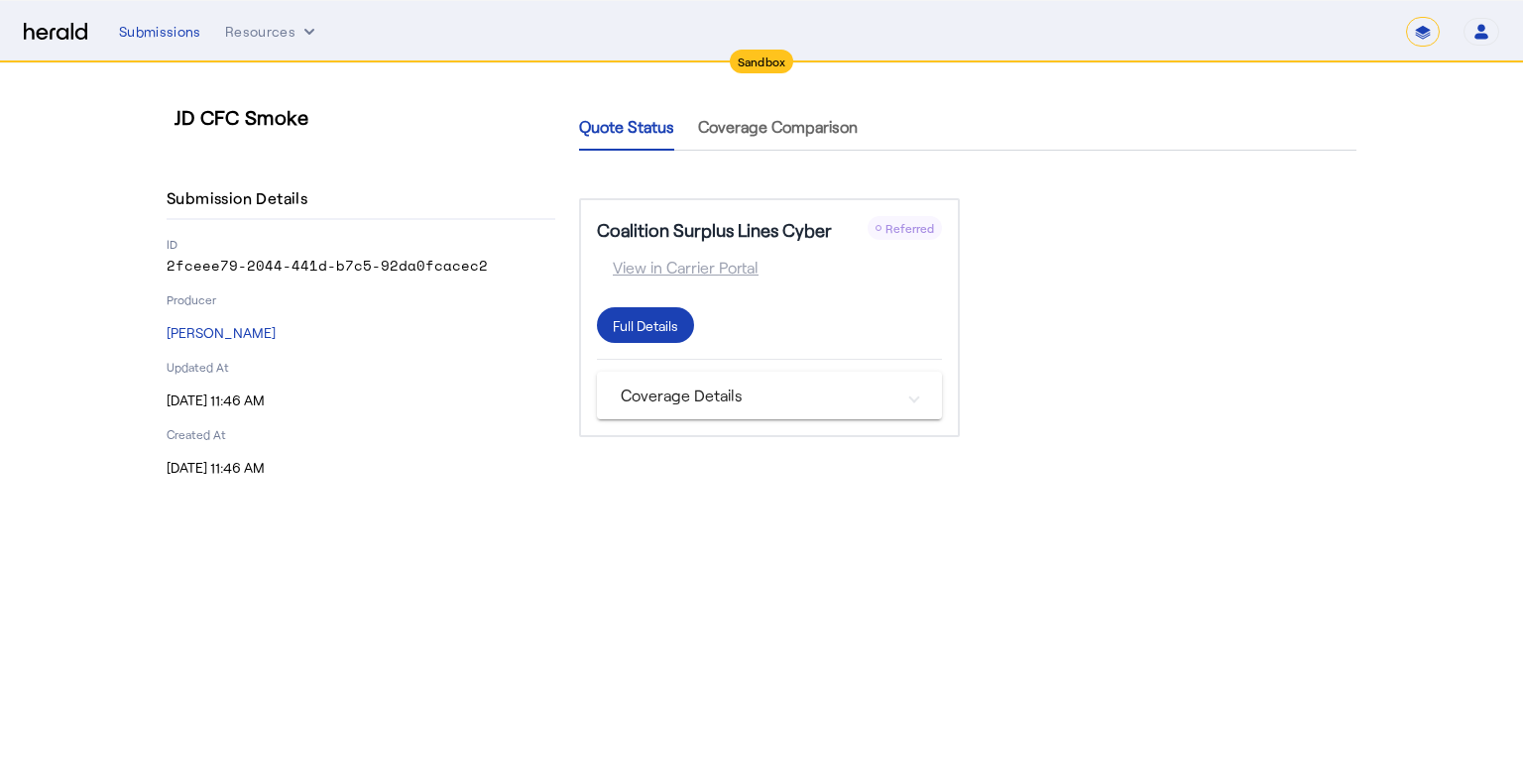 click on "View in Carrier Portal" 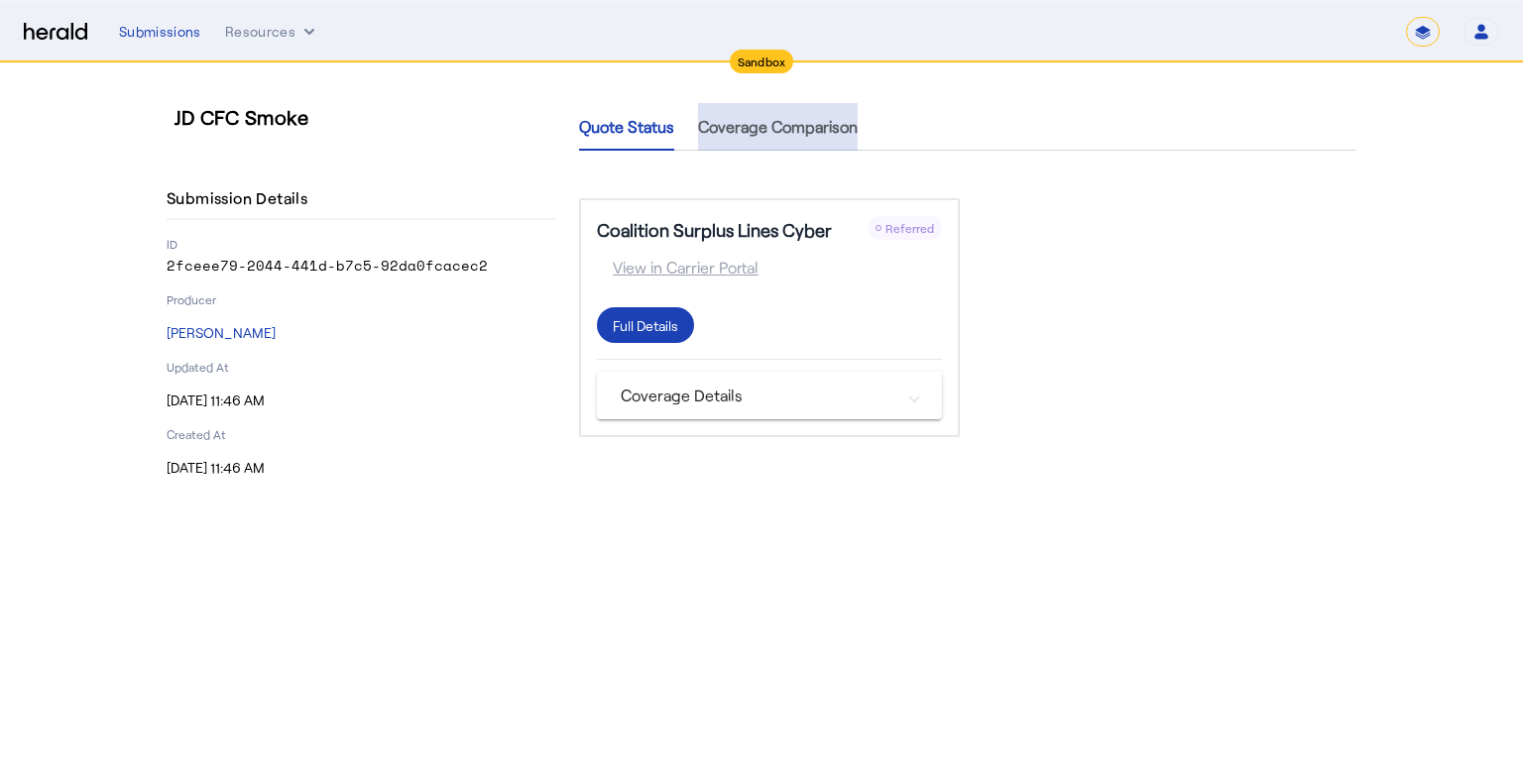 click on "Coverage Comparison" at bounding box center [777, 127] 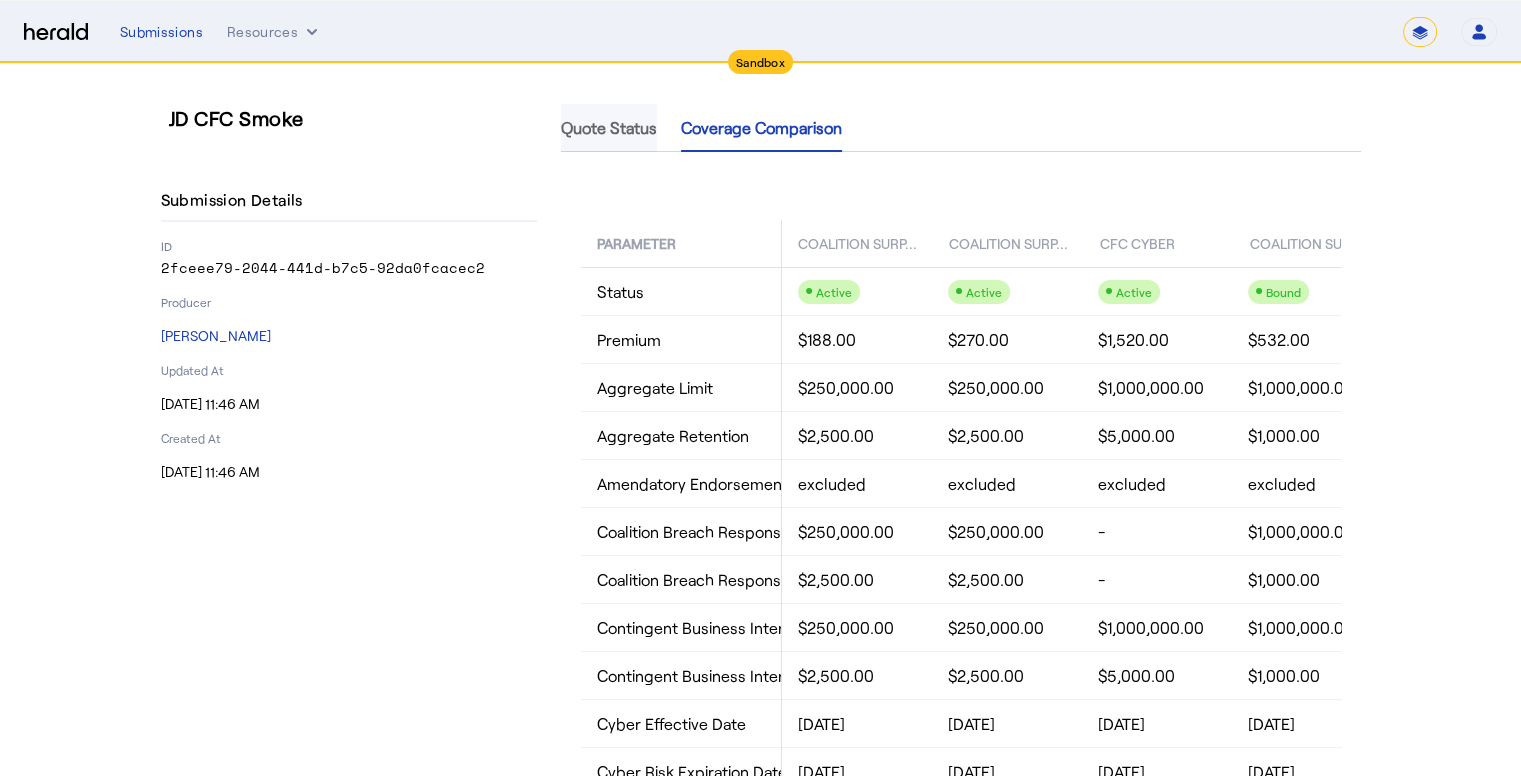 click on "Quote Status" at bounding box center (609, 128) 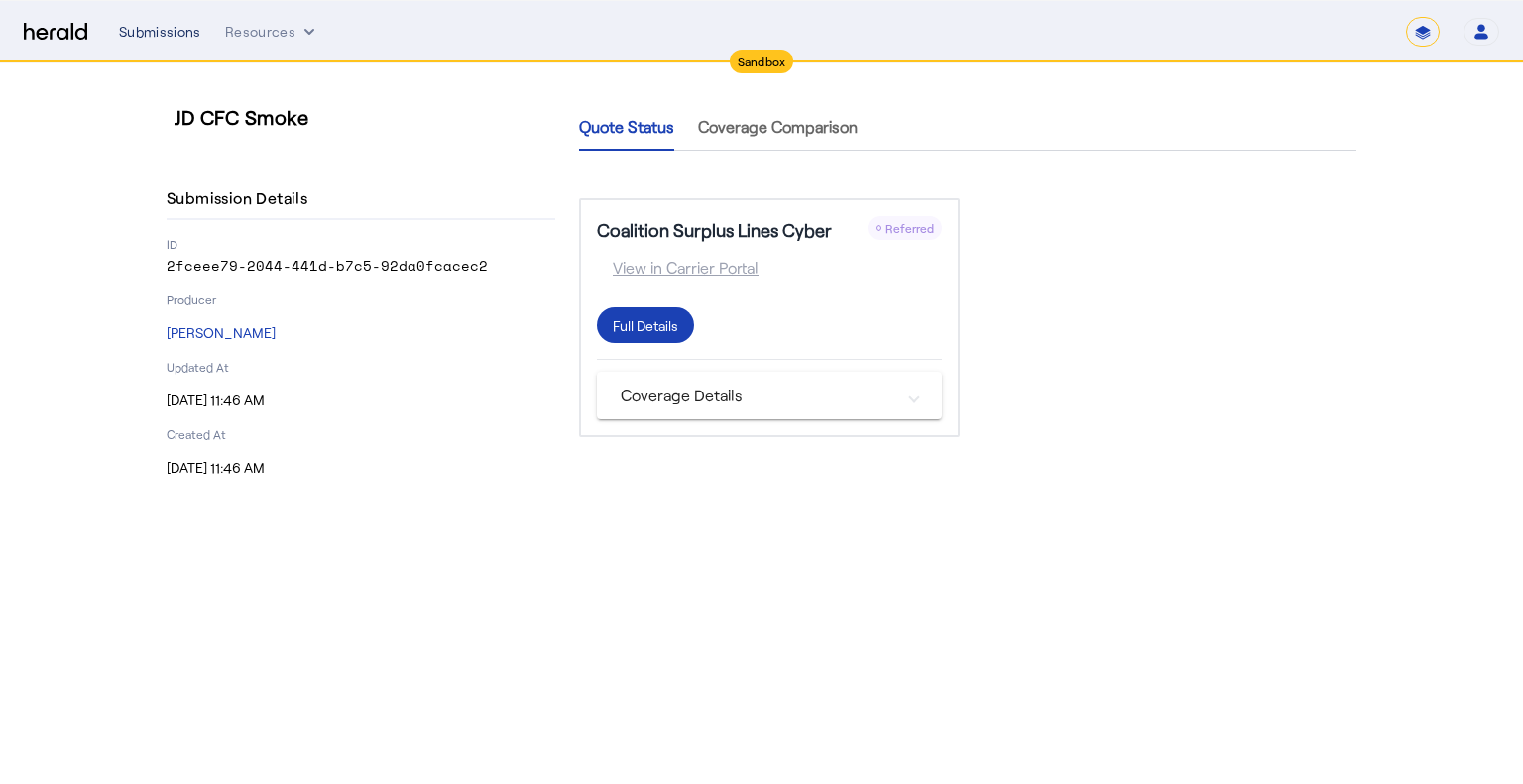 click on "Submissions" at bounding box center [160, 32] 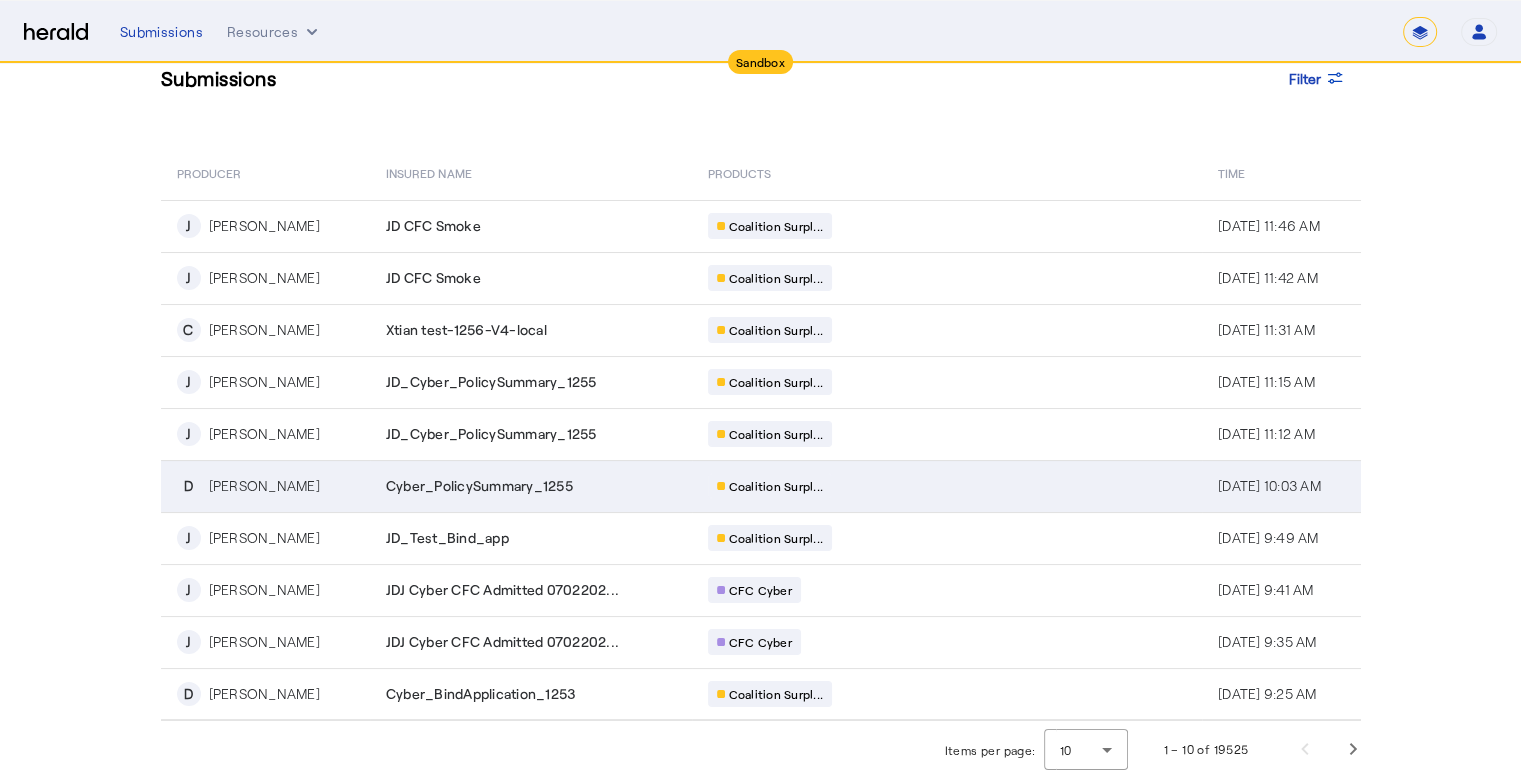 click on "Cyber_PolicySummary_1255" at bounding box center [479, 486] 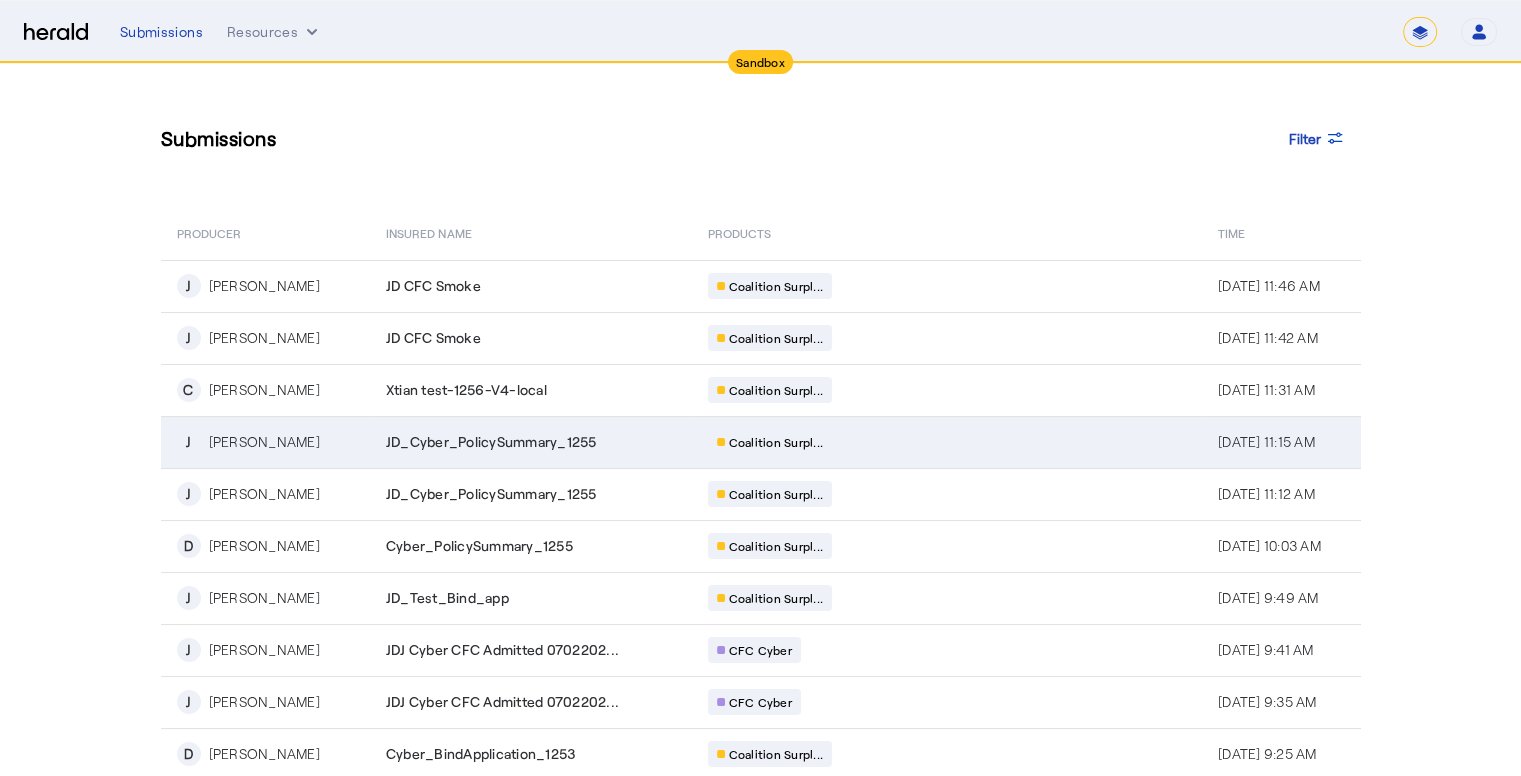 click on "JD_Cyber_PolicySummary_1255" at bounding box center [531, 442] 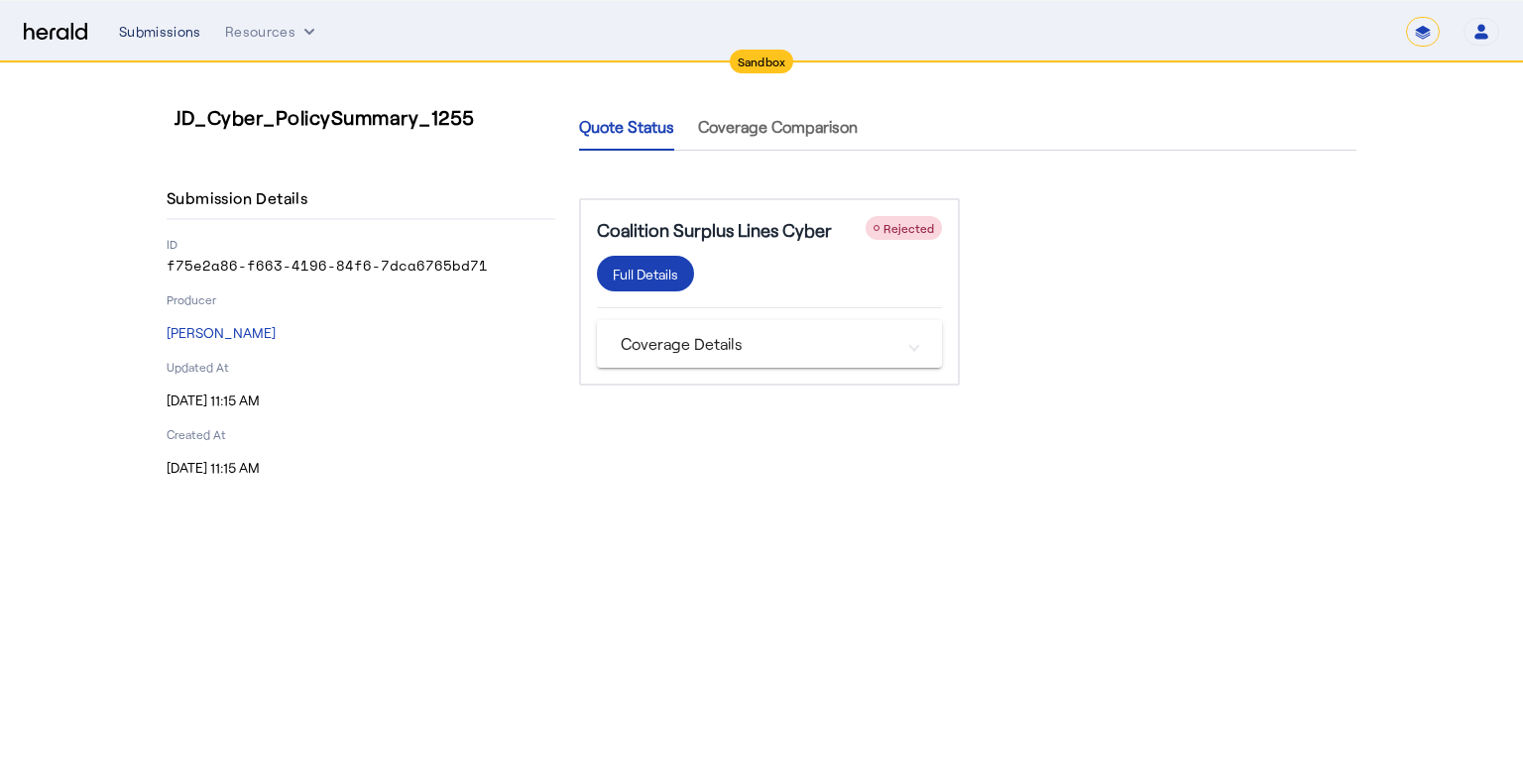 click on "Submissions" at bounding box center [160, 32] 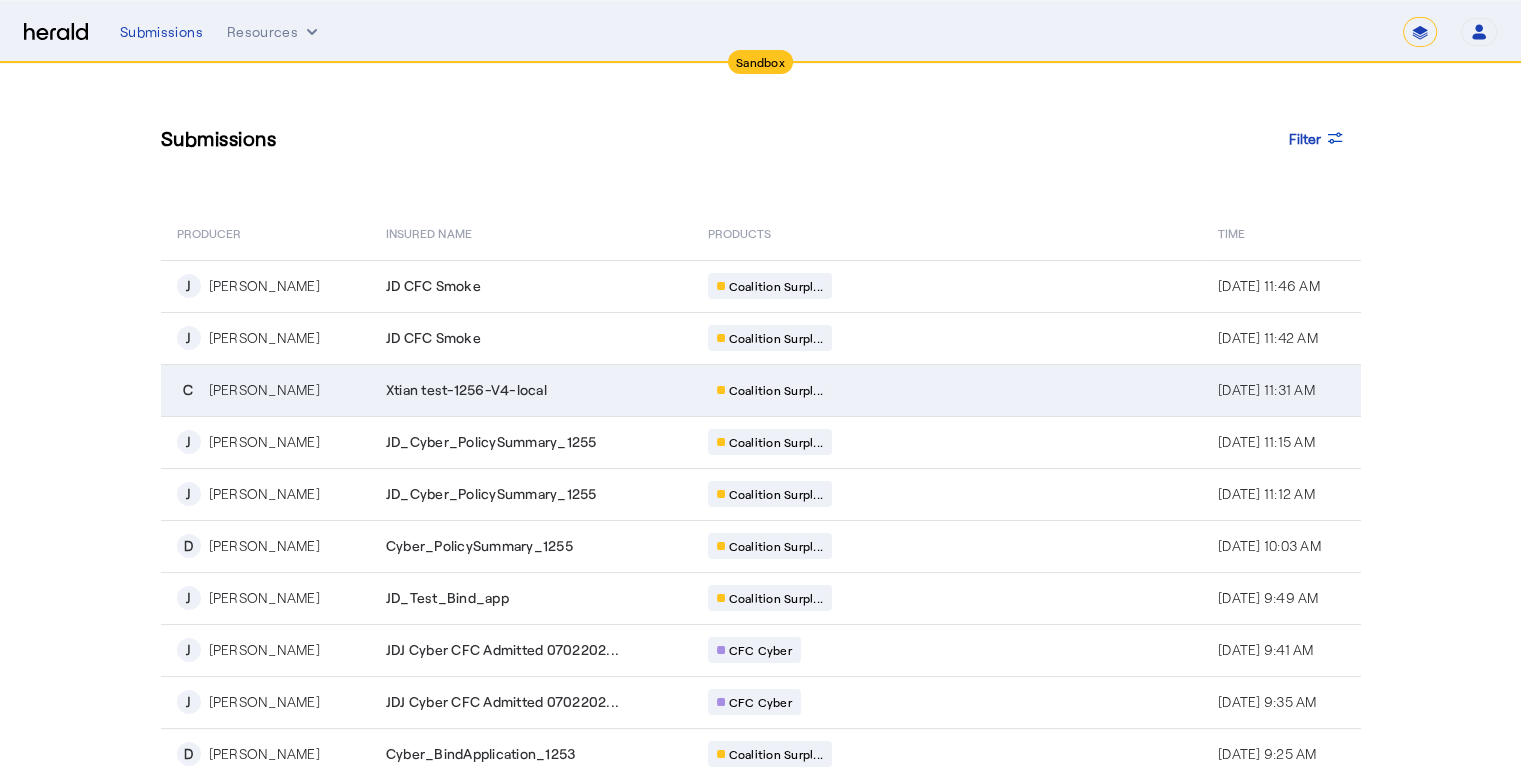 click on "Xtian test-1256-V4-local" at bounding box center [466, 390] 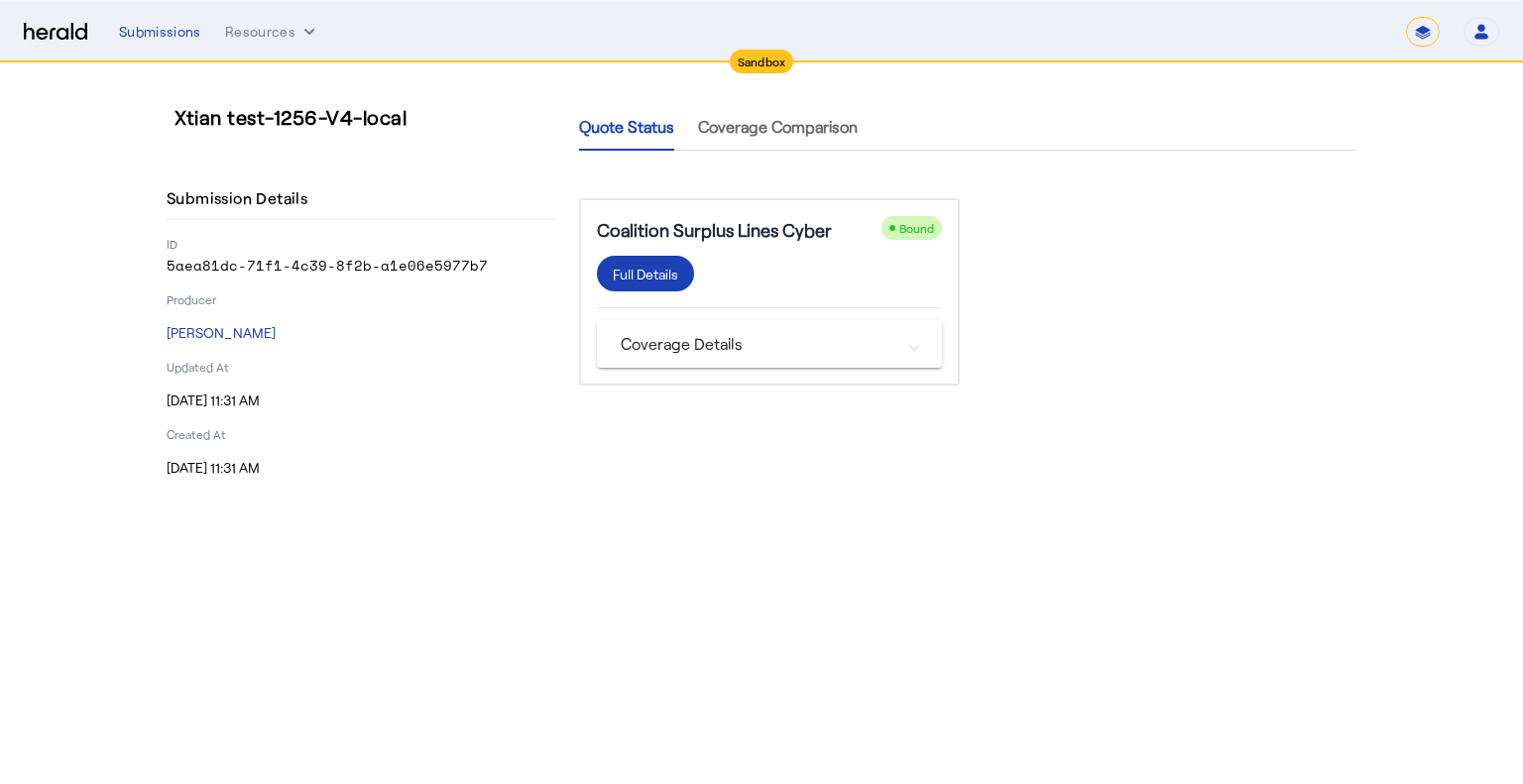 drag, startPoint x: 820, startPoint y: 482, endPoint x: 810, endPoint y: 486, distance: 10.77033 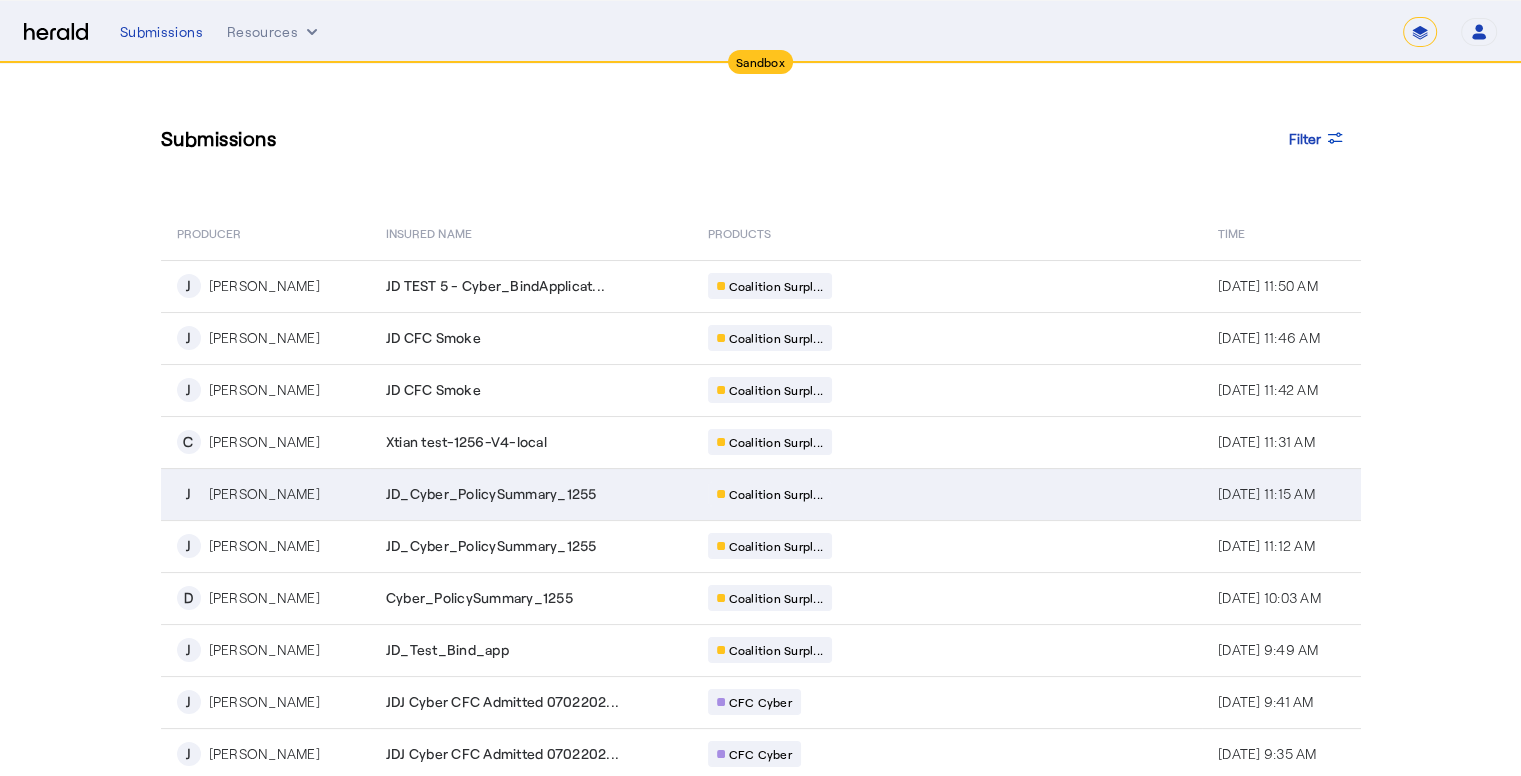 click on "J   [PERSON_NAME]" at bounding box center [265, 494] 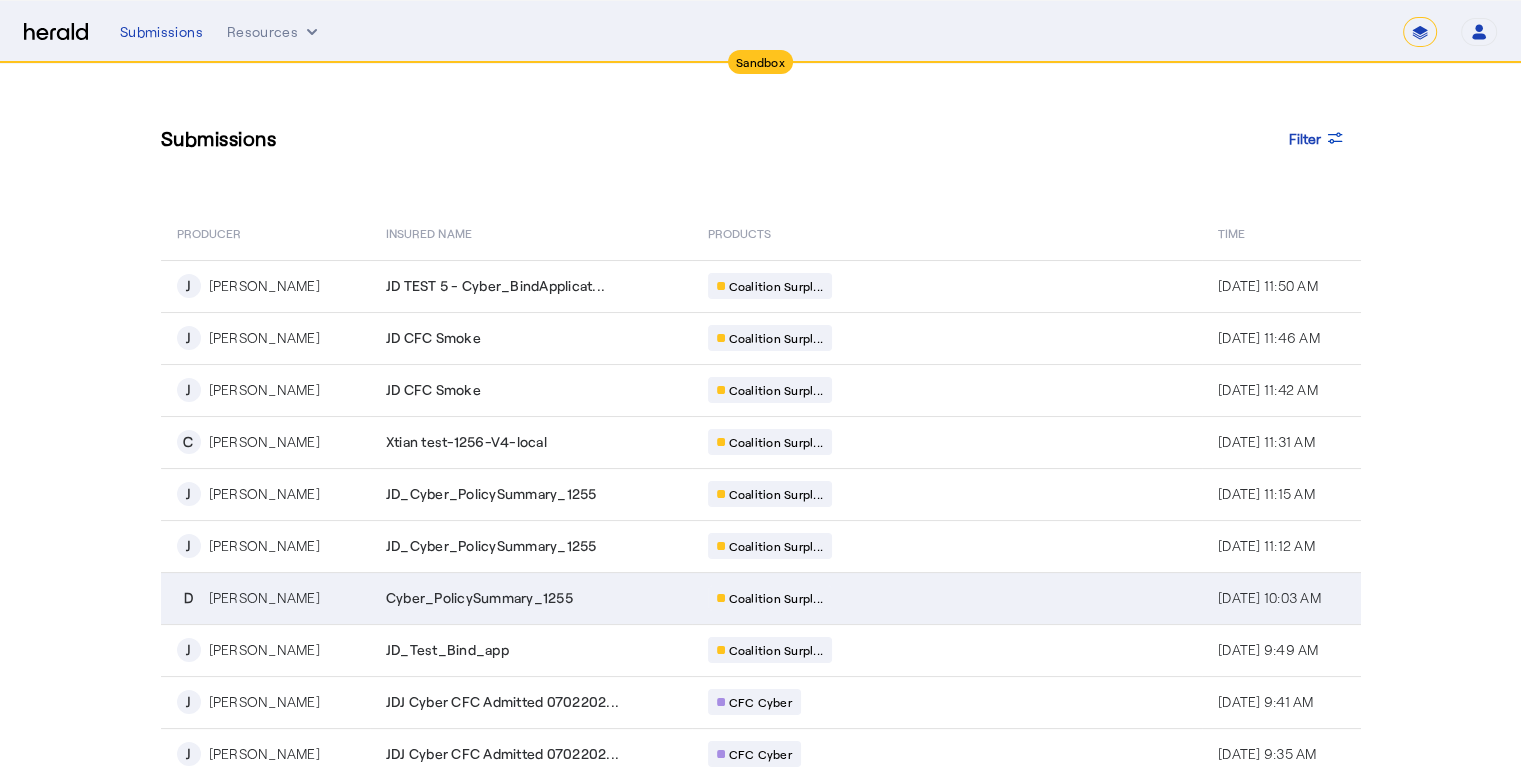 click on "[PERSON_NAME]" at bounding box center [264, 598] 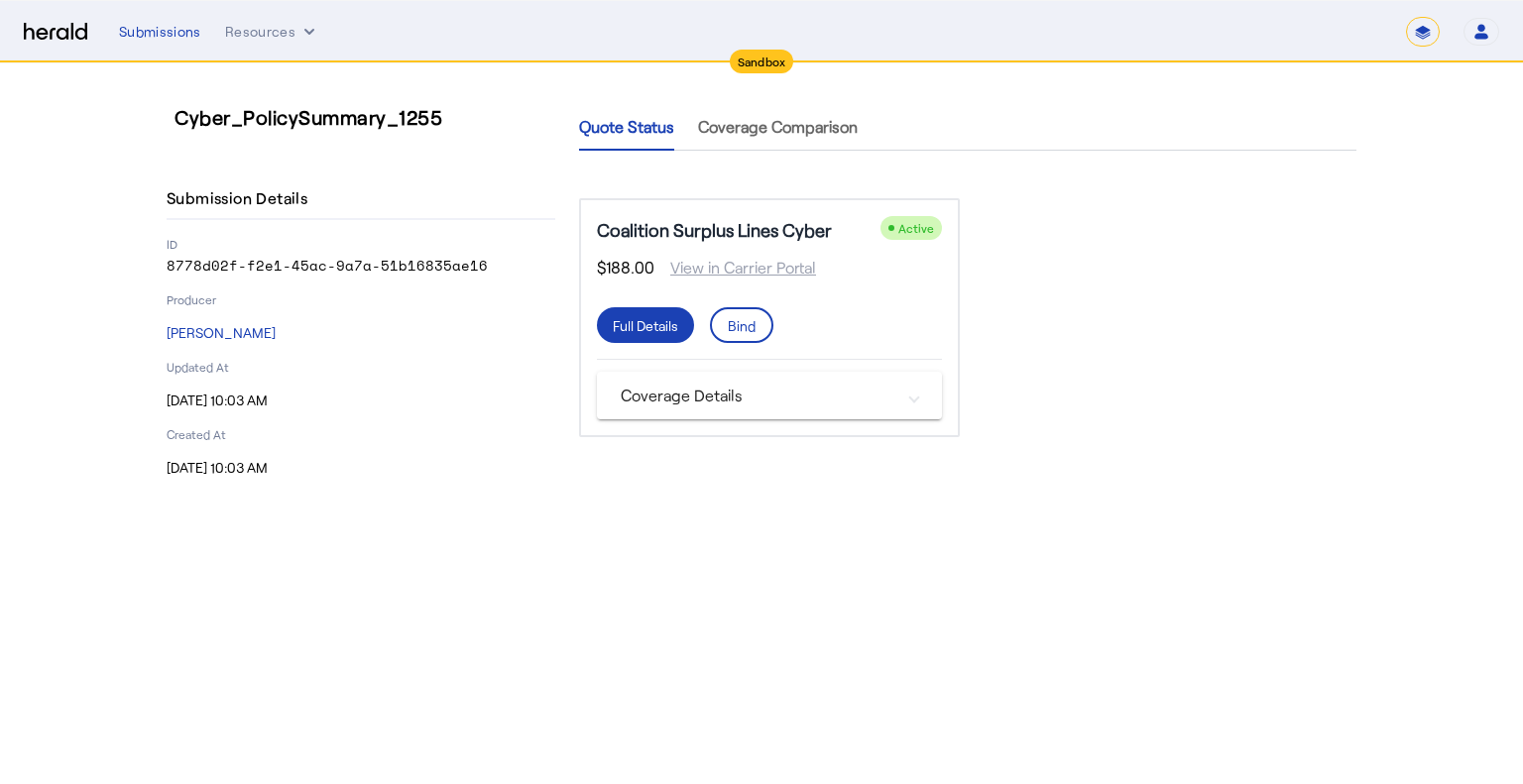 click on "**********" at bounding box center [762, 392] 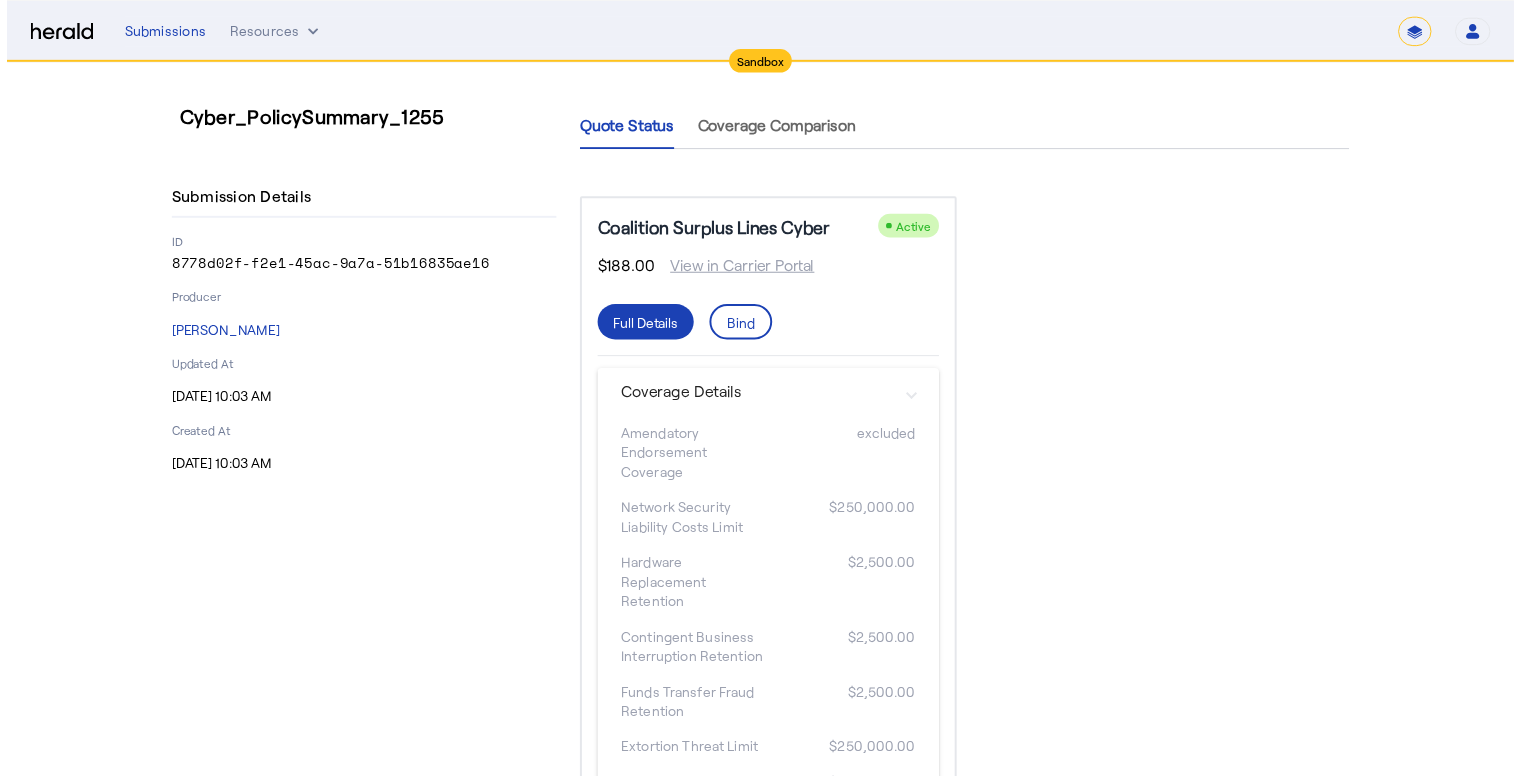 scroll, scrollTop: 0, scrollLeft: 0, axis: both 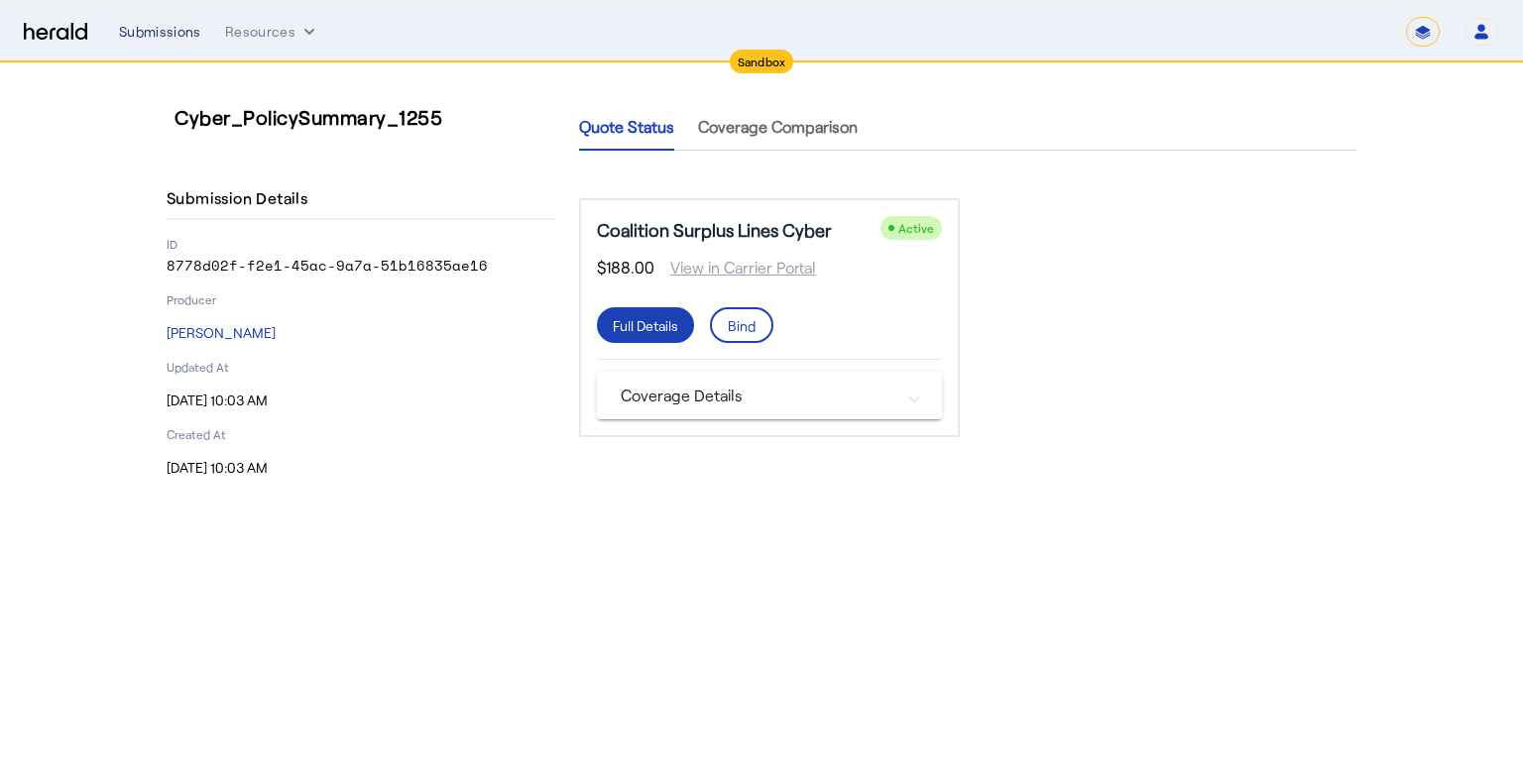 click on "Submissions" at bounding box center (160, 32) 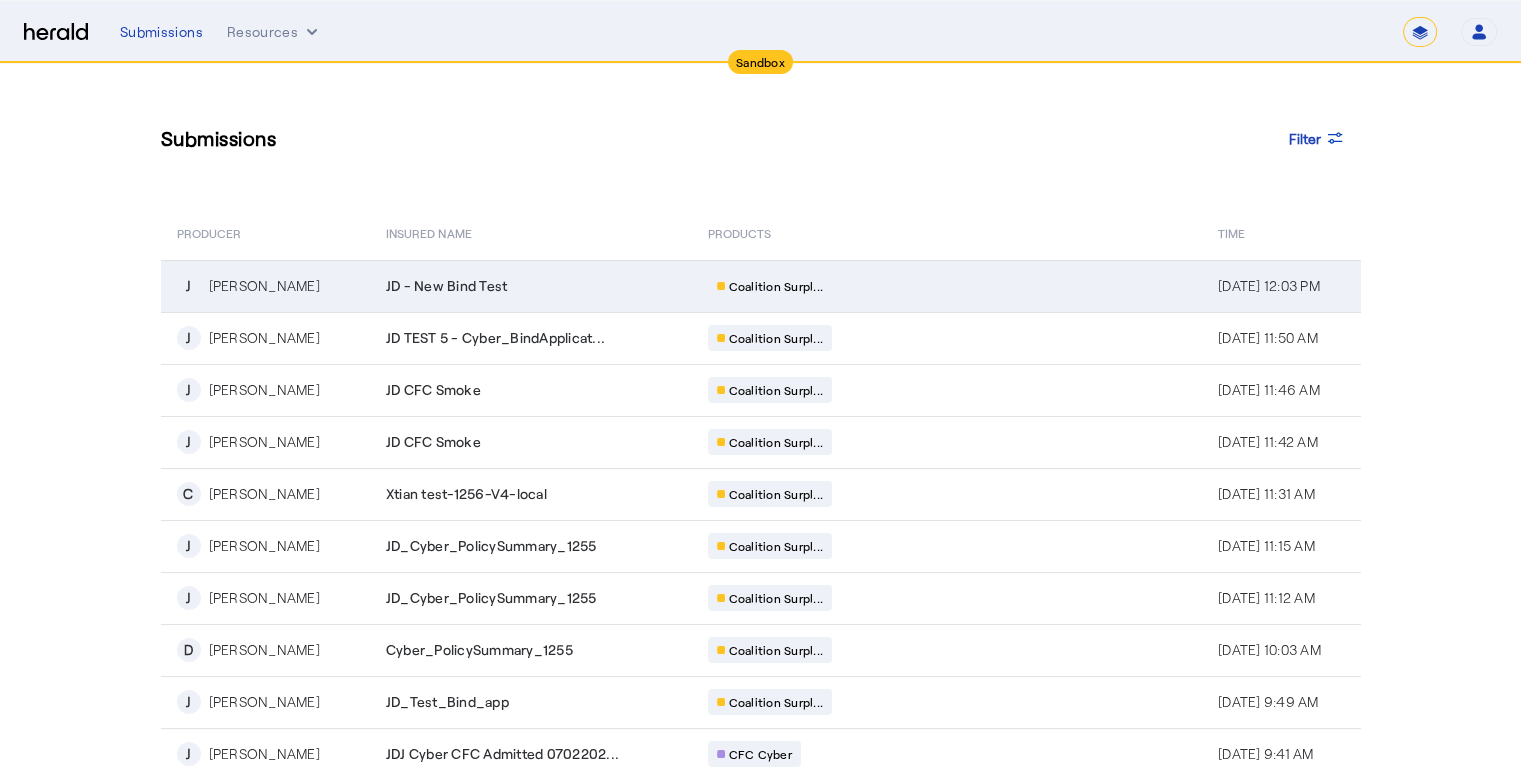 click on "JD - New Bind Test" at bounding box center (535, 286) 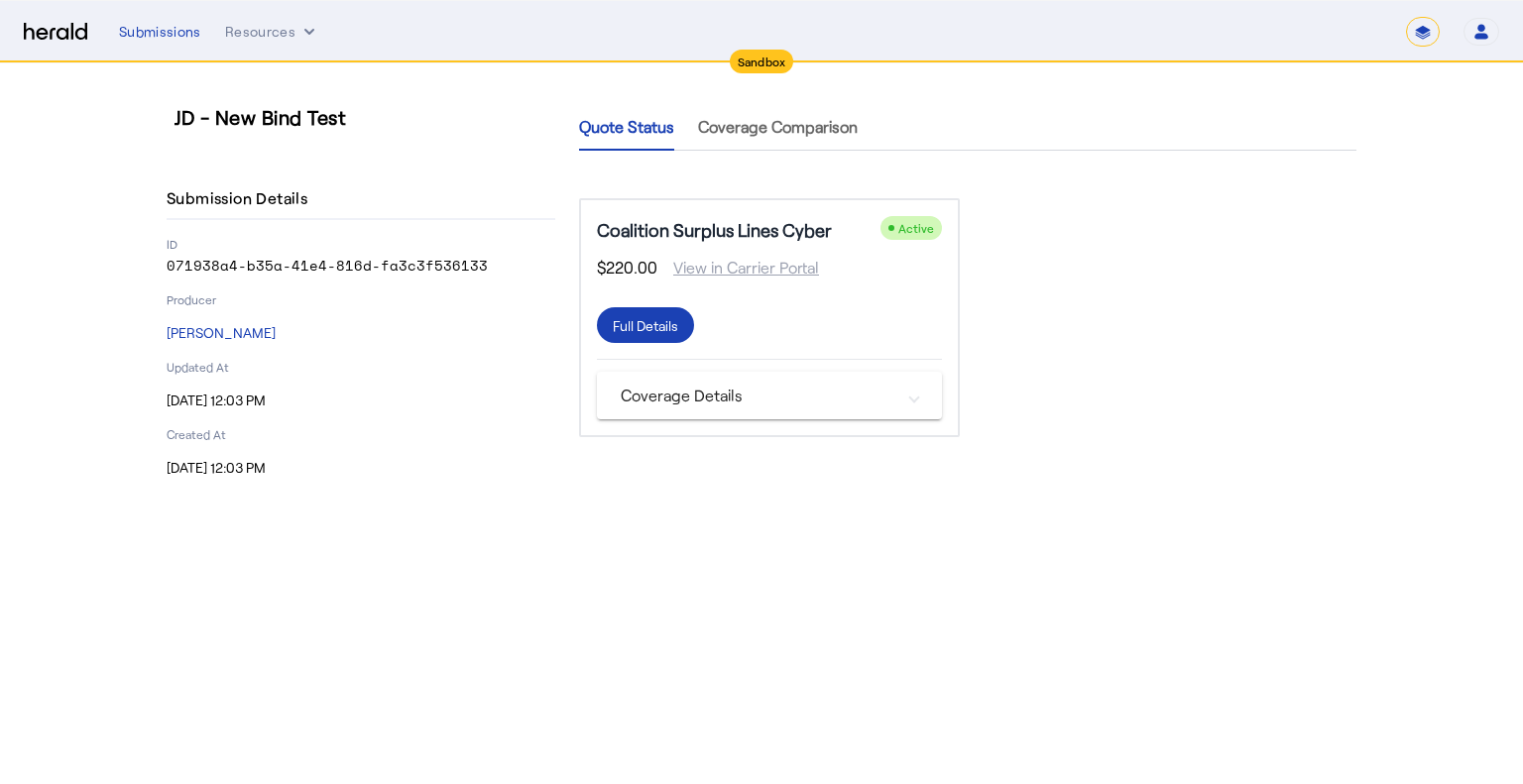 click on "Coalition Surplus Lines Cyber
Active $220.00 View in Carrier Portal  Full Details   Coverage Details   Amendatory Endorsement Coverage   excluded   Network Security Liability Costs Limit   $250,000.00   Hardware Replacement Retention   $2,500.00   Contingent Business Interruption Retention   $2,500.00   Funds Transfer Fraud Retention   $2,500.00   Extortion Threat Limit   $250,000.00   Direct Business Interruption Limit   $250,000.00   Media Liability Limit   $250,000.00   Data Breach Liability Retention   $2,500.00   Reputational Harm Limit   $250,000.00   Data Breach Costs Outside the Limit      Contingent Business Interruption Limit   $250,000.00   Hardware Replacement Limit   $250,000.00   Digital Asset Restoration Limit   $250,000.00   Social Engineering Deductible   $2,500.00   PCI-DSS Liability Retention   $2,500.00   Direct Business Interruption Retention   $2,500.00   Extortion Payment Limit   $250,000.00   Data Breach Response Limit   $250,000.00   PCI-DSS Liability Limit   $250,000.00" 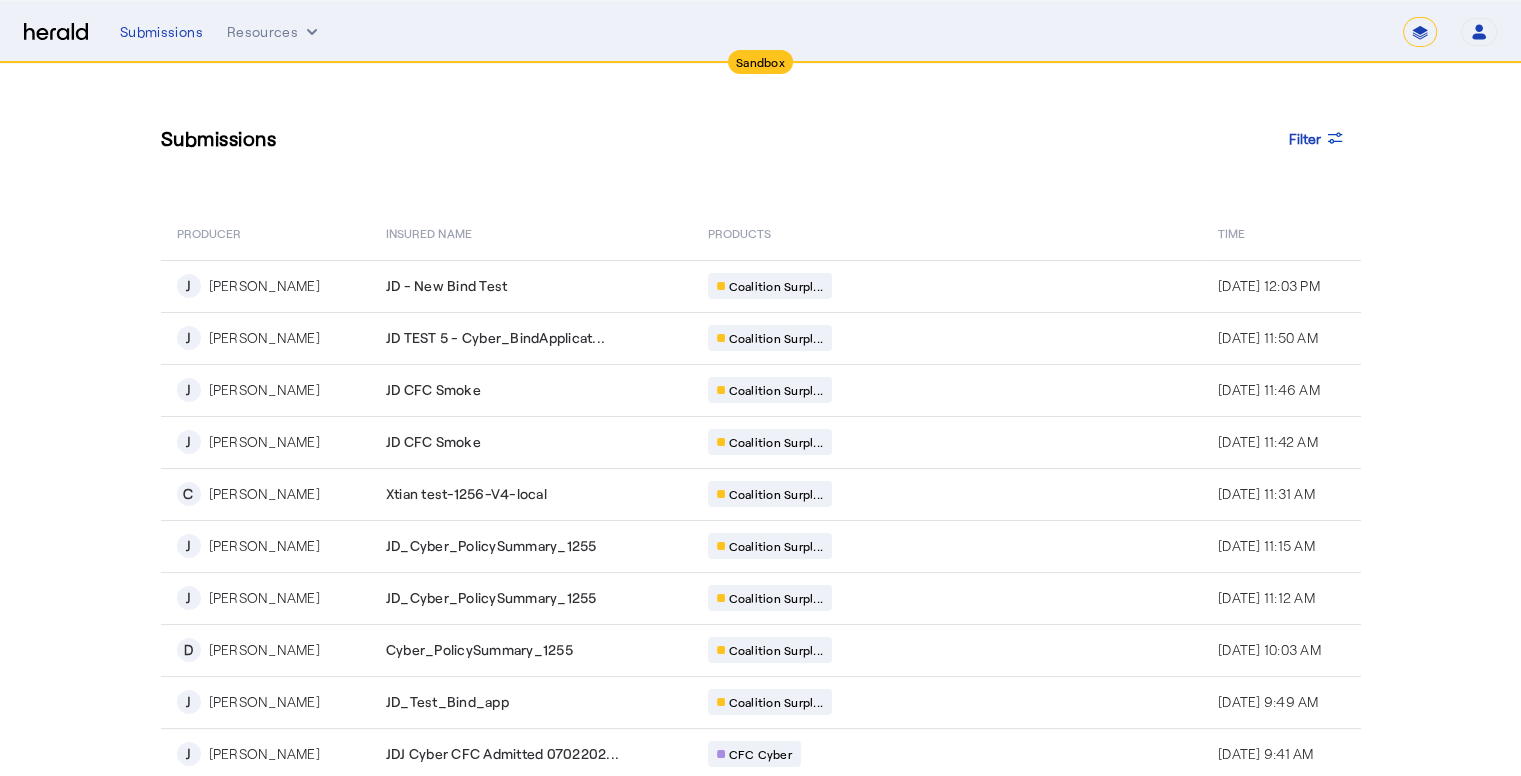 click on "Submissions Filter" 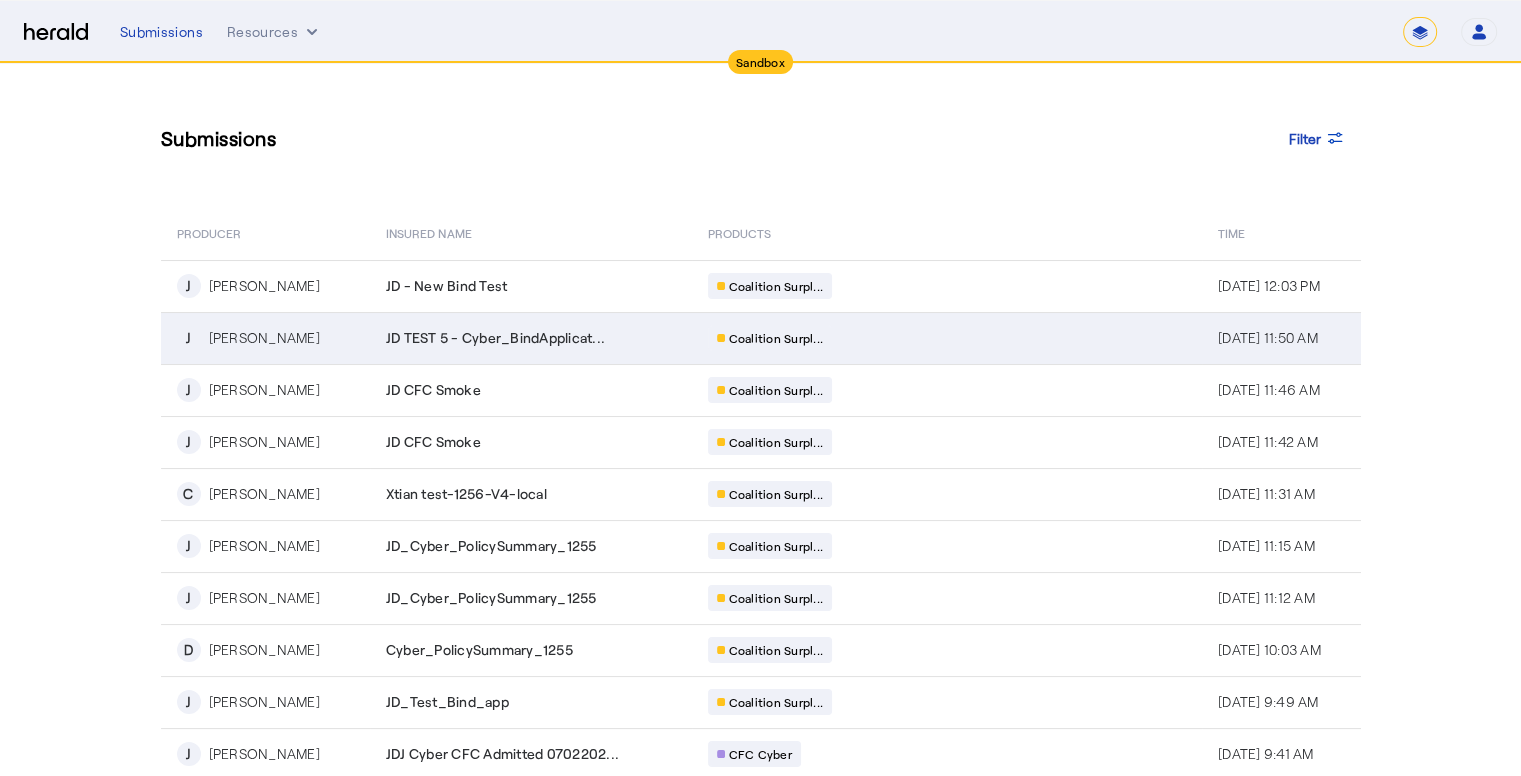 click on "JD TEST 5 - Cyber_BindApplicat..." at bounding box center [495, 338] 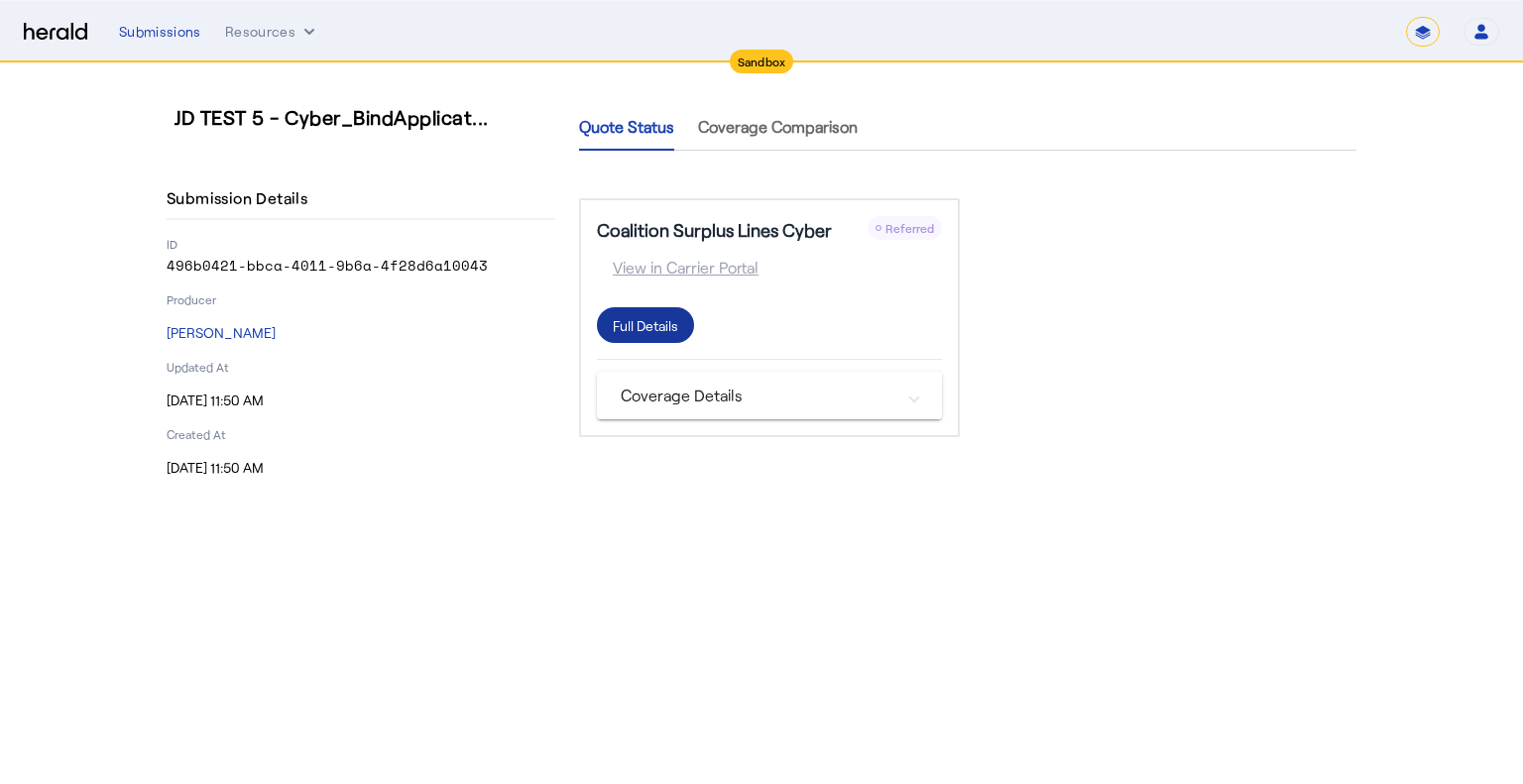 click at bounding box center (645, 325) 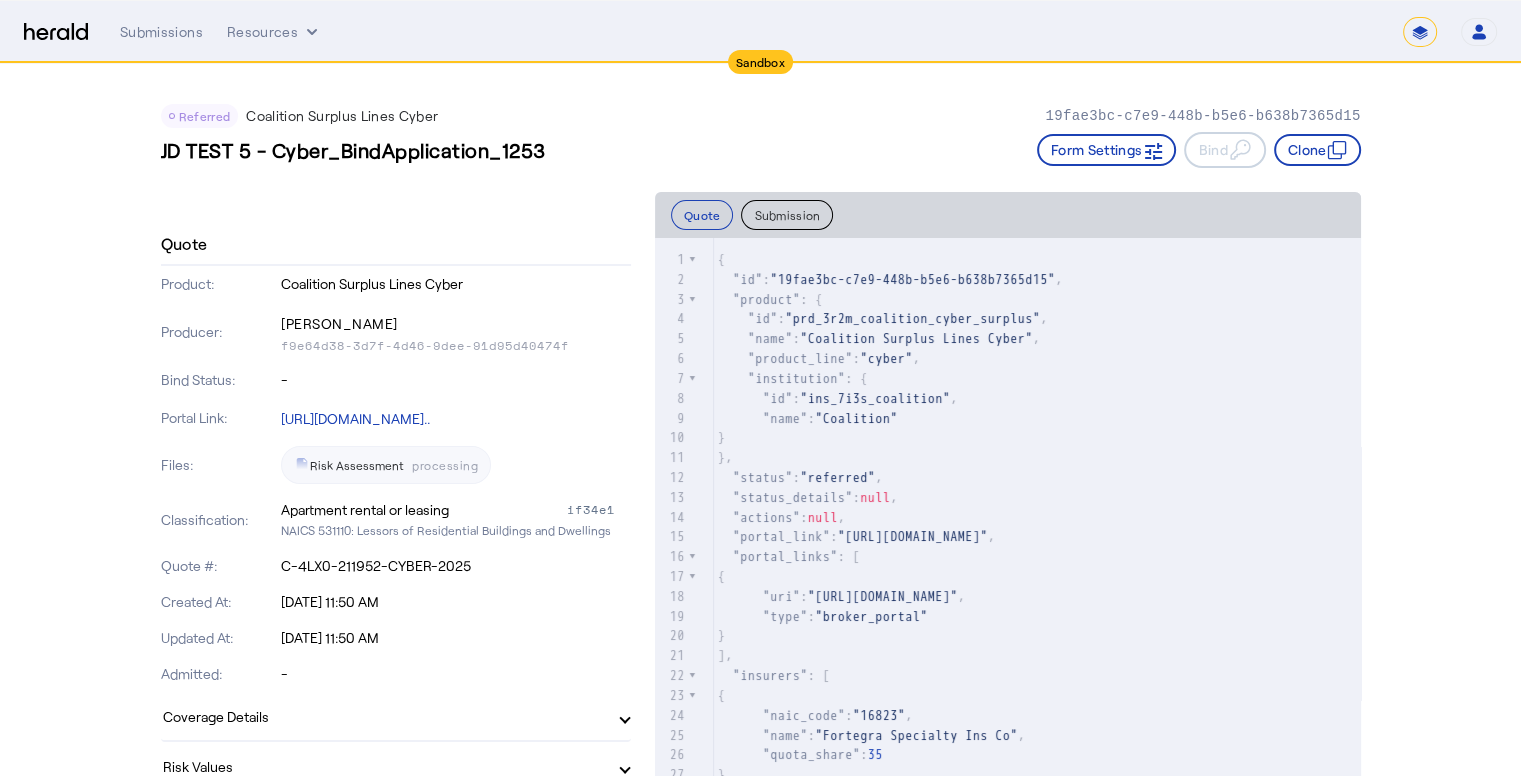 scroll, scrollTop: 143, scrollLeft: 0, axis: vertical 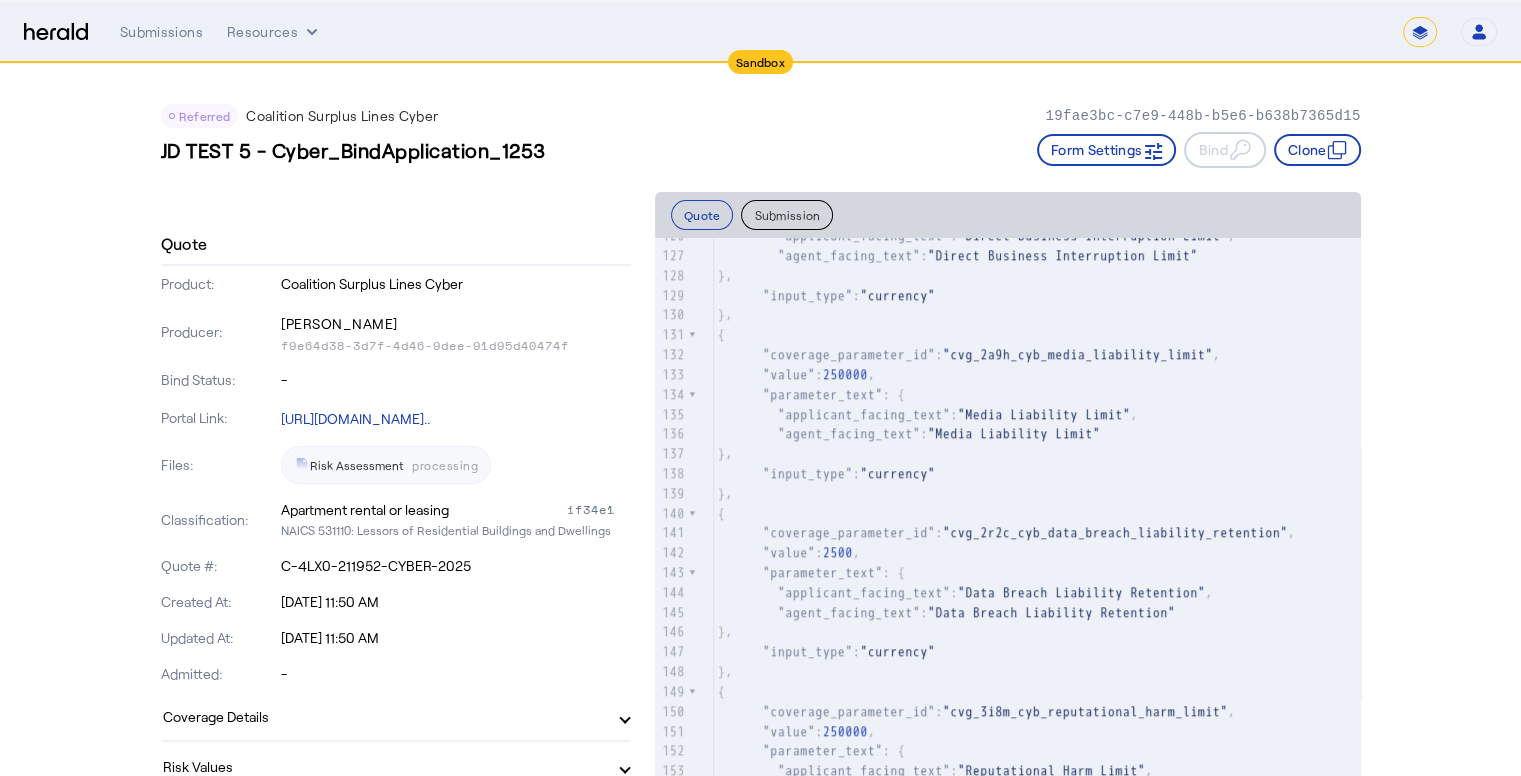 click on ""value" :  250000 ," 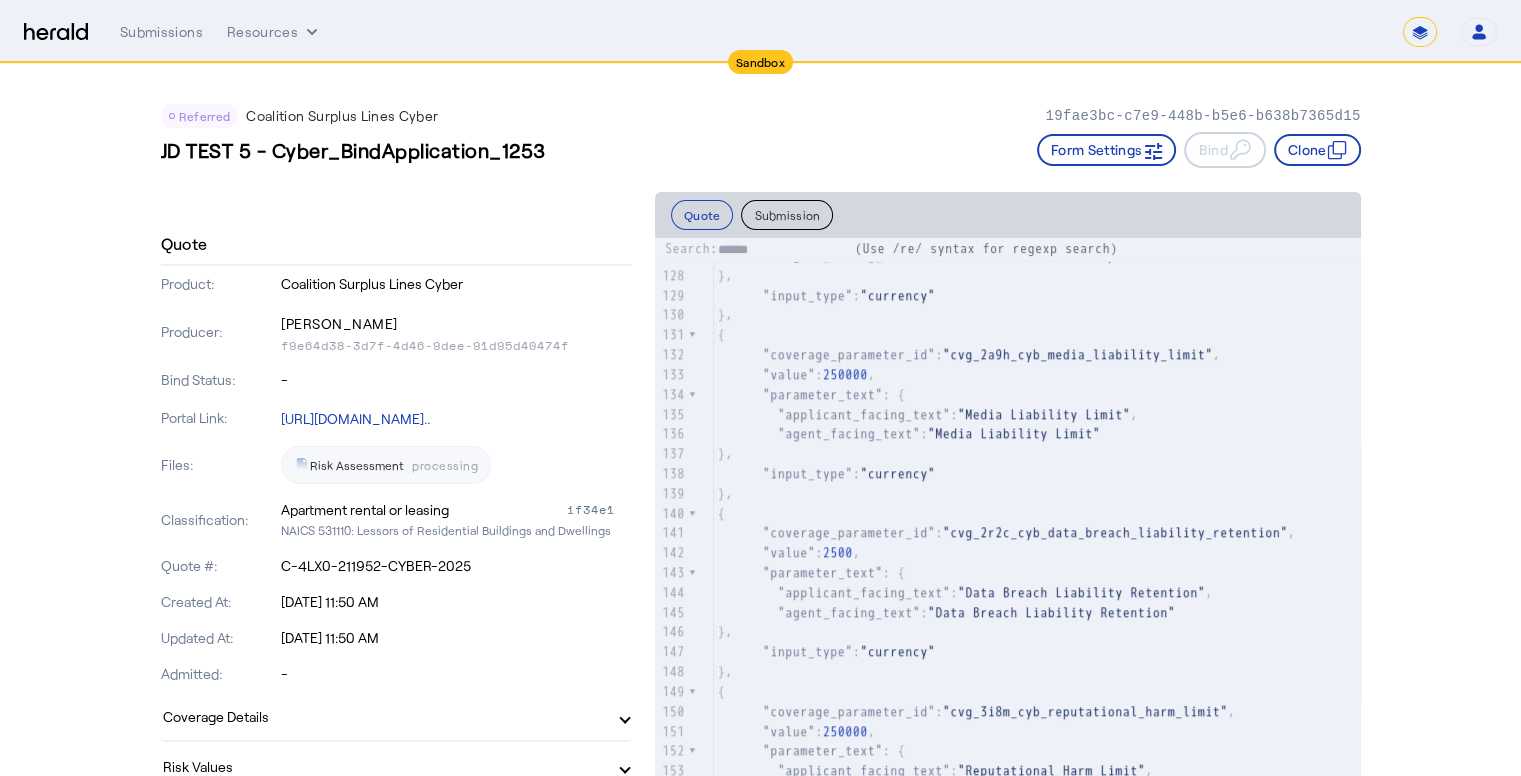 scroll, scrollTop: 7697, scrollLeft: 0, axis: vertical 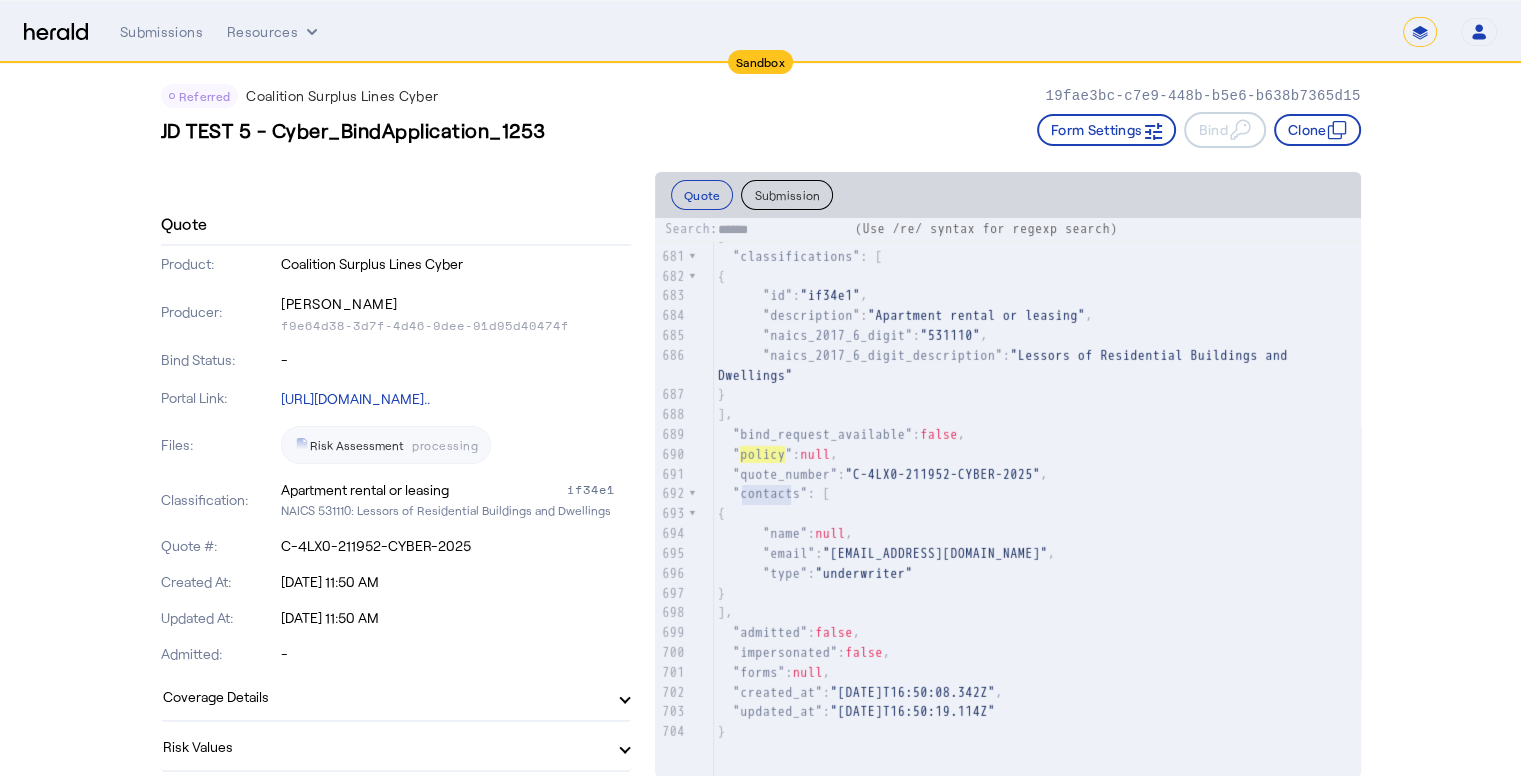 type on "******" 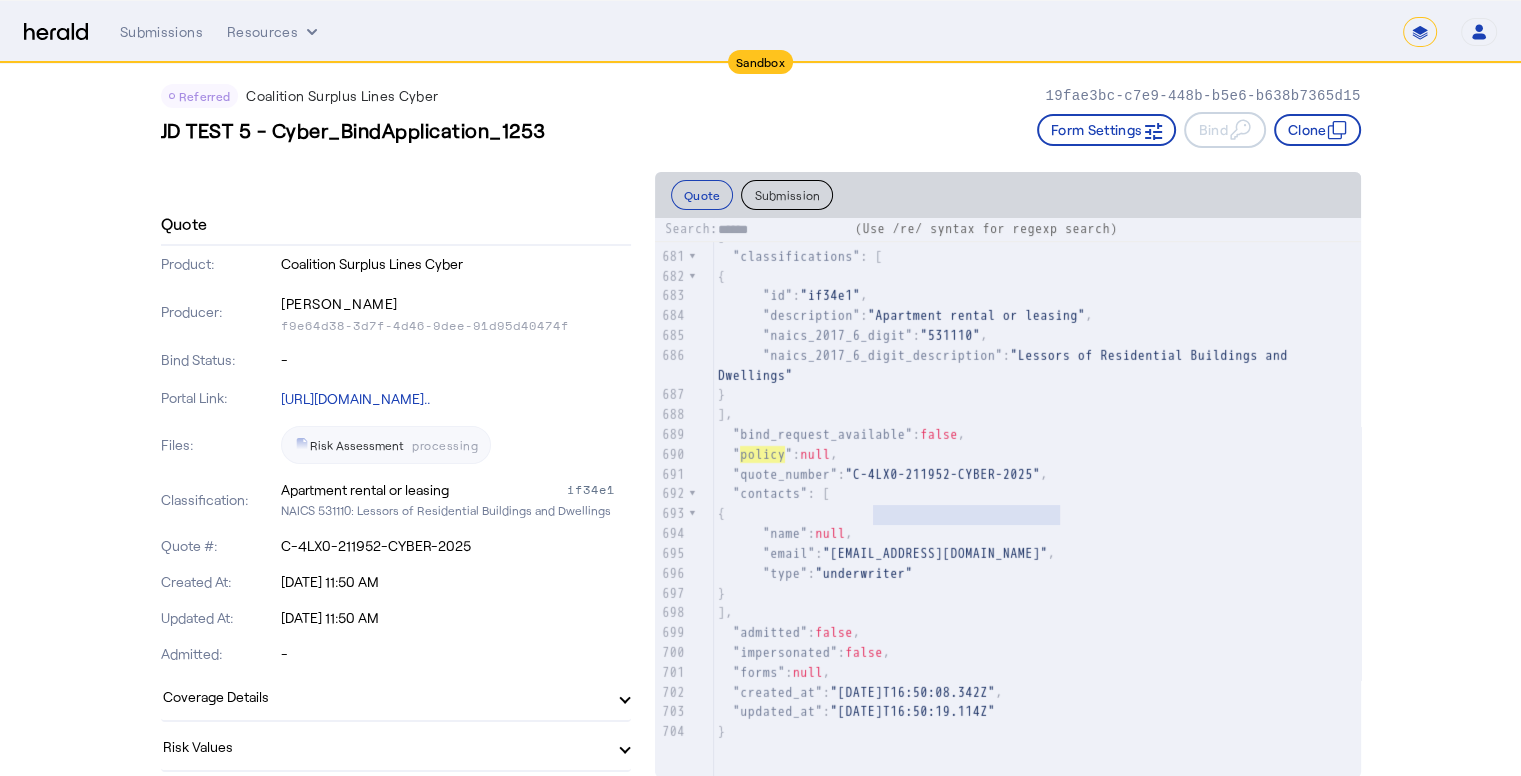type on "**********" 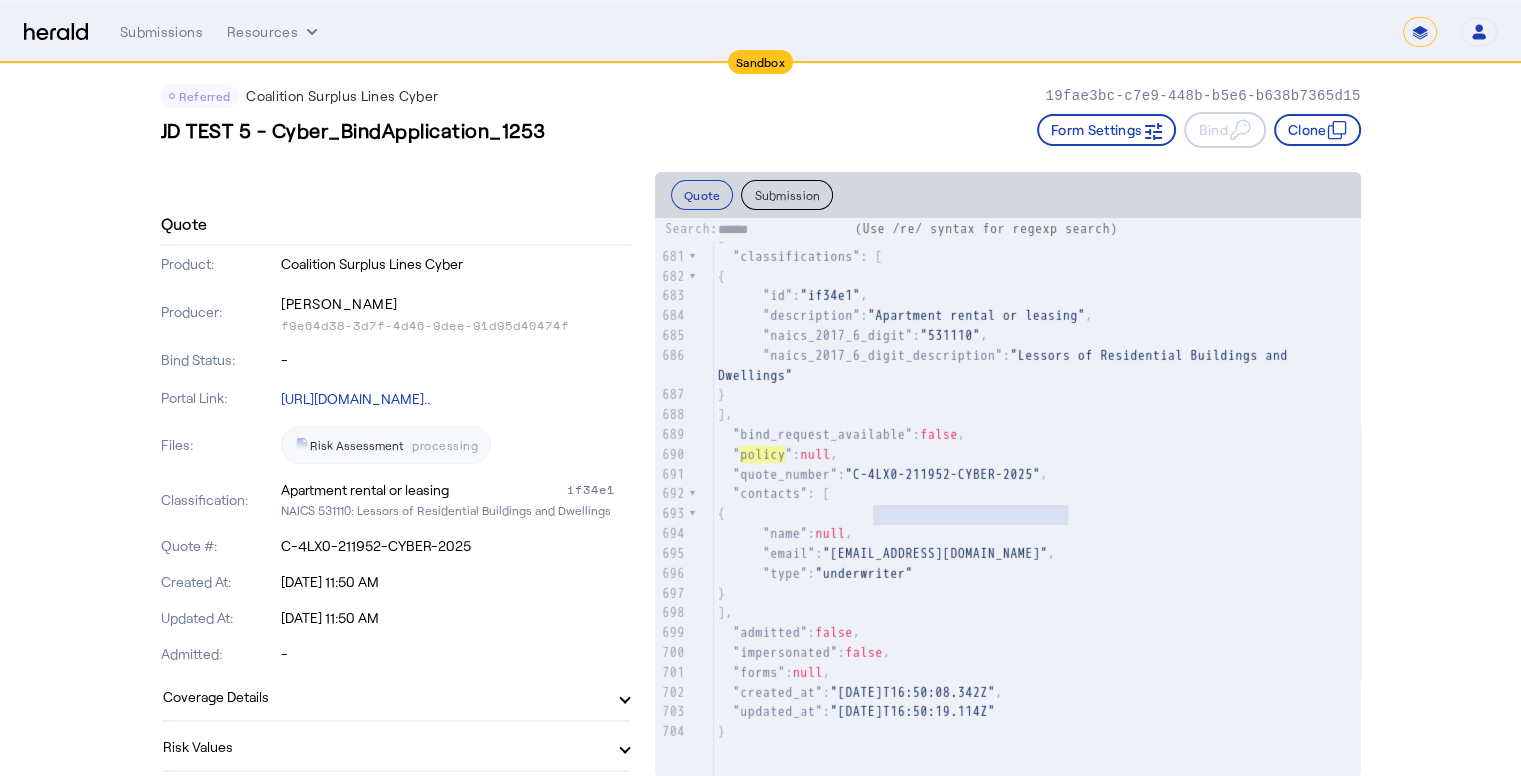 drag, startPoint x: 881, startPoint y: 497, endPoint x: 1077, endPoint y: 500, distance: 196.02296 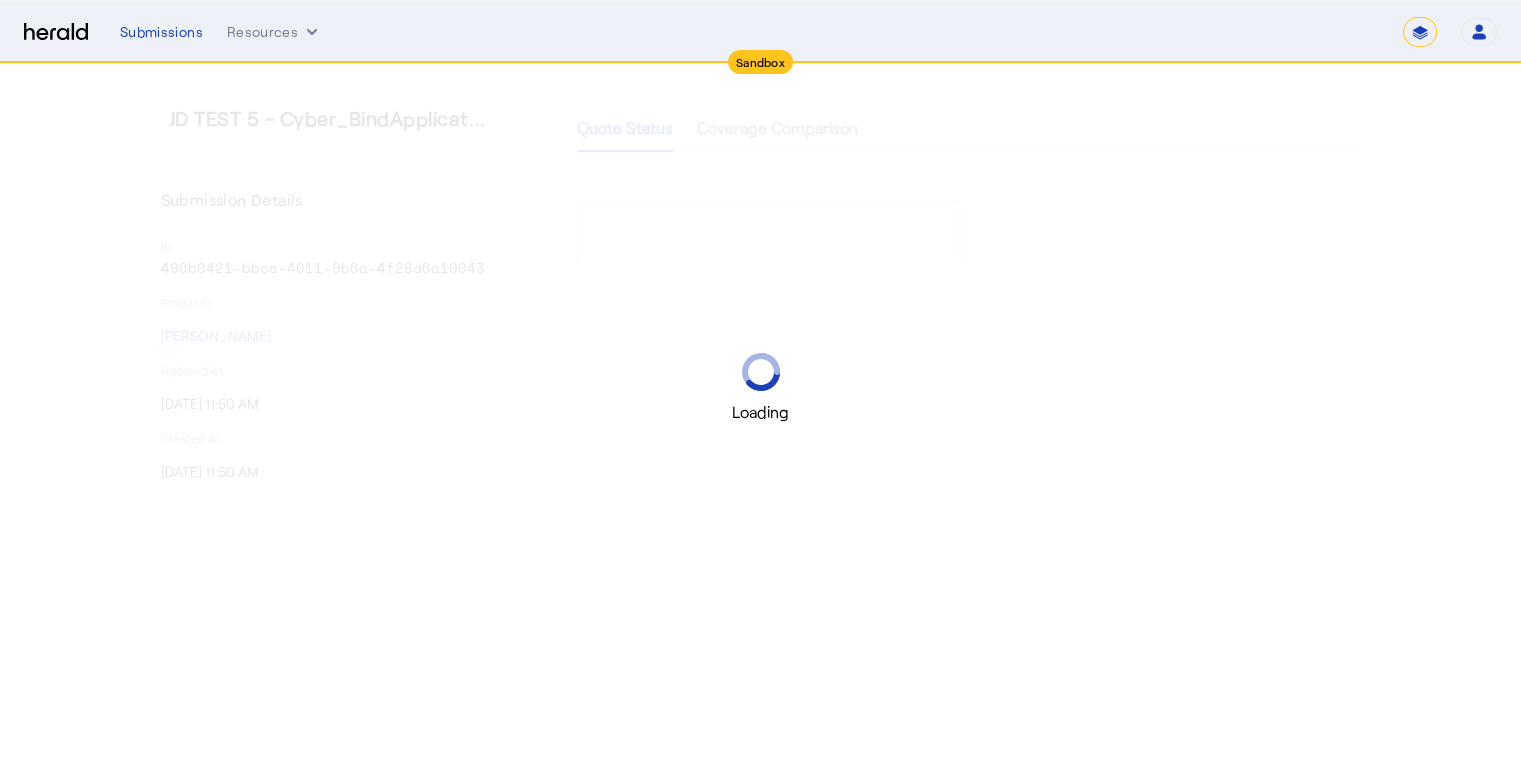 scroll, scrollTop: 0, scrollLeft: 0, axis: both 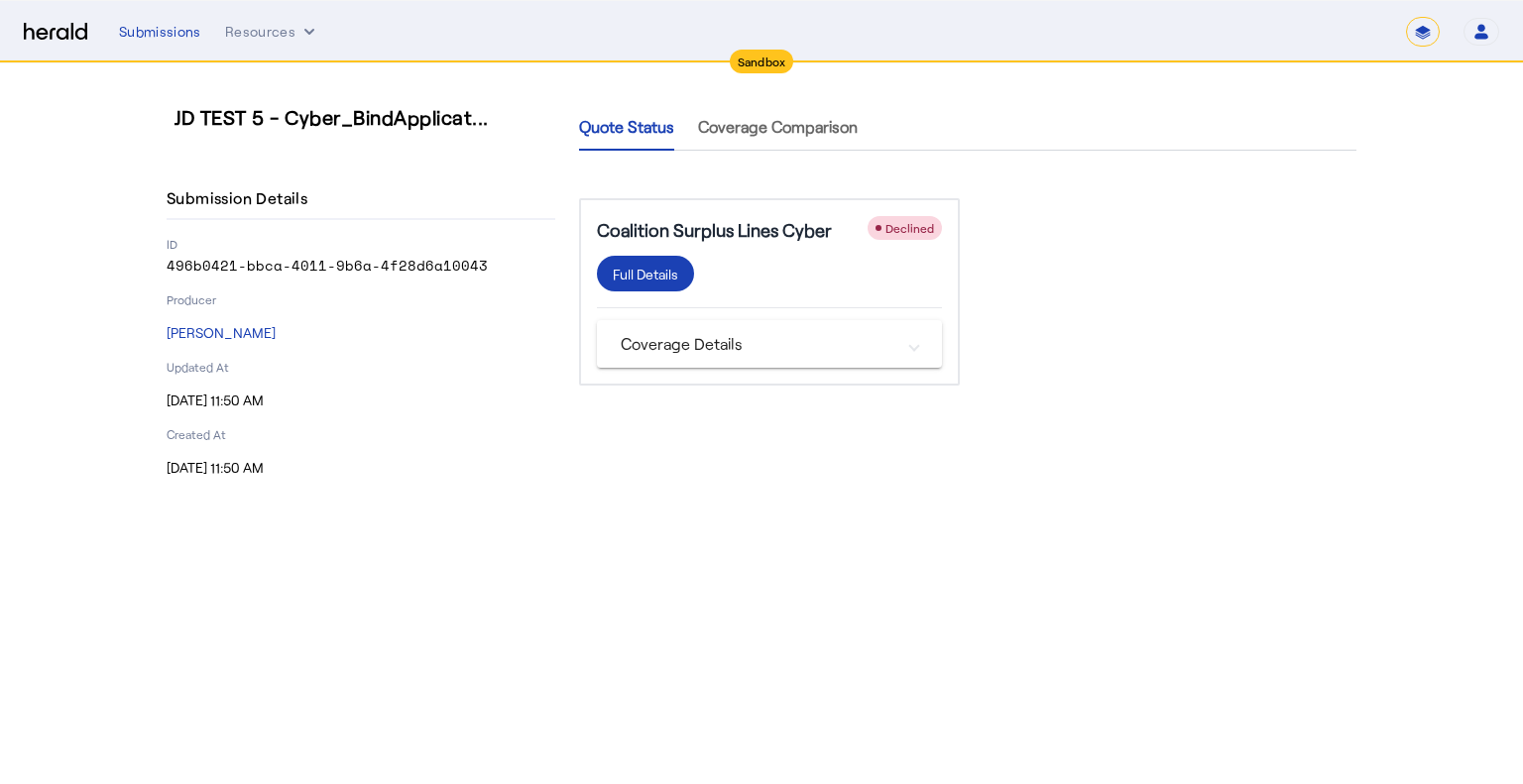 drag, startPoint x: 1010, startPoint y: 266, endPoint x: 1024, endPoint y: 267, distance: 14.035669 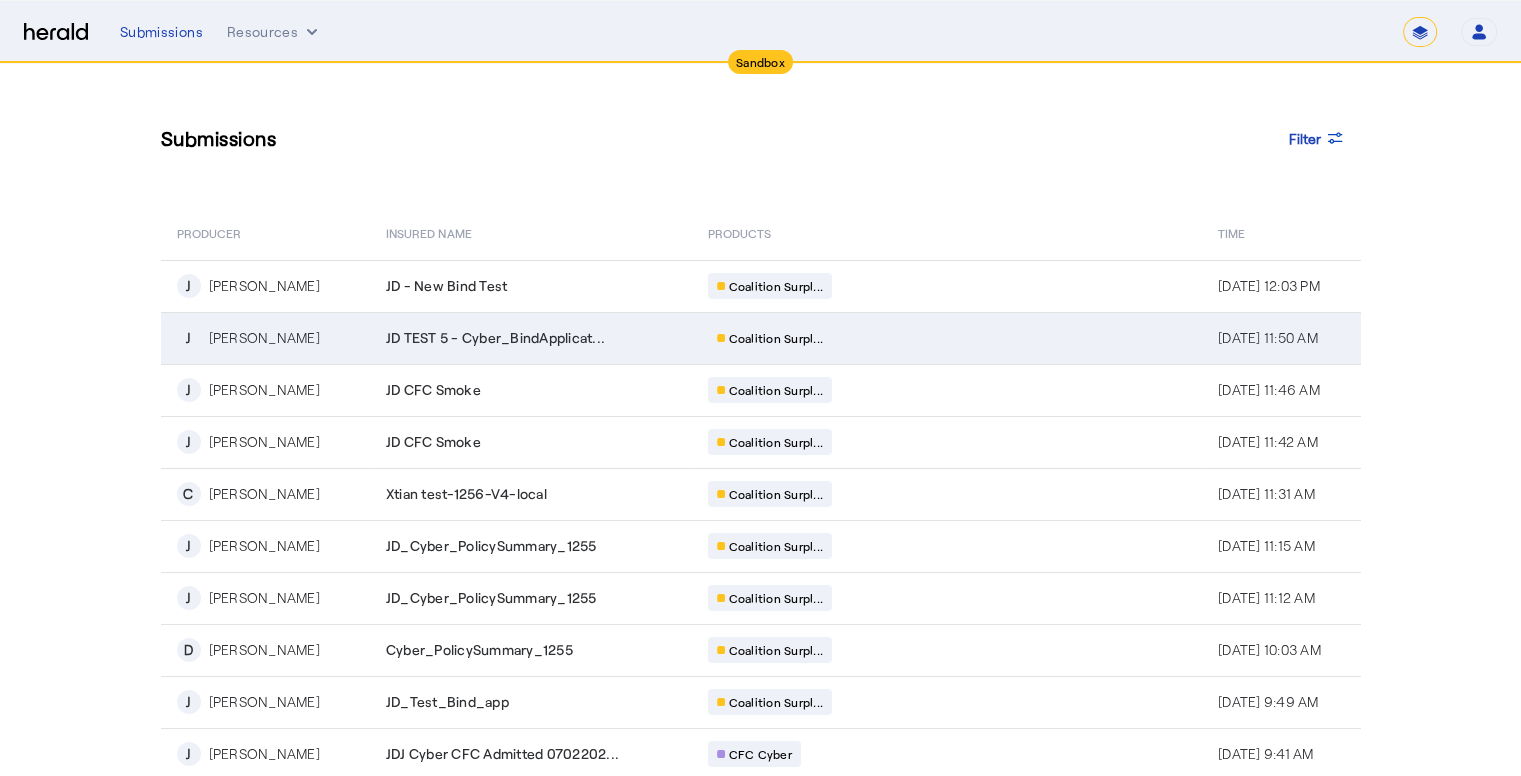 click on "JD TEST 5 - Cyber_BindApplicat..." at bounding box center [495, 338] 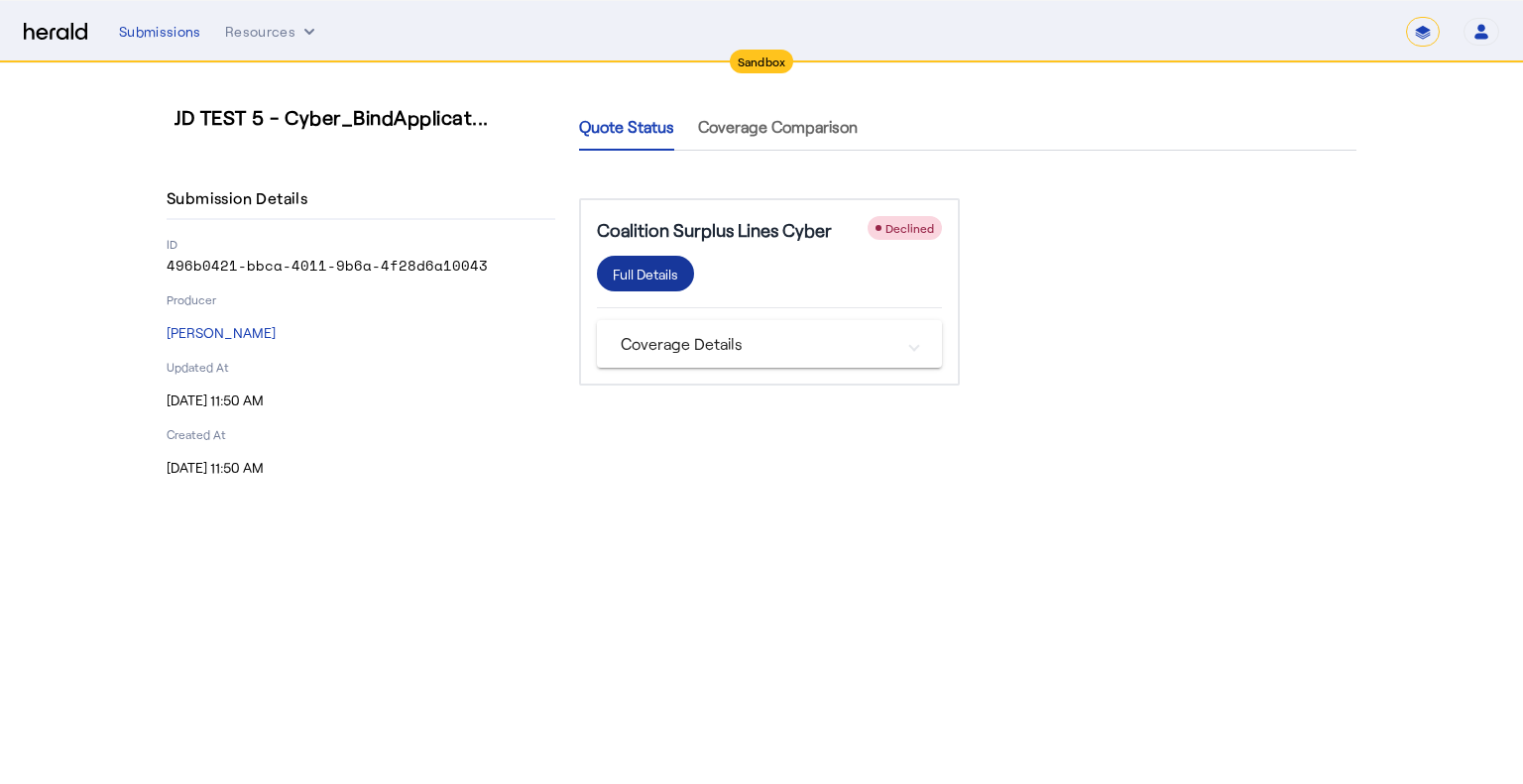 click on "Full Details" at bounding box center (645, 274) 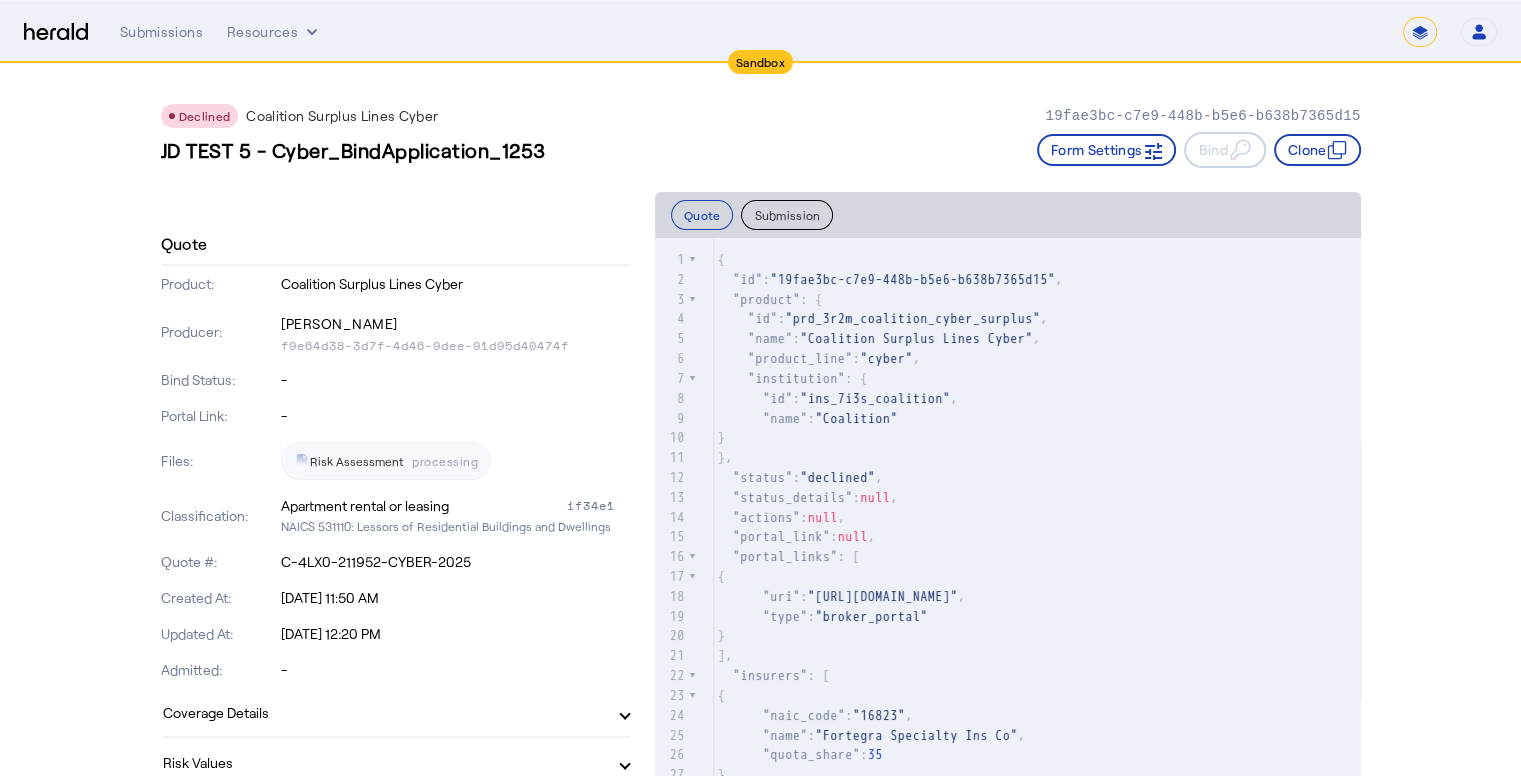 scroll, scrollTop: 160, scrollLeft: 0, axis: vertical 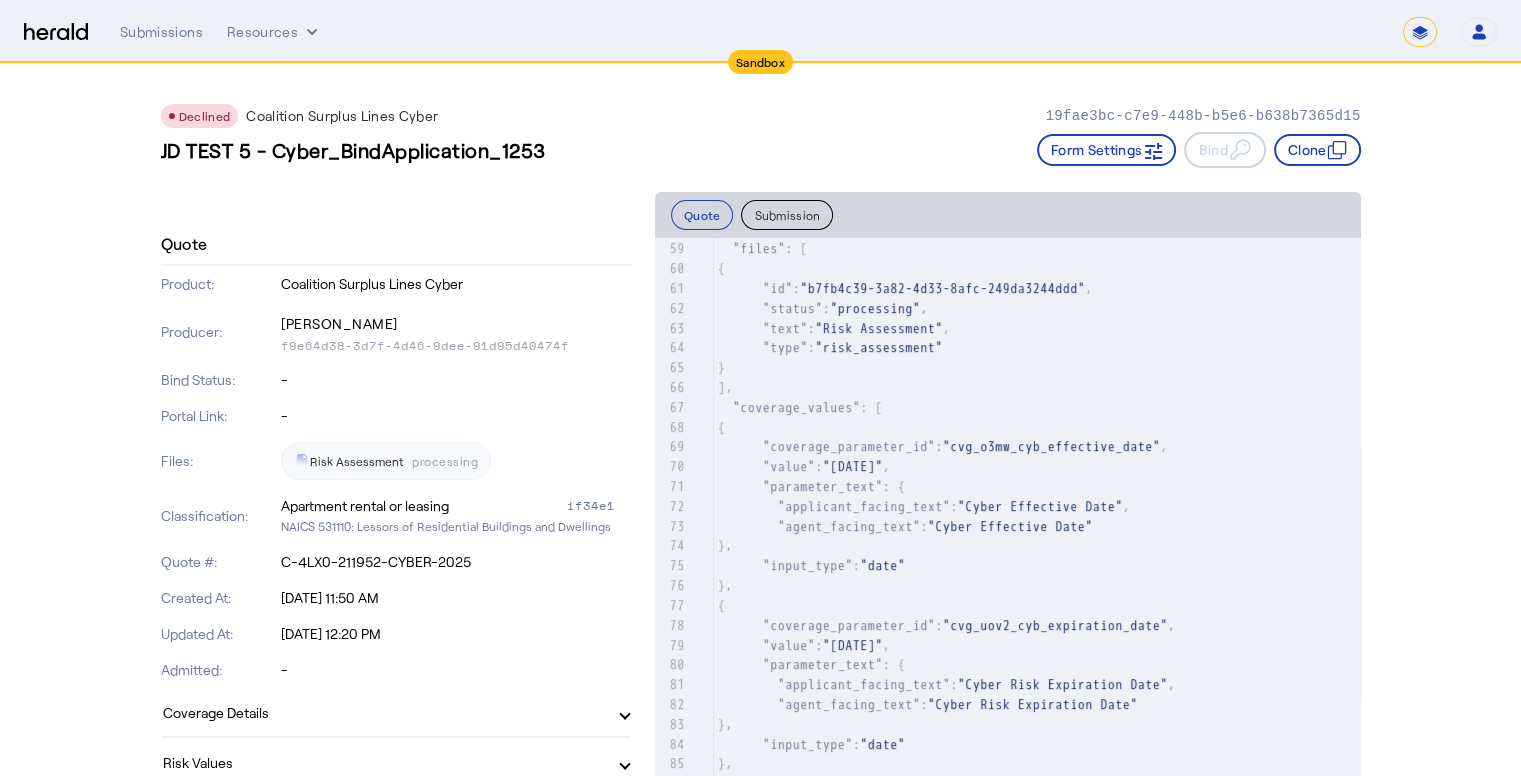 click on "]," 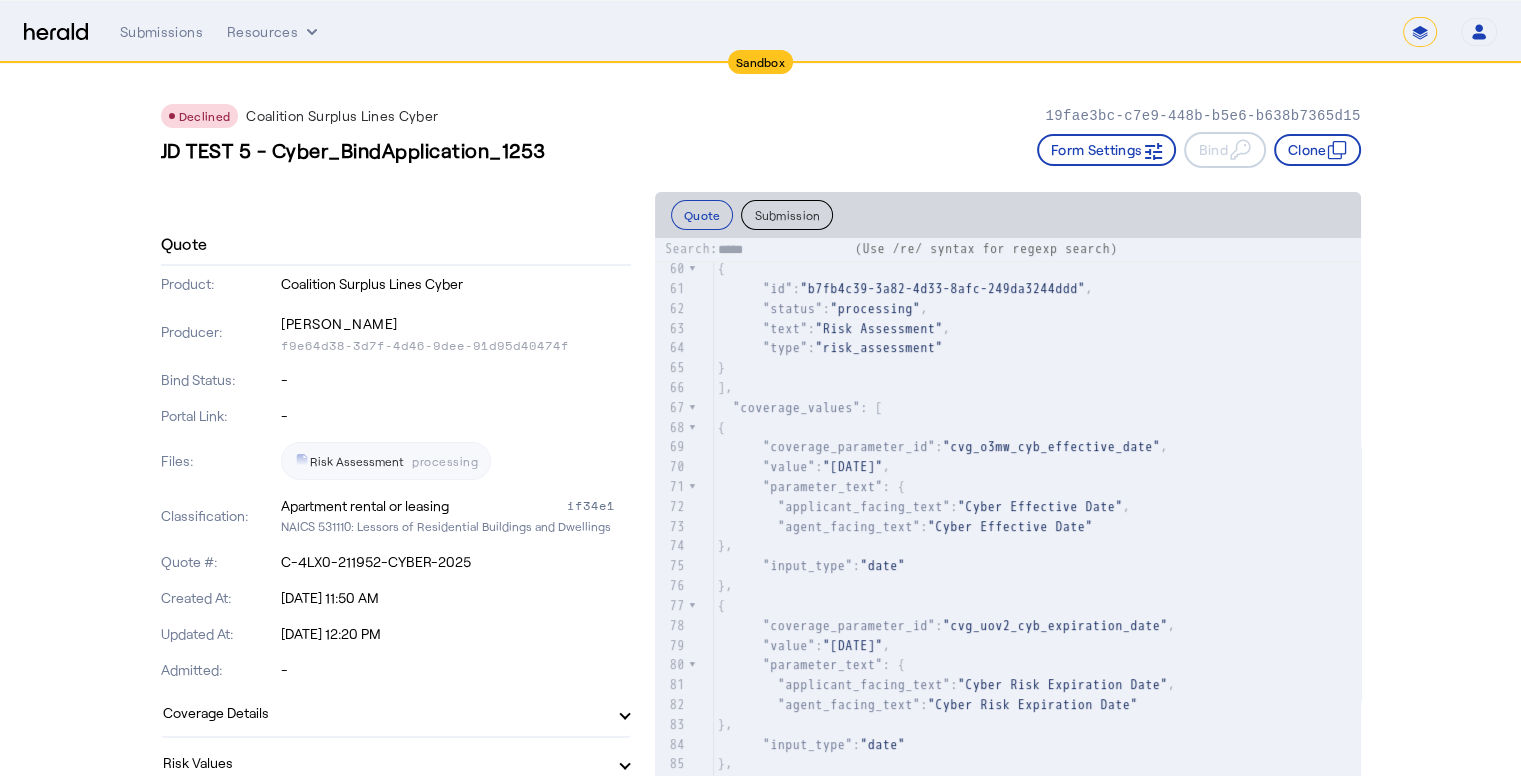 type on "******" 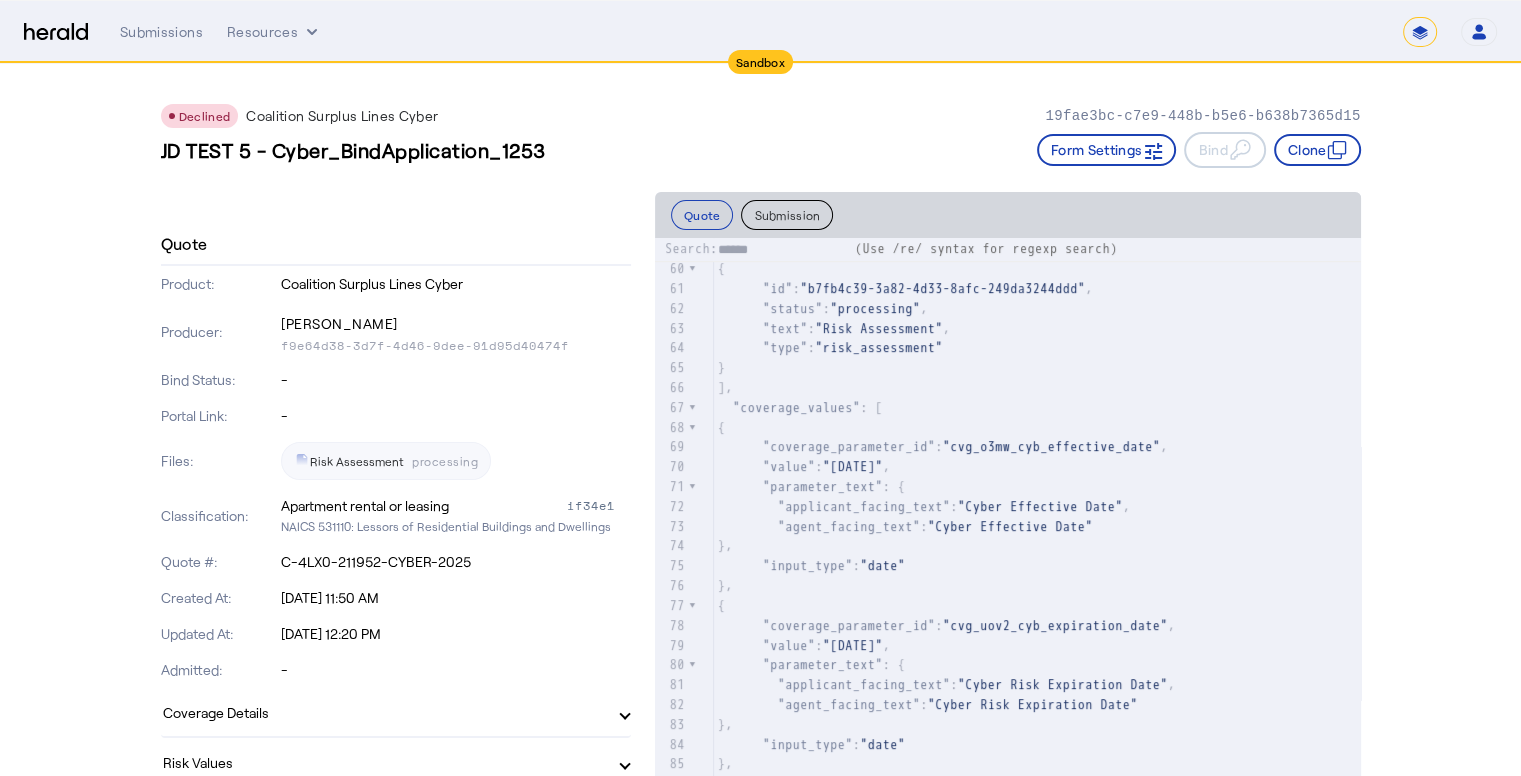 scroll, scrollTop: 20, scrollLeft: 0, axis: vertical 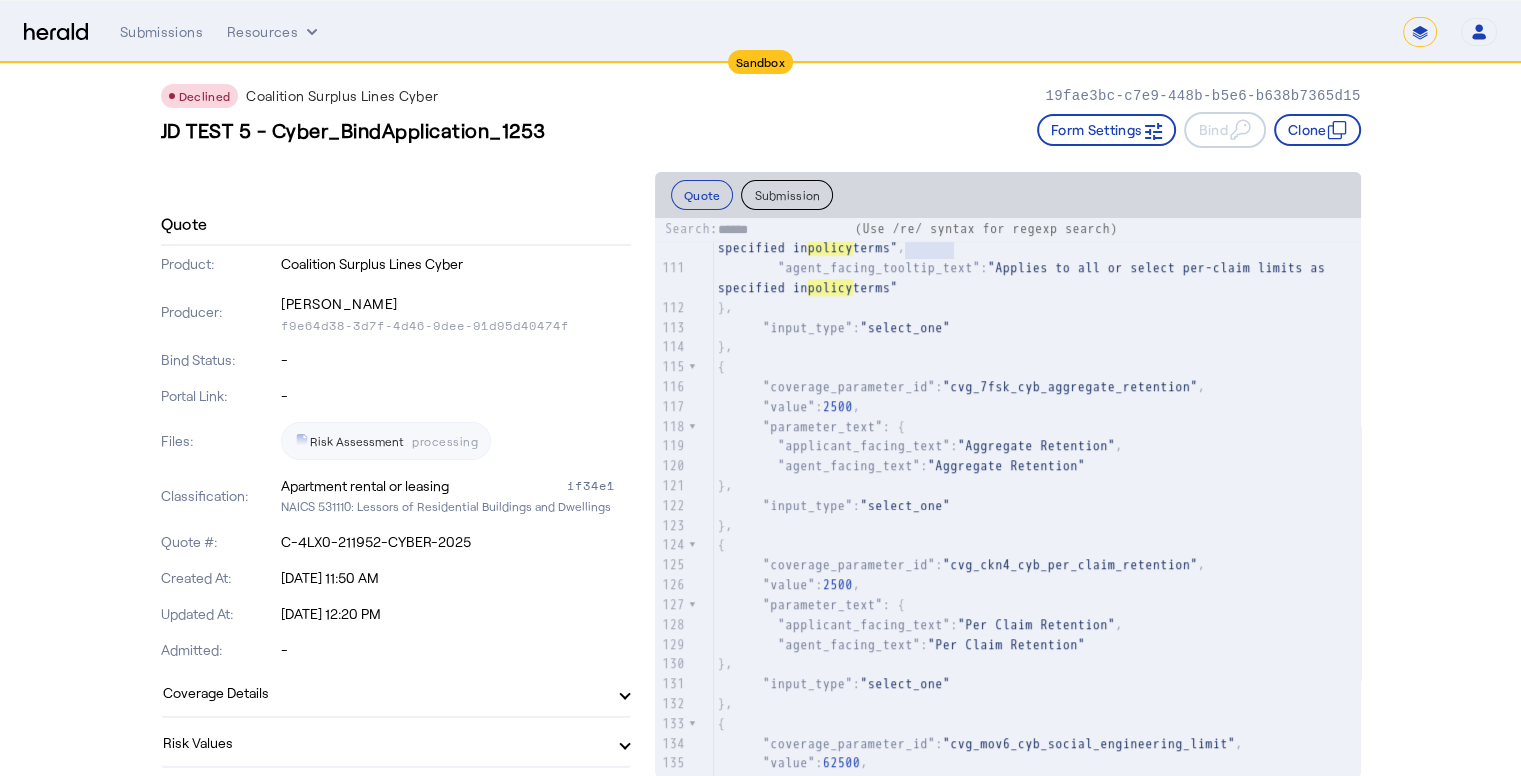 type on "******" 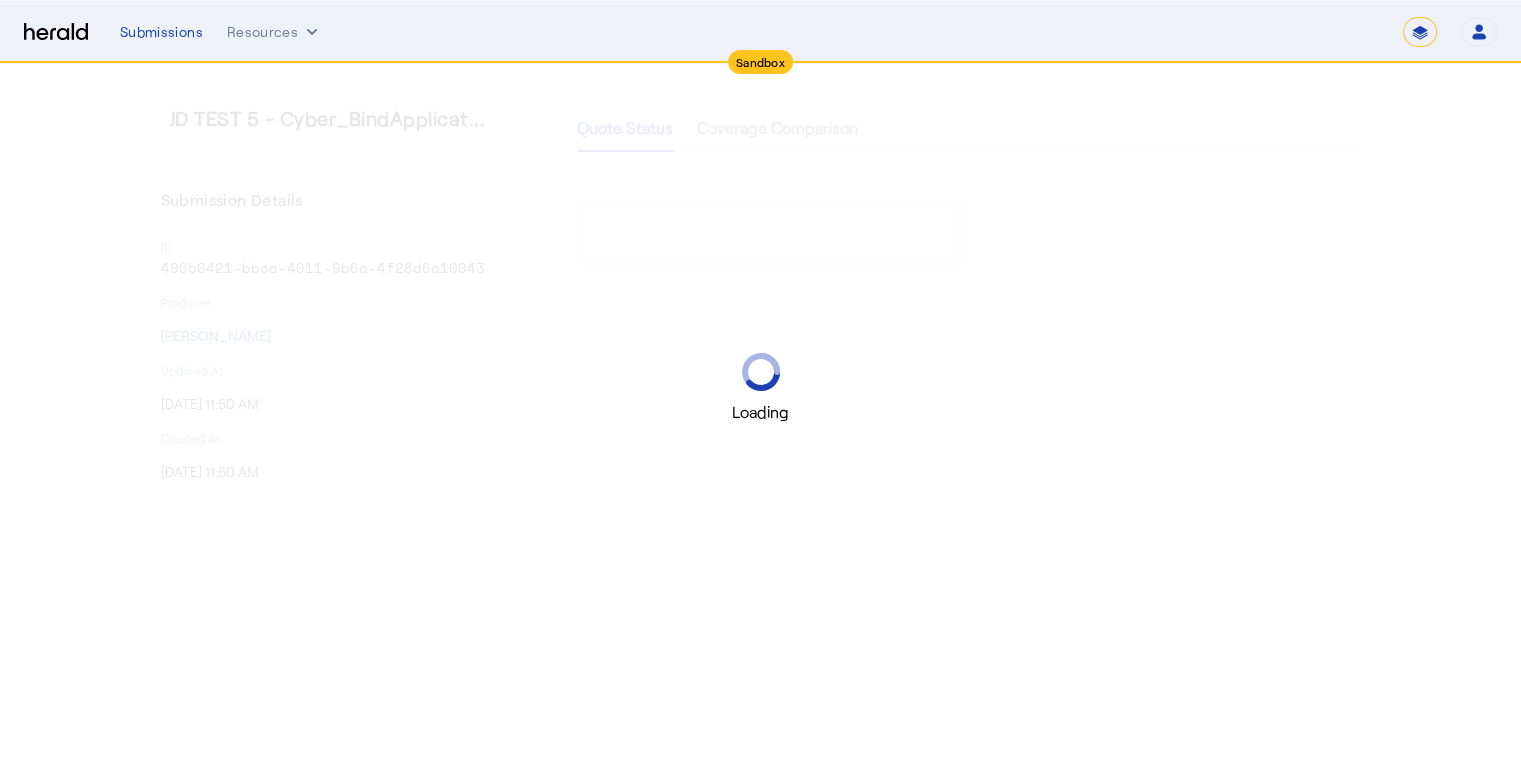 scroll, scrollTop: 0, scrollLeft: 0, axis: both 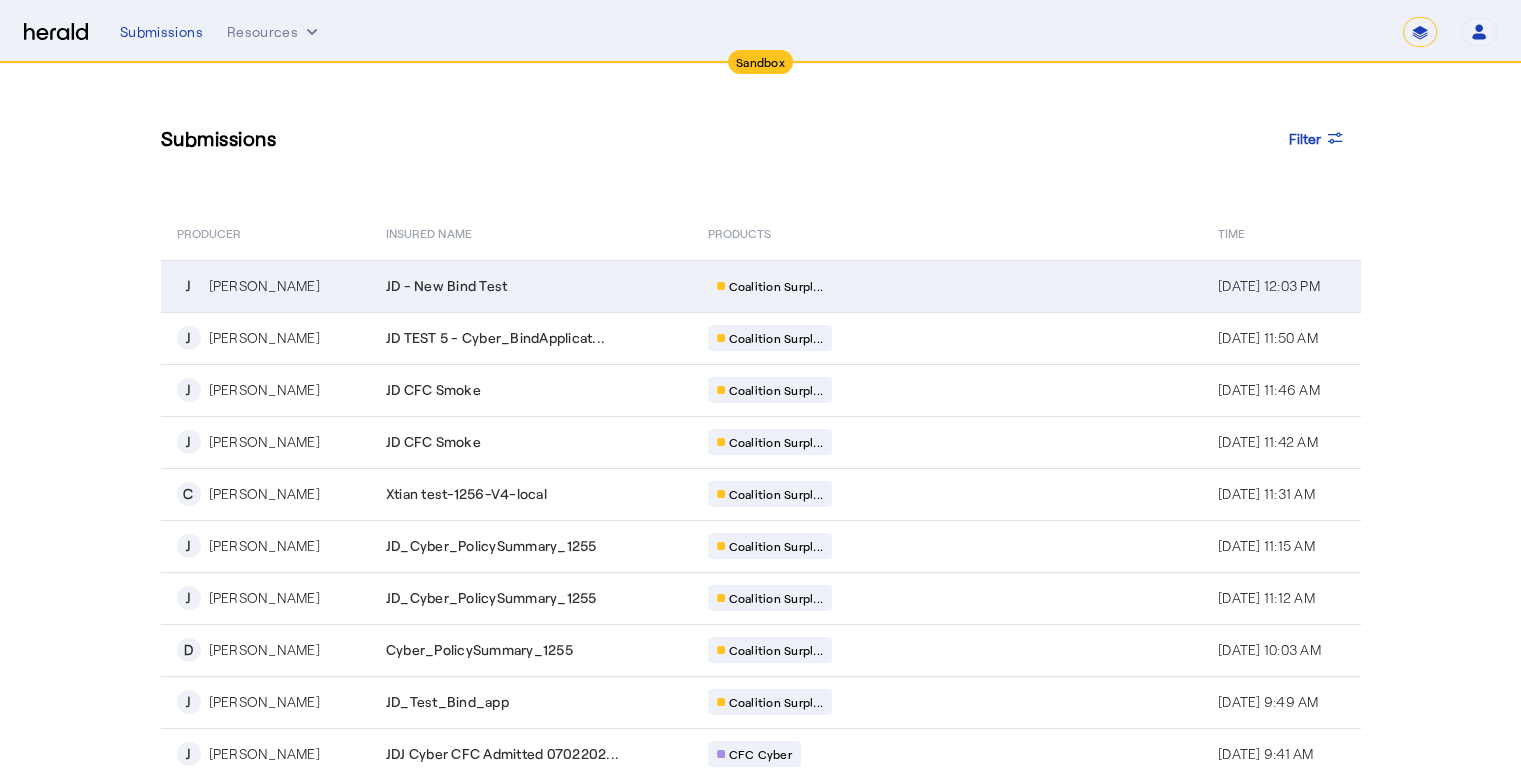 click on "JD - New Bind Test" at bounding box center [447, 286] 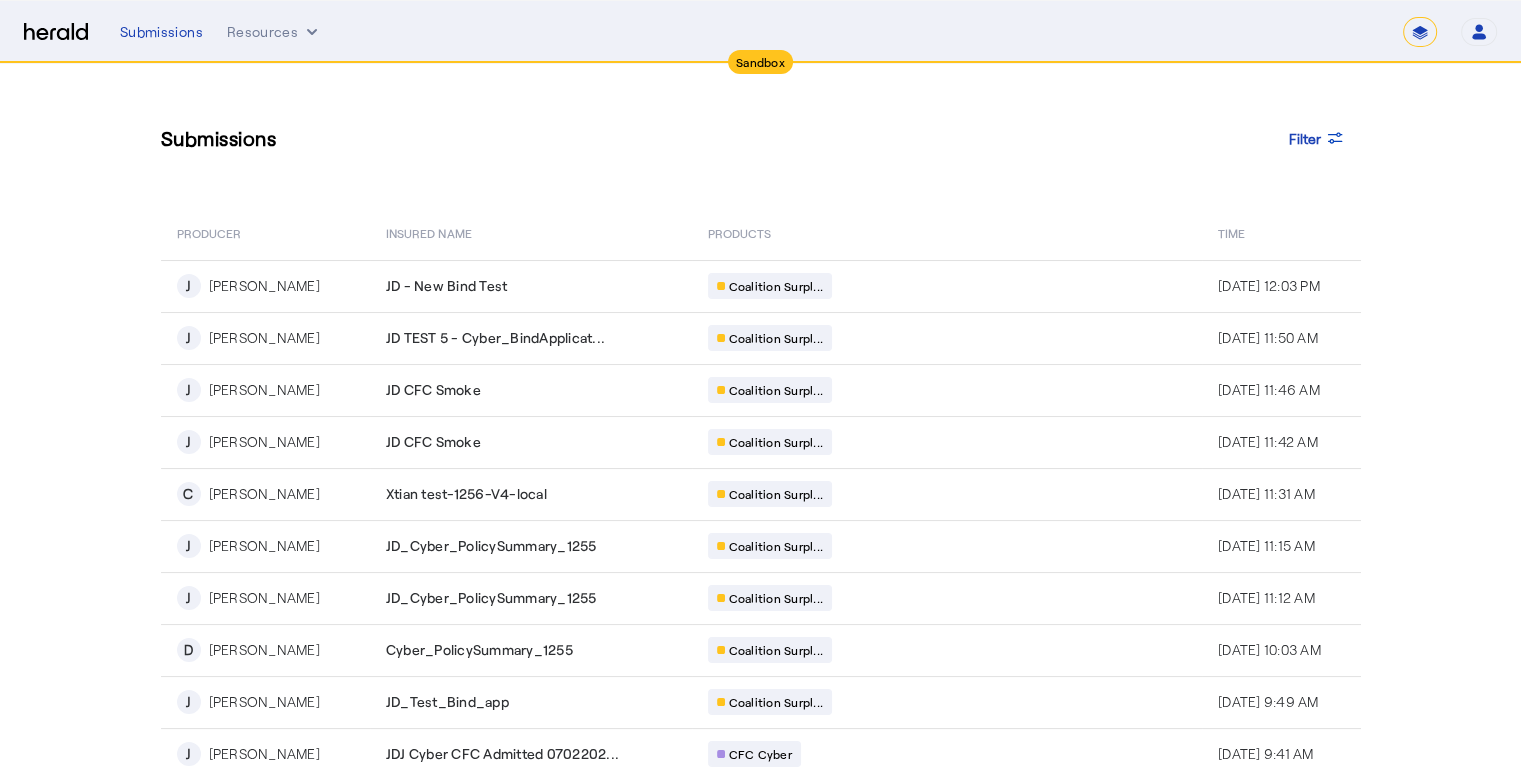 click on "Submissions Filter" 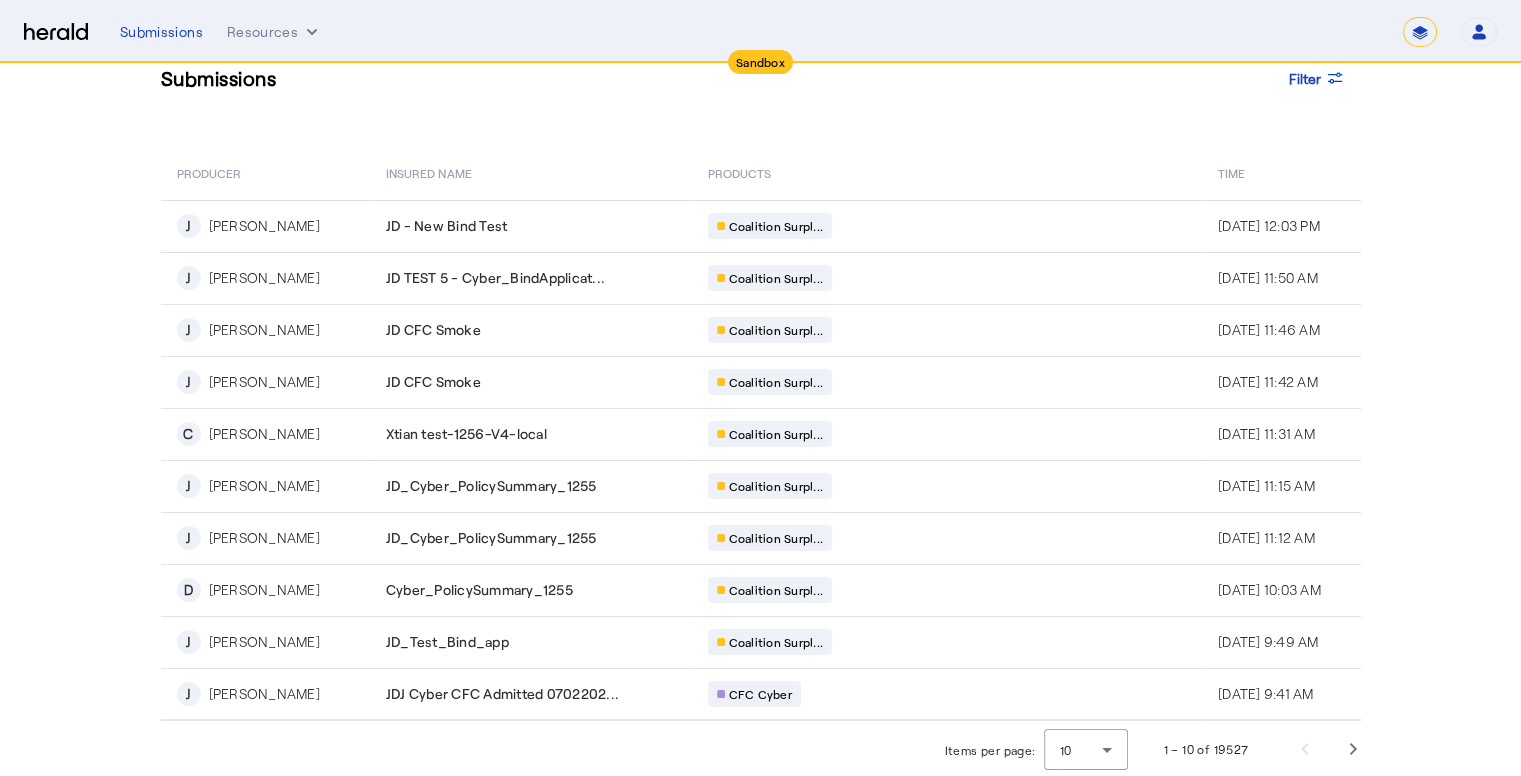scroll, scrollTop: 60, scrollLeft: 0, axis: vertical 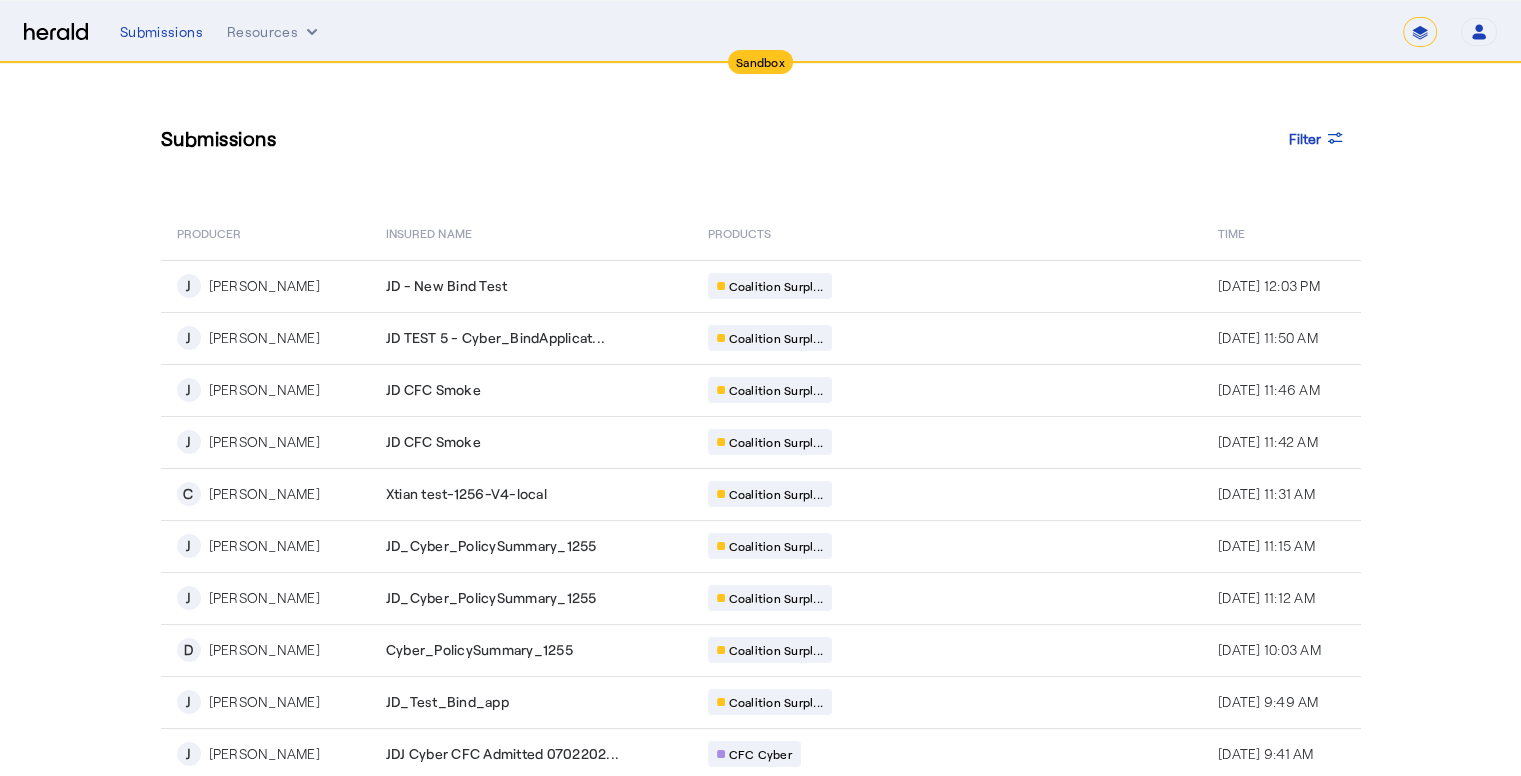 click on "**********" at bounding box center [1420, 32] 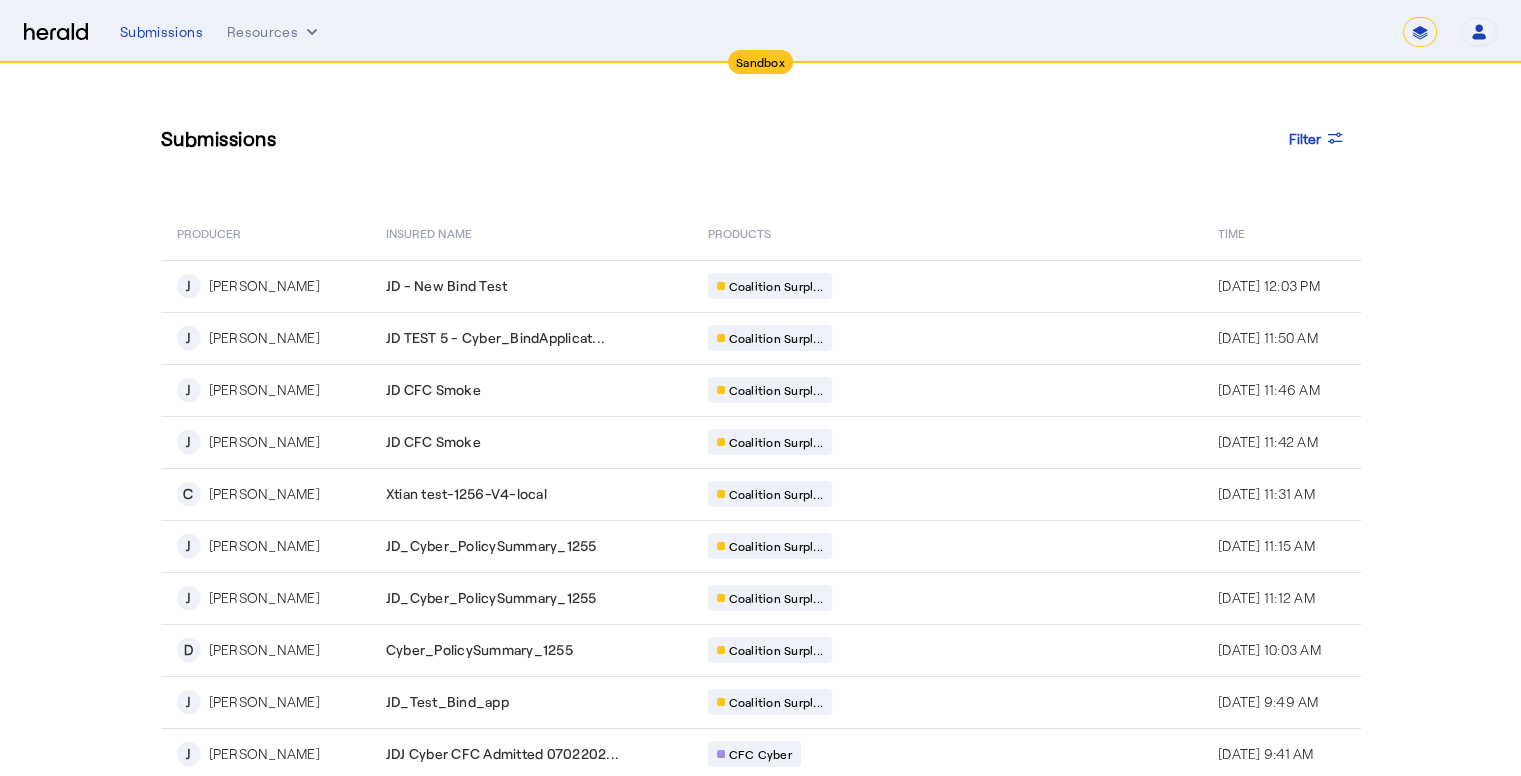 click on "Submissions Filter" 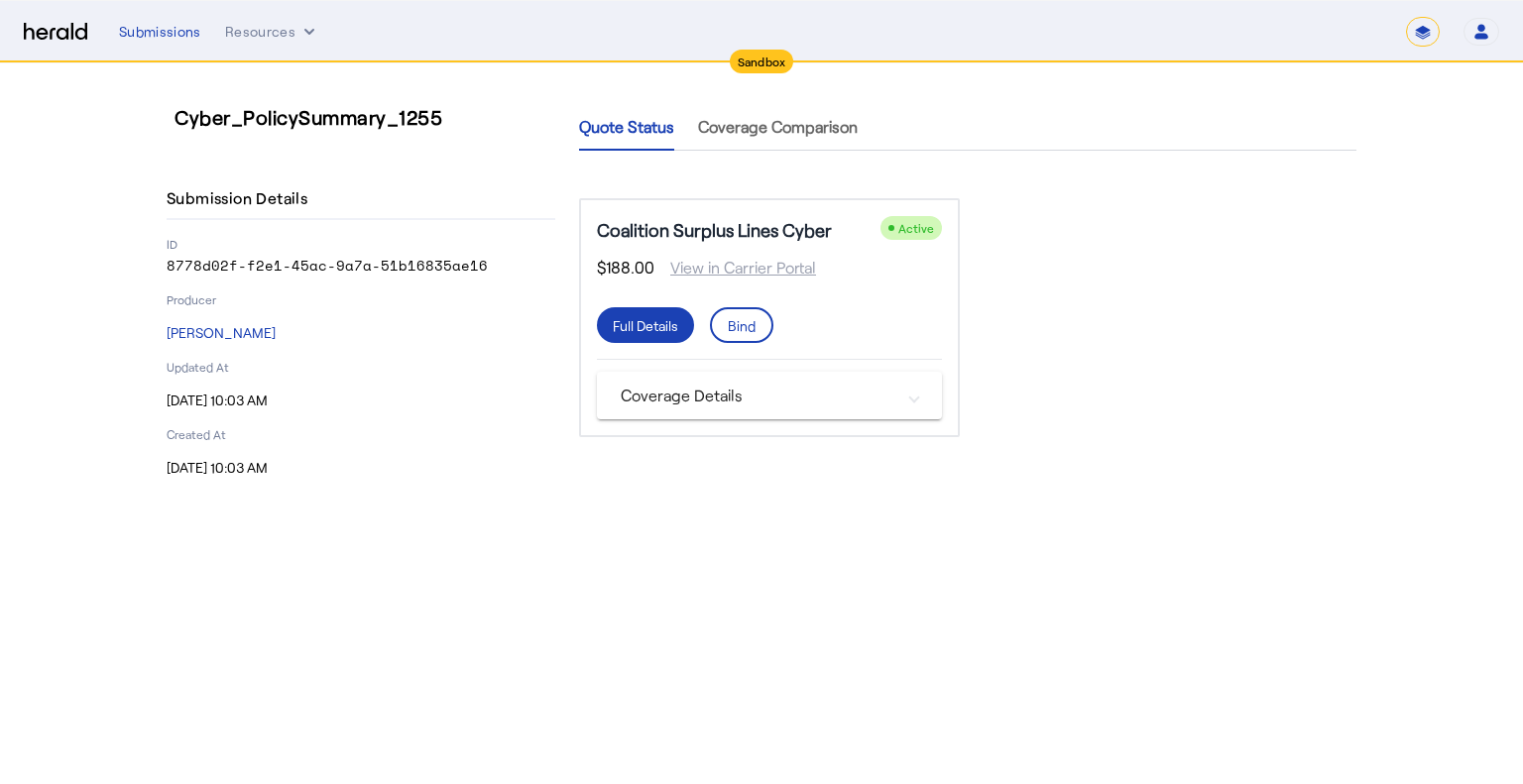 click on "**********" at bounding box center [1423, 32] 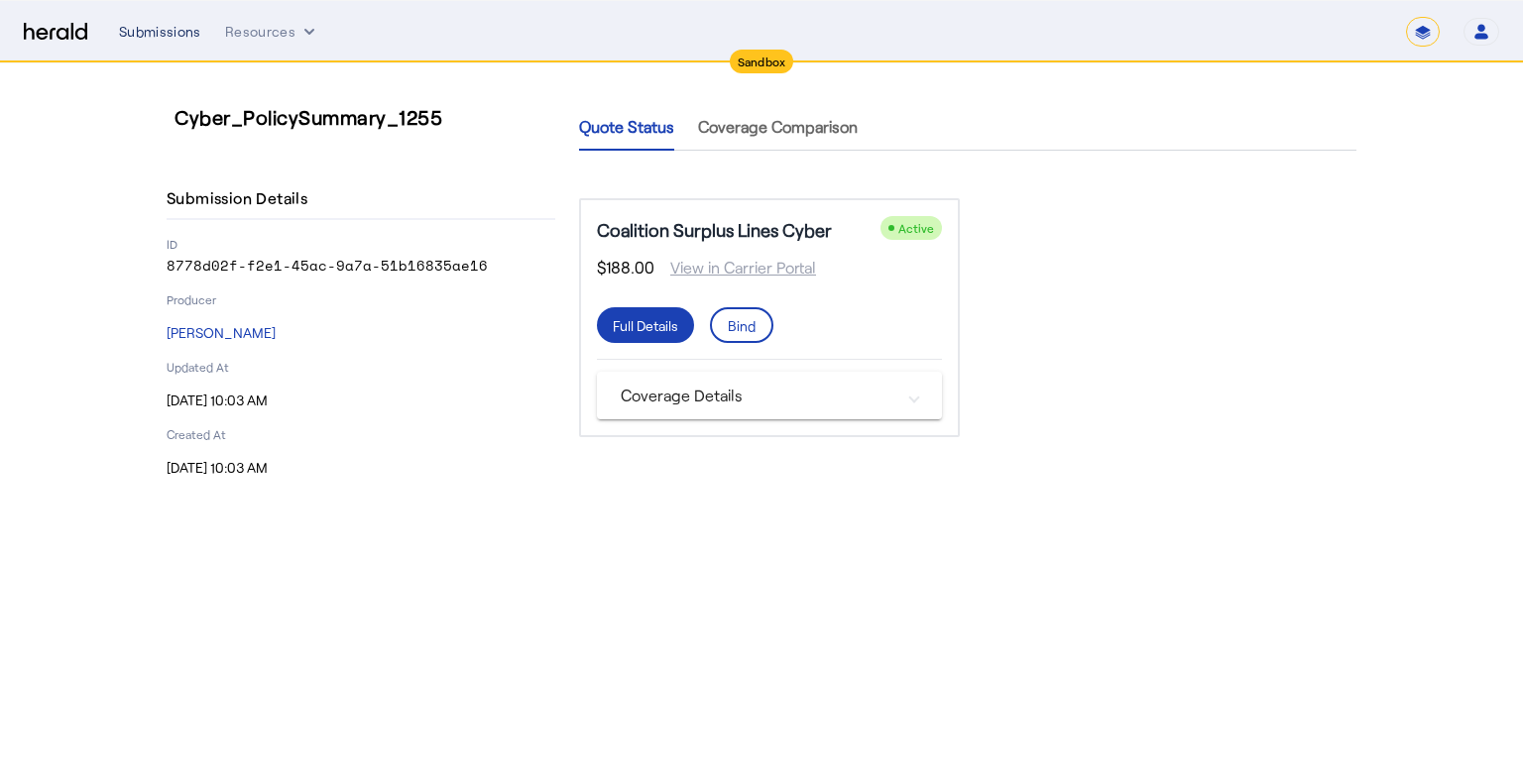 click on "Submissions" at bounding box center [160, 32] 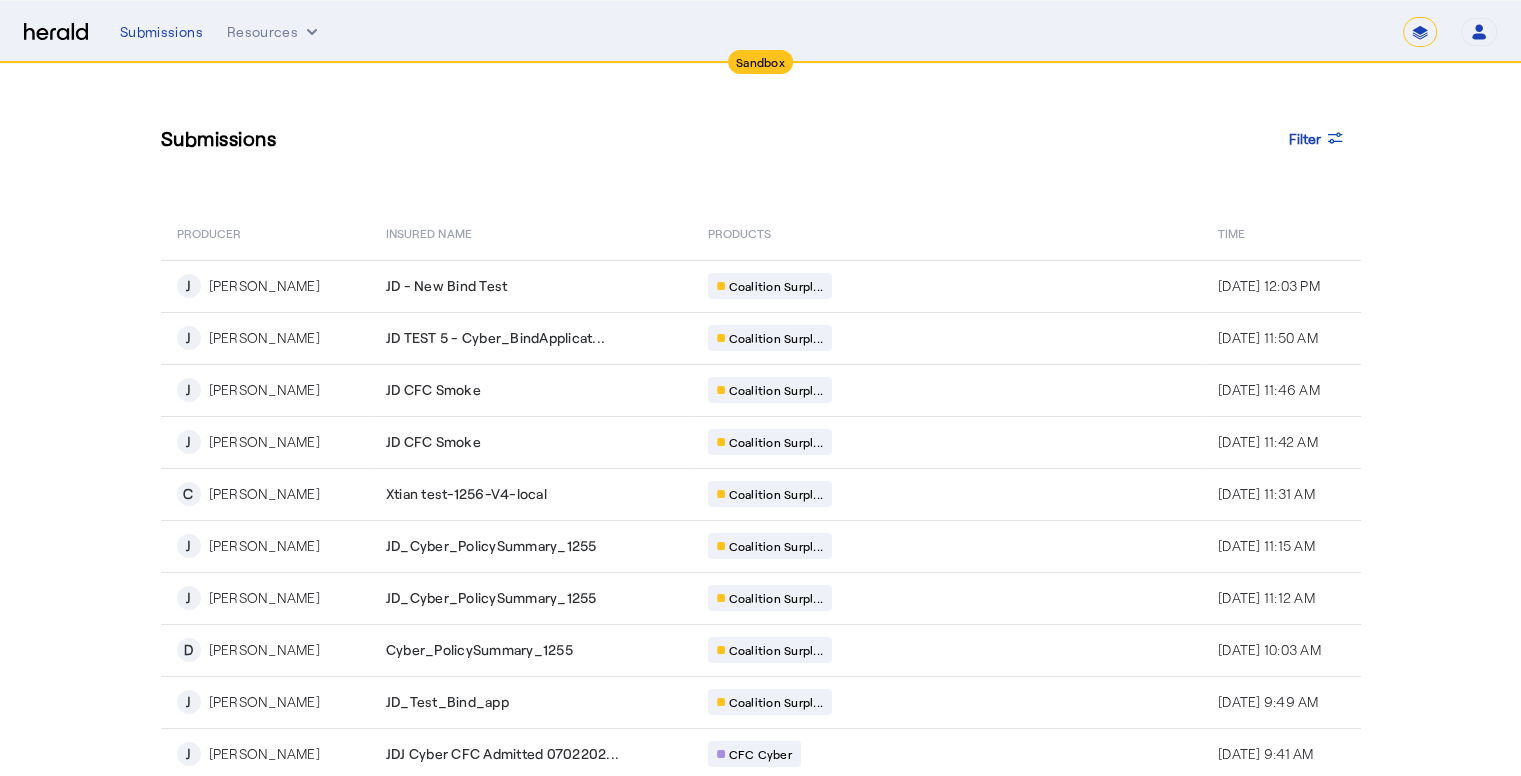 click on "**********" at bounding box center [1420, 32] 